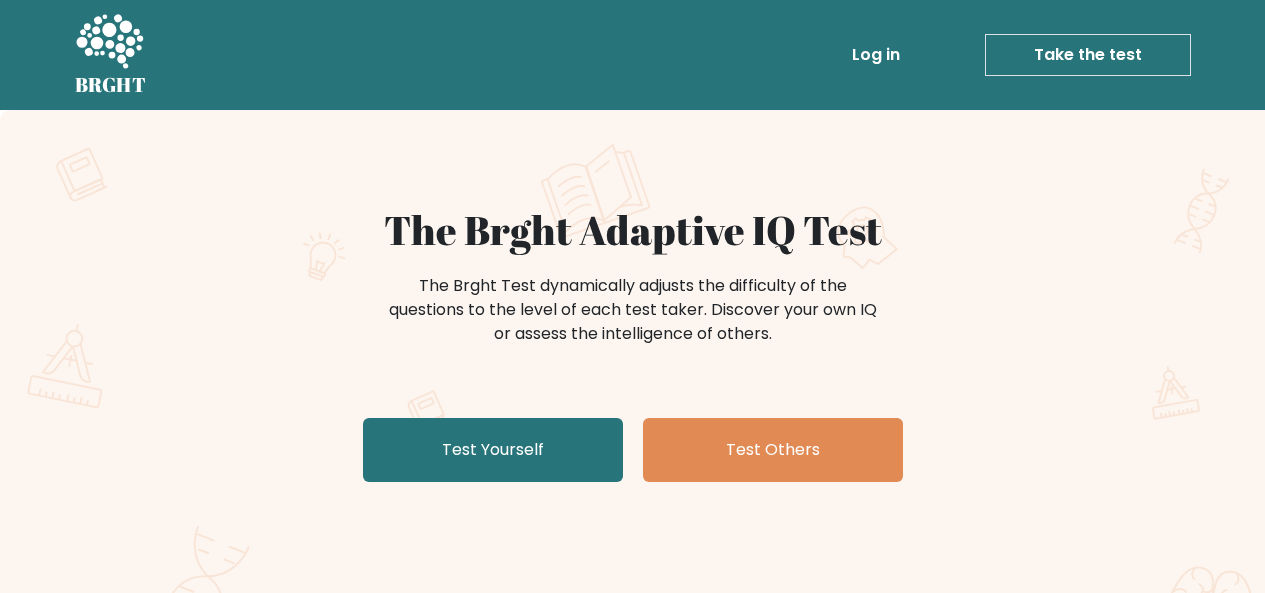scroll, scrollTop: 0, scrollLeft: 0, axis: both 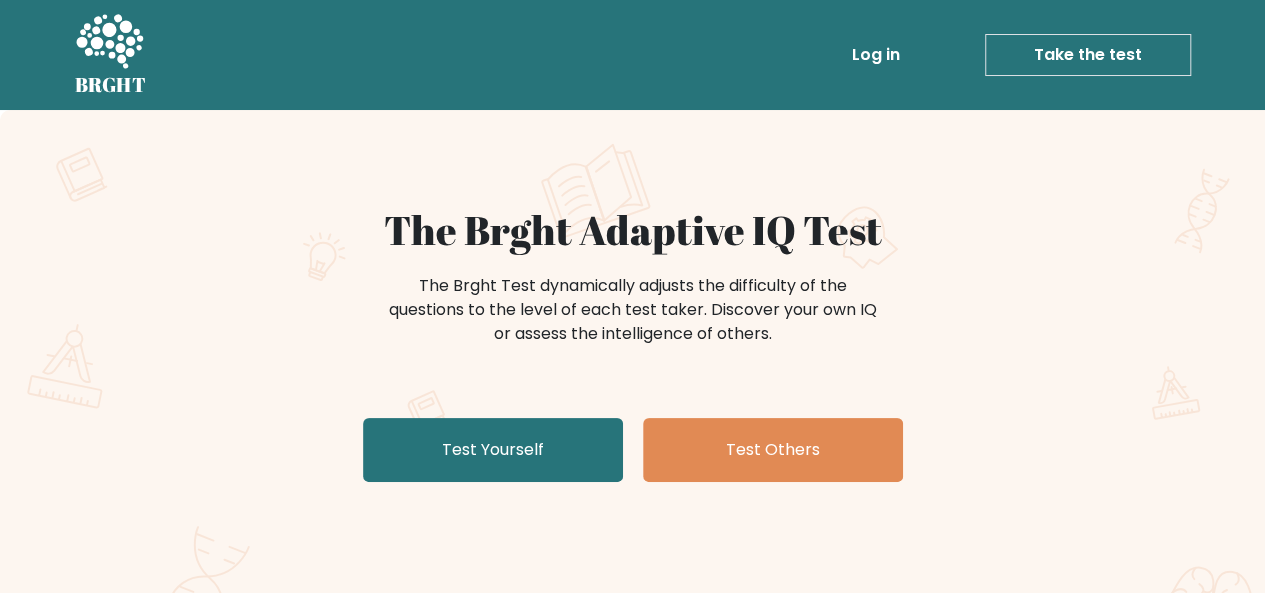 click on "The Brght Test dynamically adjusts the difficulty of the questions to the level of each test taker. Discover your own IQ or assess the intelligence of others." at bounding box center [633, 310] 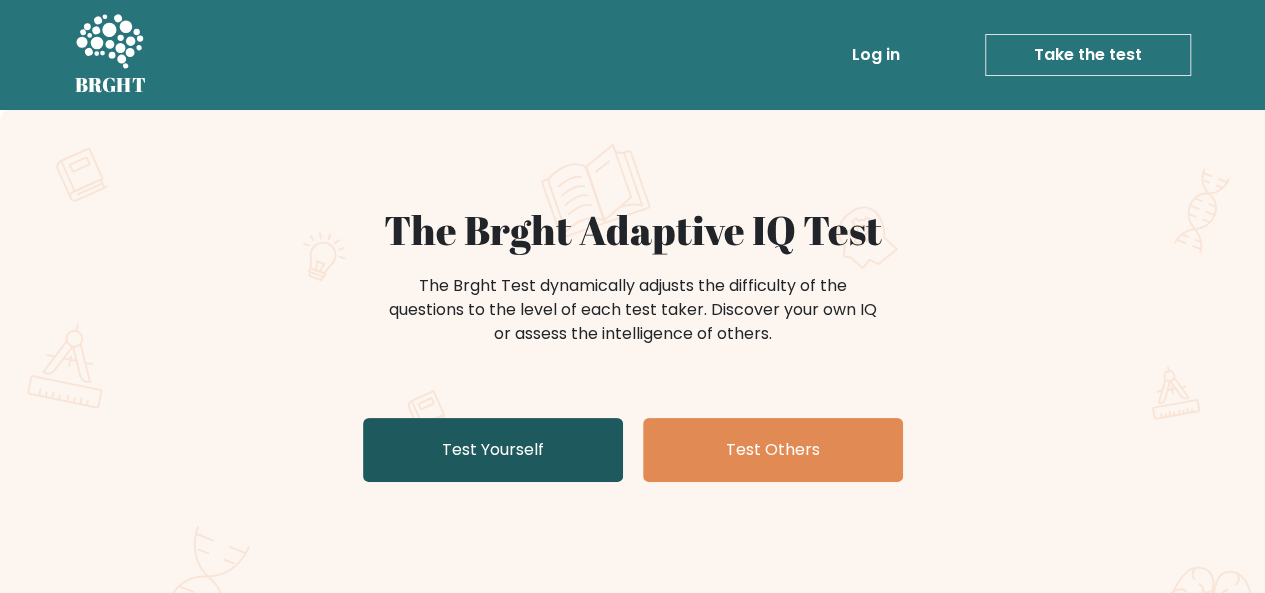 click on "Test Yourself" at bounding box center (493, 450) 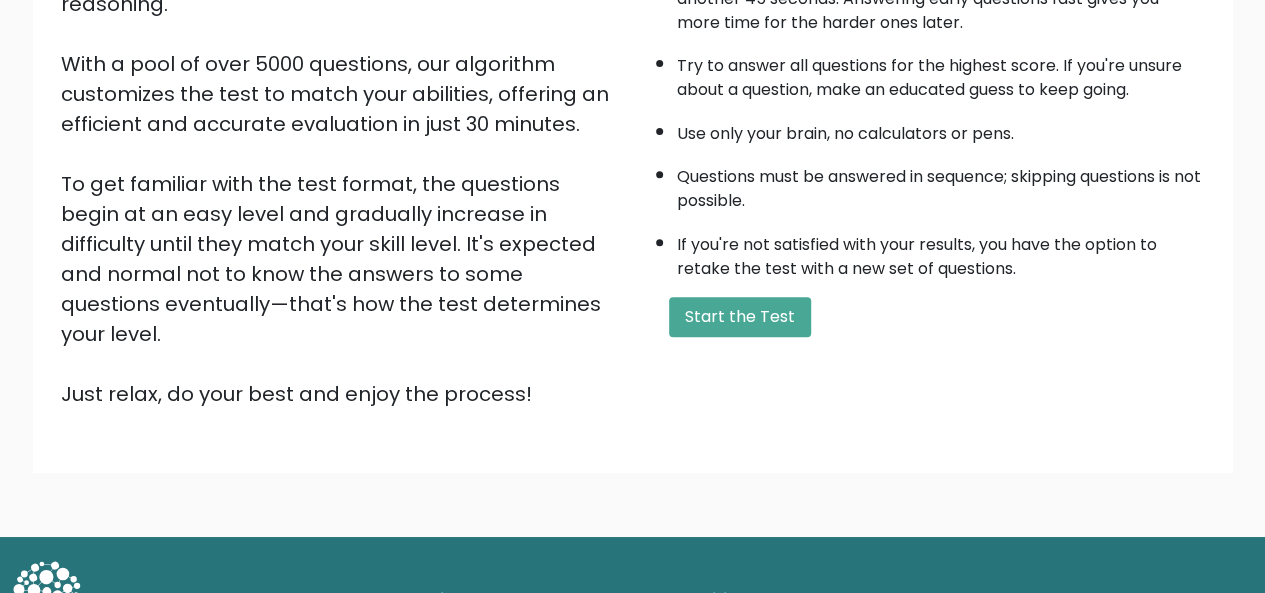 scroll, scrollTop: 322, scrollLeft: 0, axis: vertical 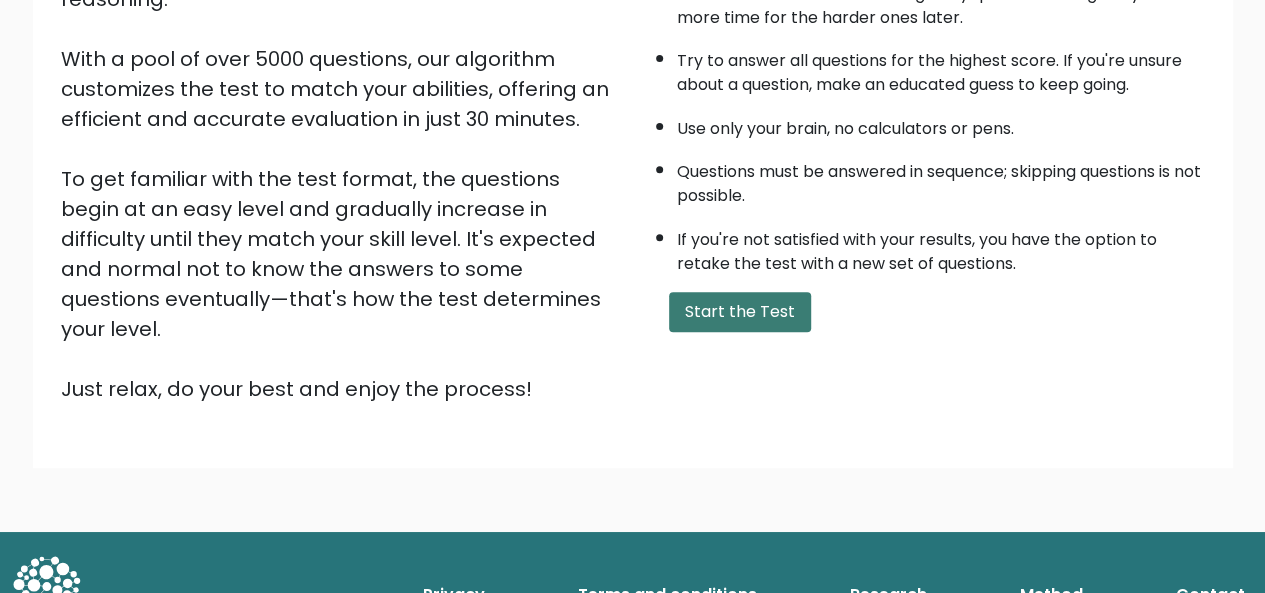 click on "Start the Test" at bounding box center (740, 312) 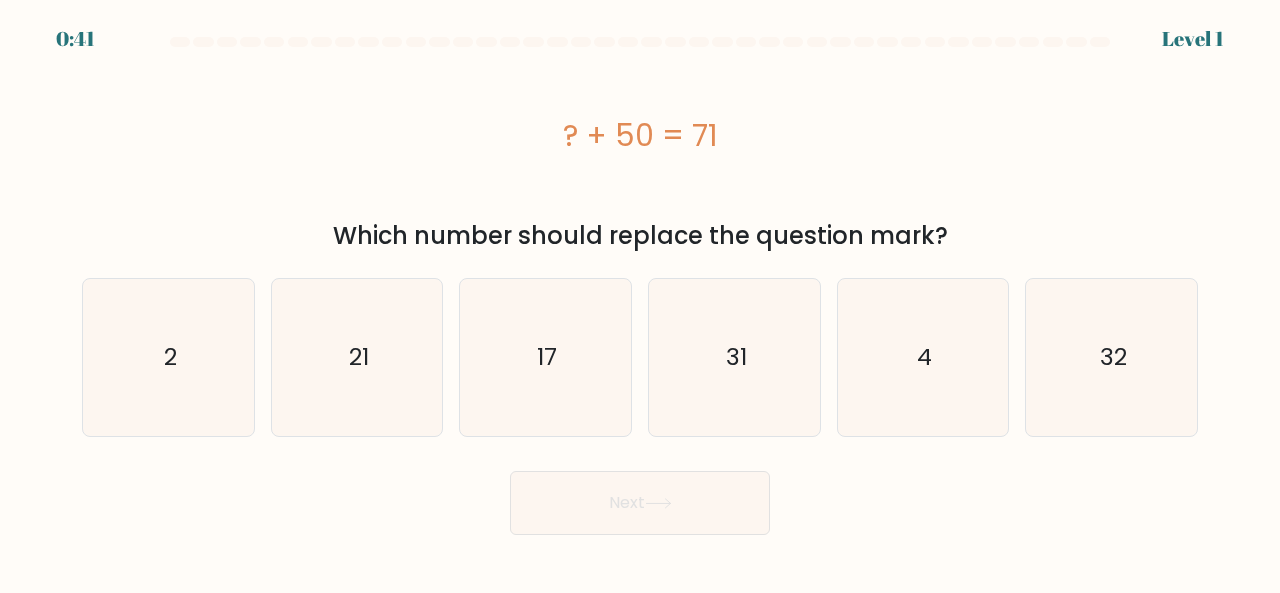 click on "? + 50 = 71" at bounding box center (640, 135) 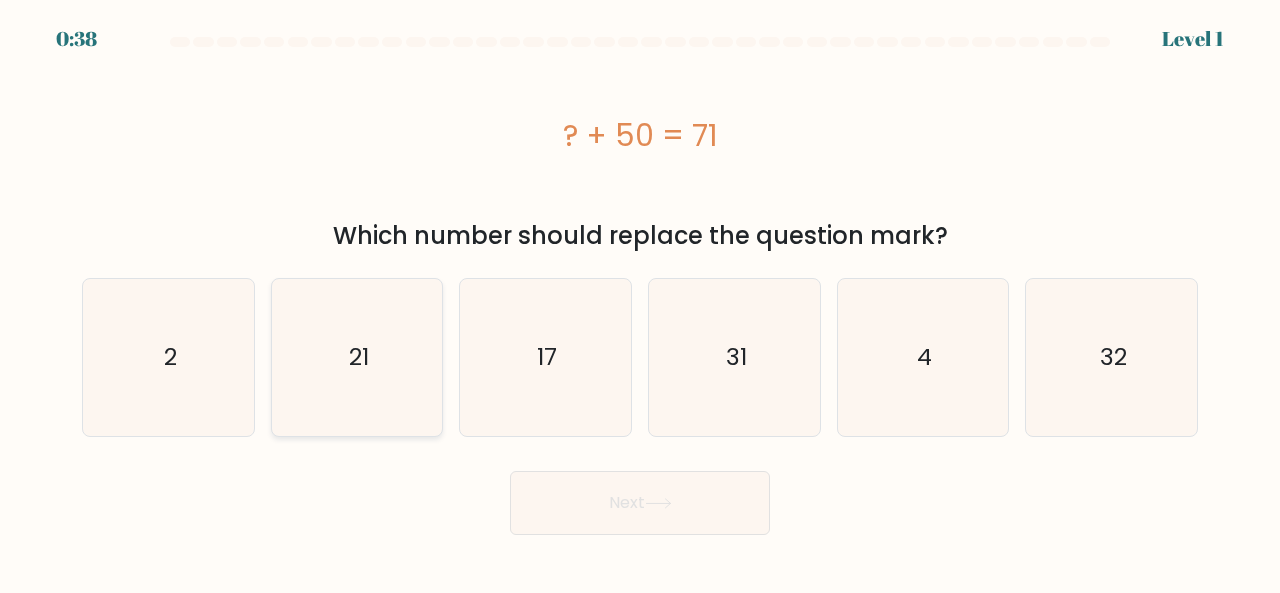 click on "21" at bounding box center [357, 357] 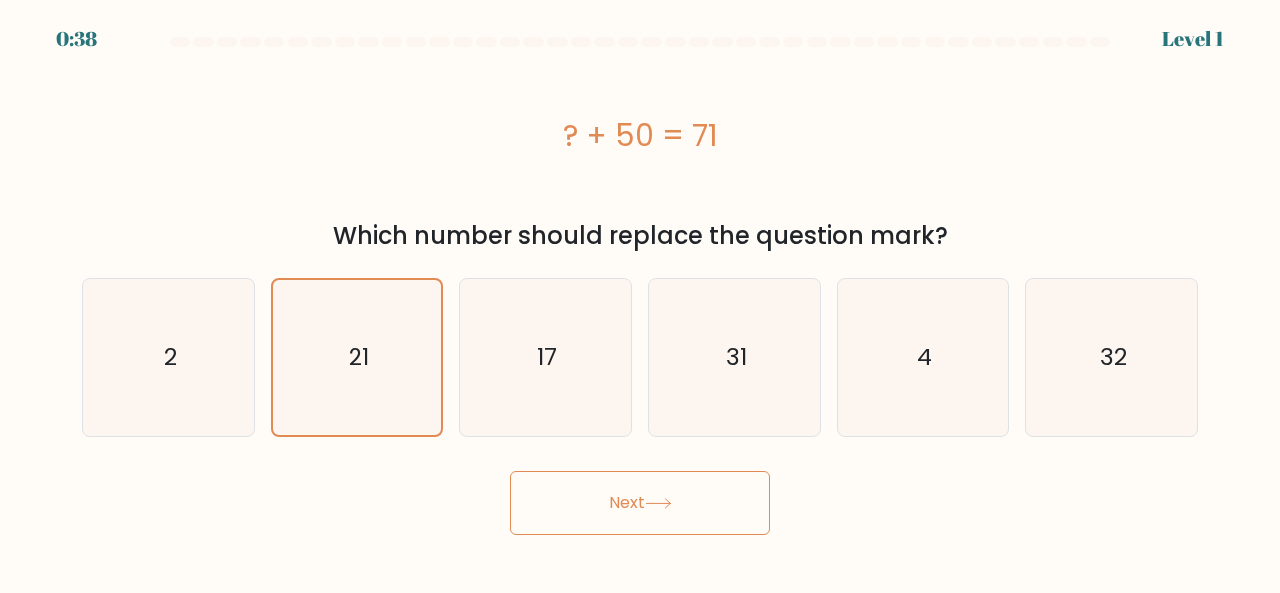 click on "Next" at bounding box center (640, 503) 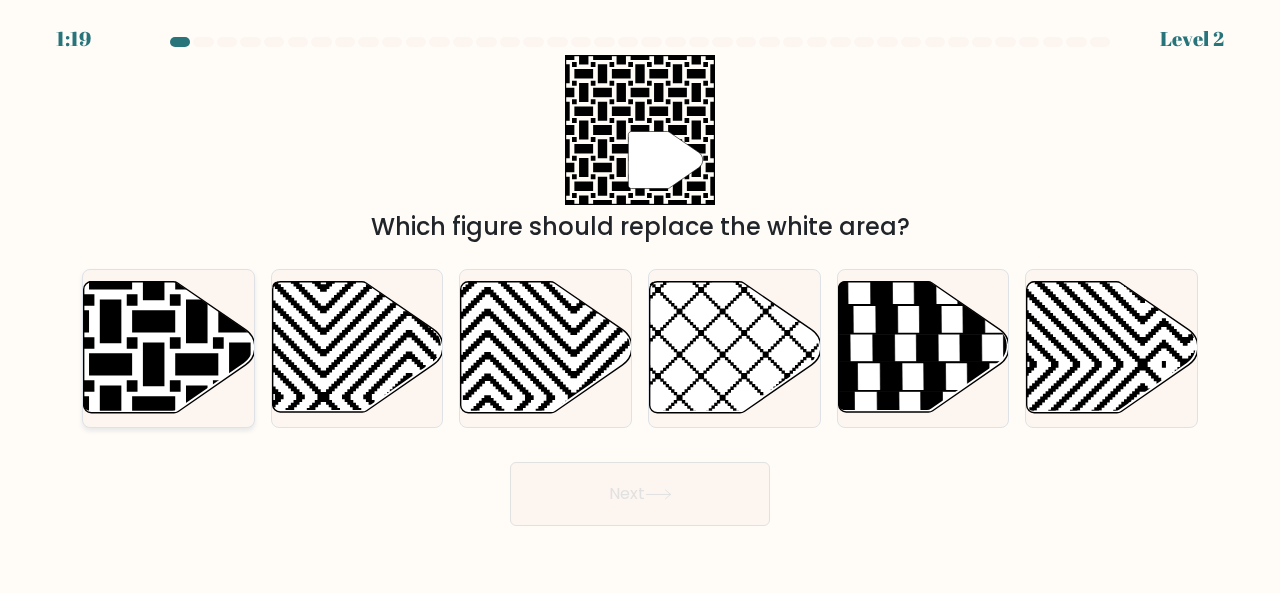 click at bounding box center (111, 279) 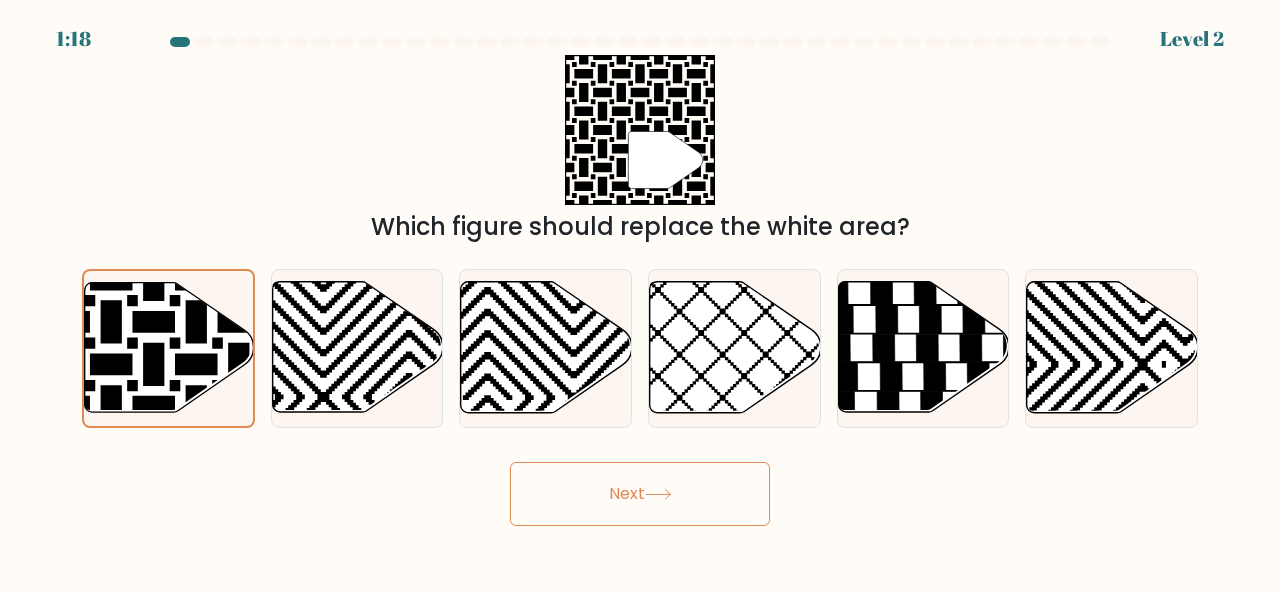 click on "Next" at bounding box center [640, 494] 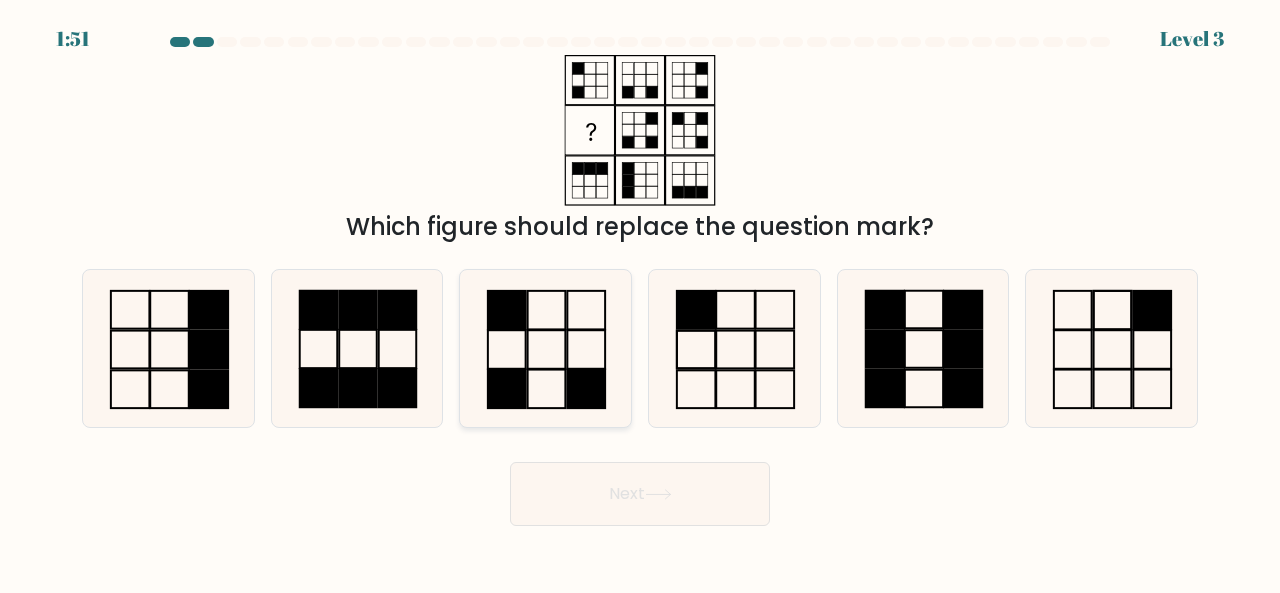 click at bounding box center (586, 388) 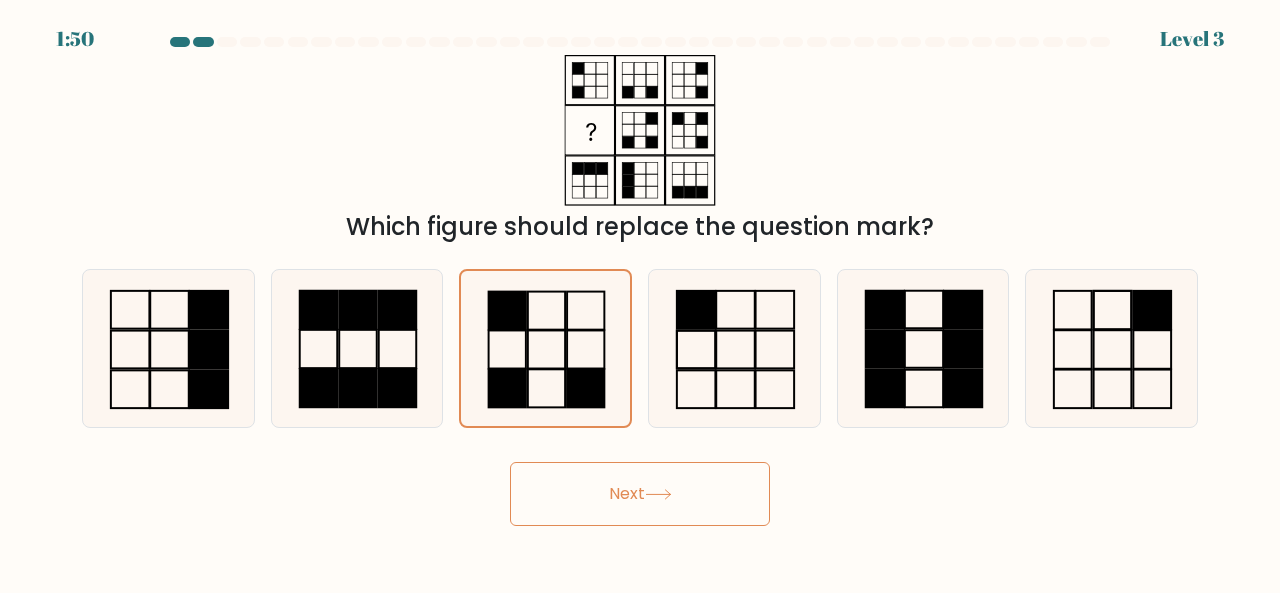 click on "Next" at bounding box center (640, 494) 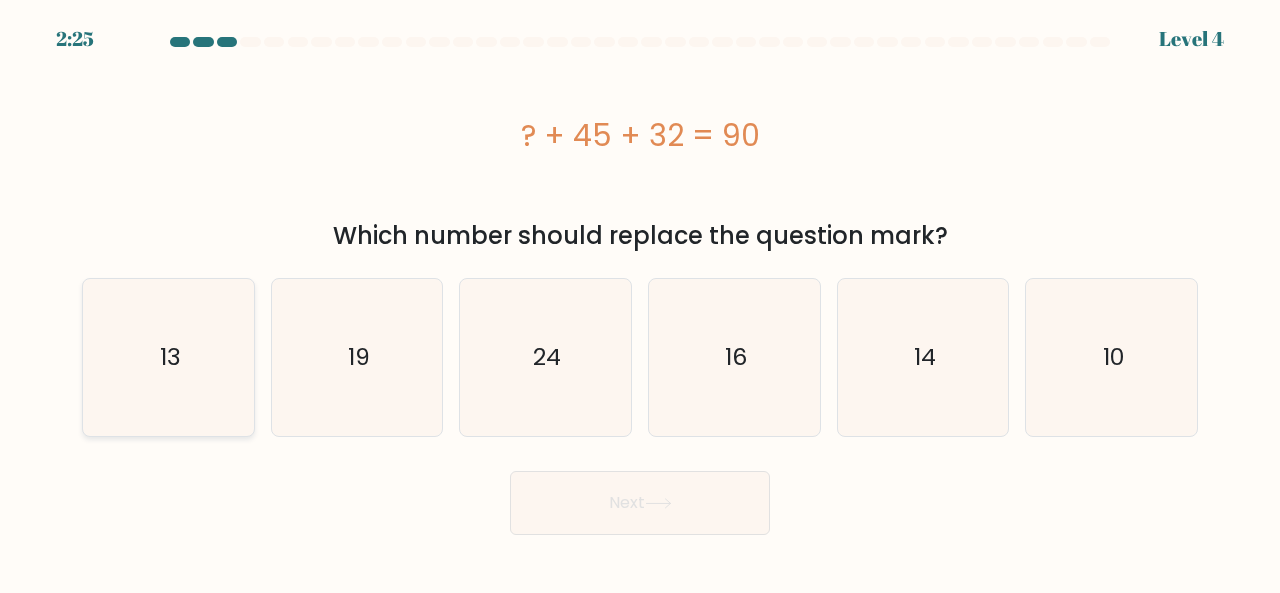 click on "13" at bounding box center [168, 357] 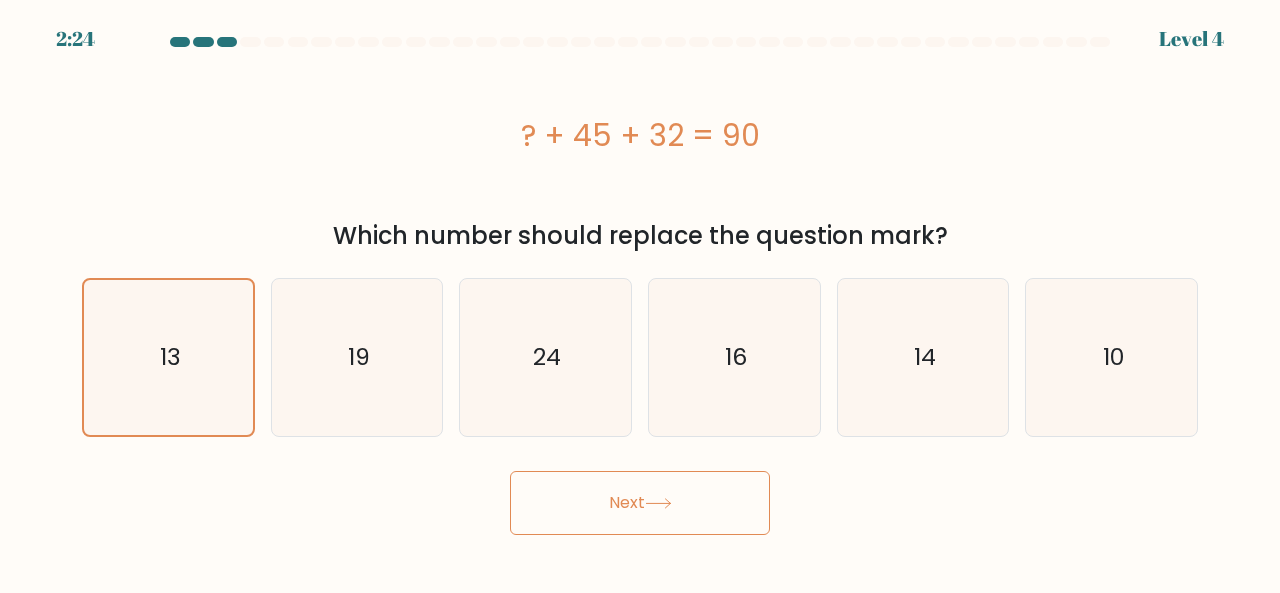 click on "Next" at bounding box center (640, 503) 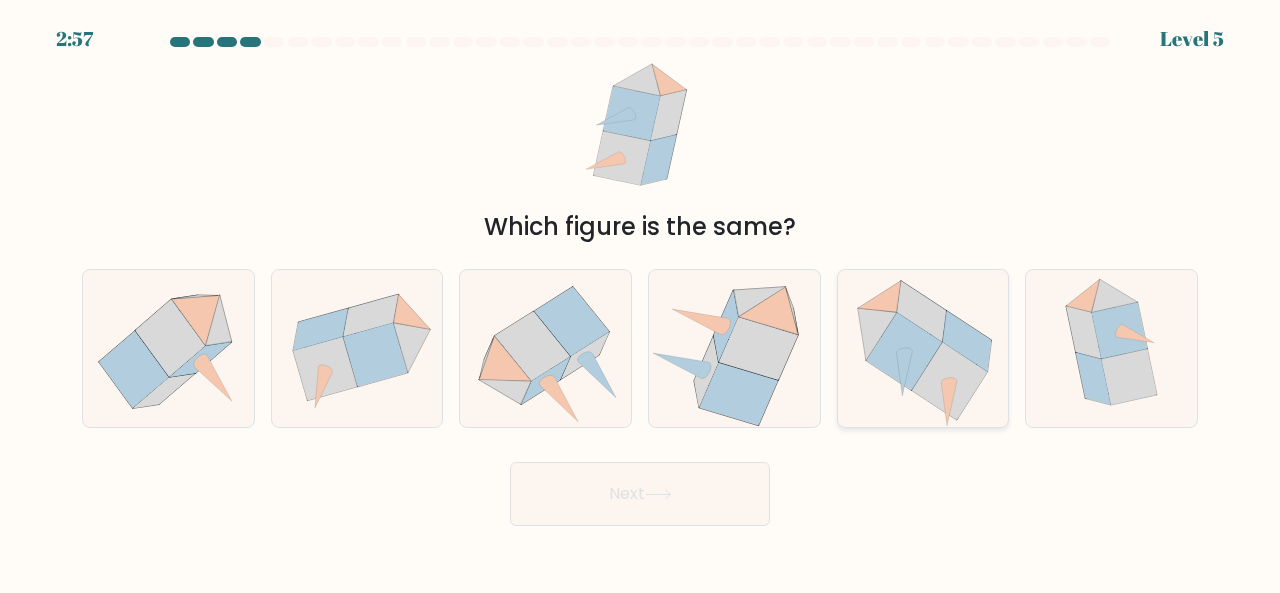 click at bounding box center (921, 311) 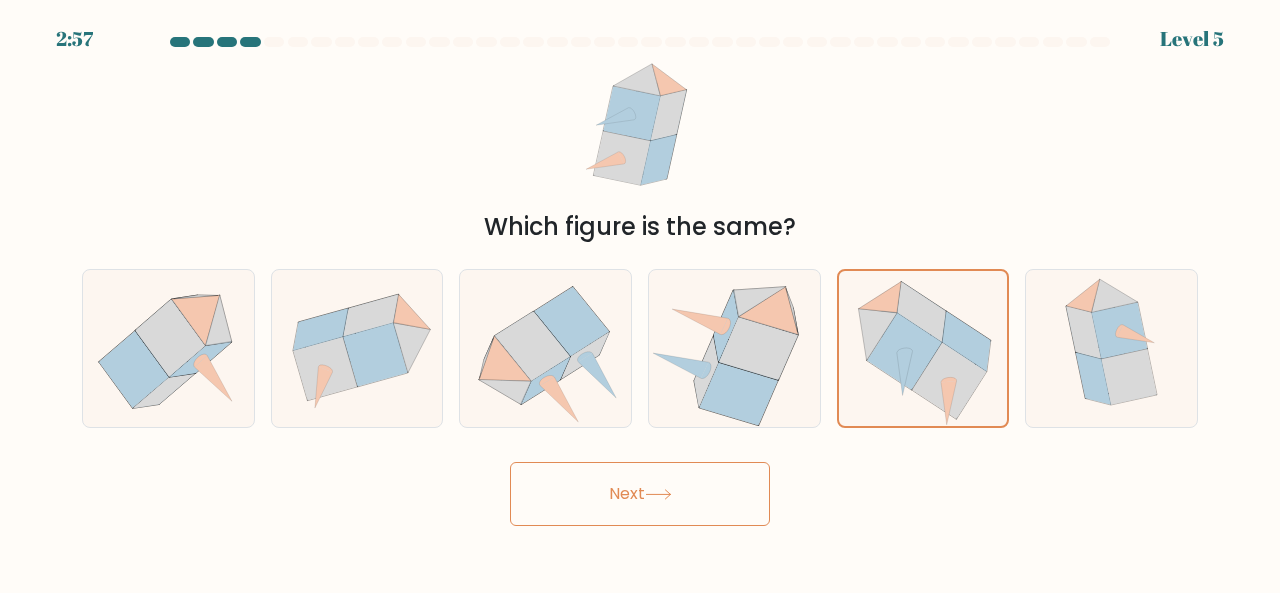 click on "Next" at bounding box center (640, 494) 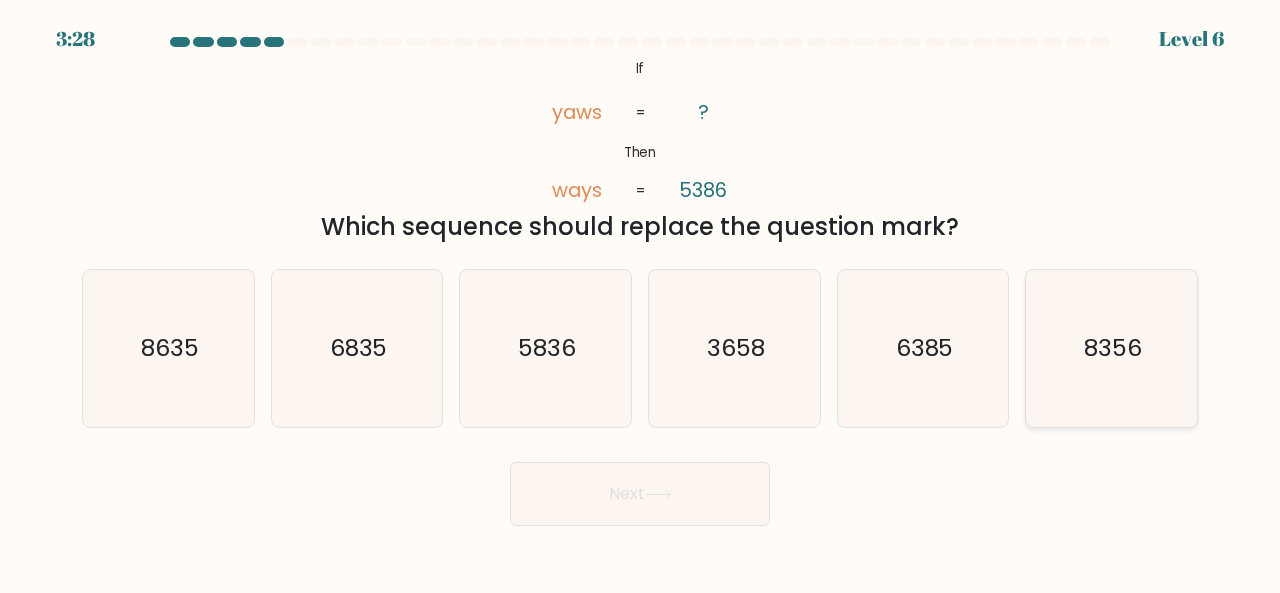 click on "8356" at bounding box center (1111, 348) 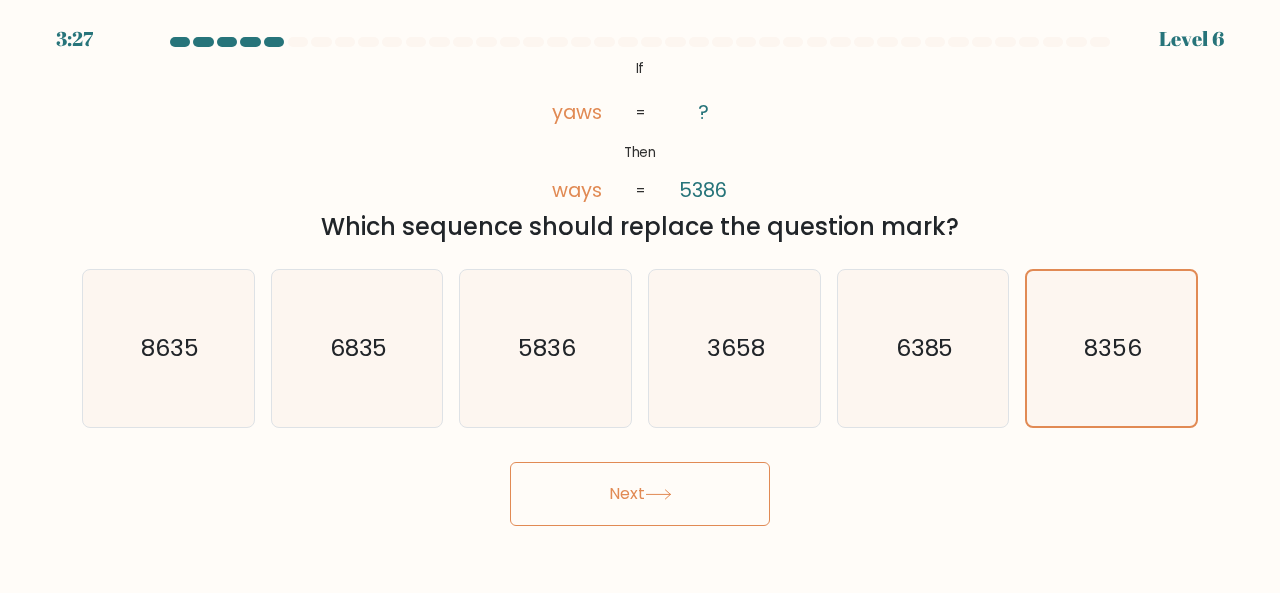 click on "Next" at bounding box center (640, 494) 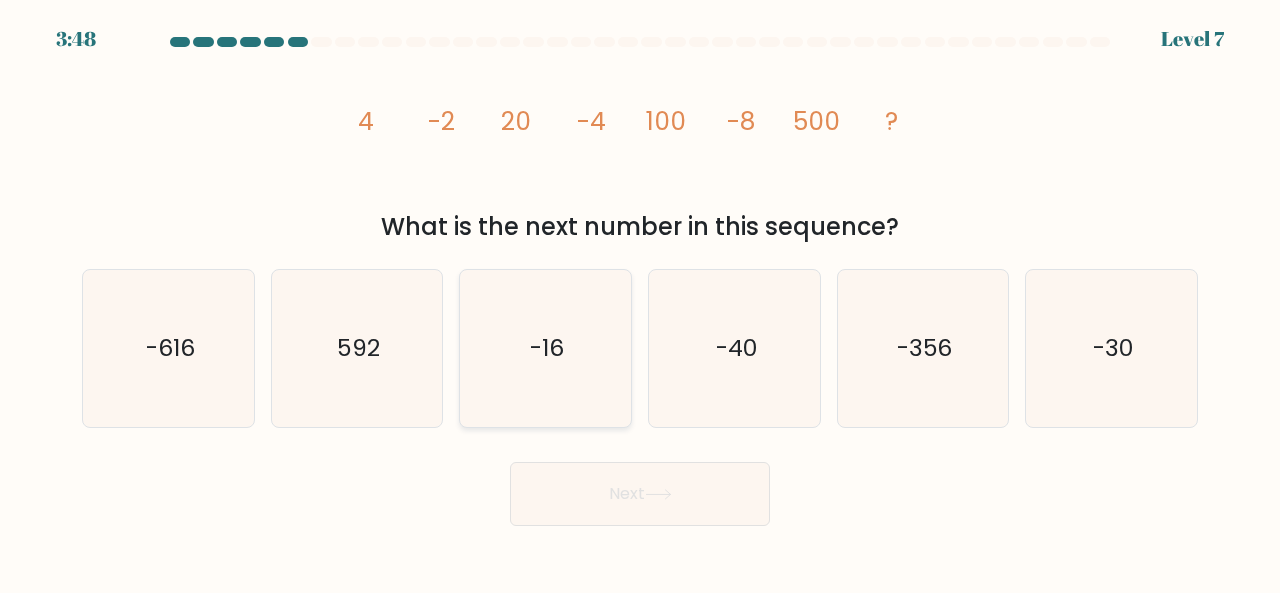 click on "-16" at bounding box center (547, 347) 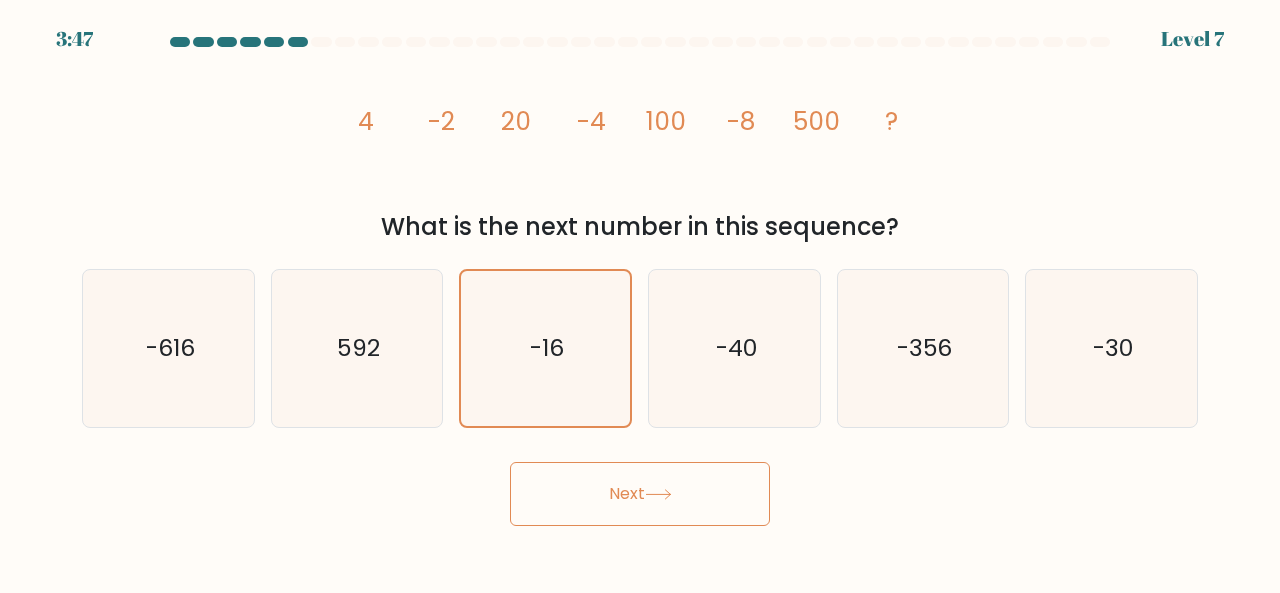 click on "Next" at bounding box center (640, 494) 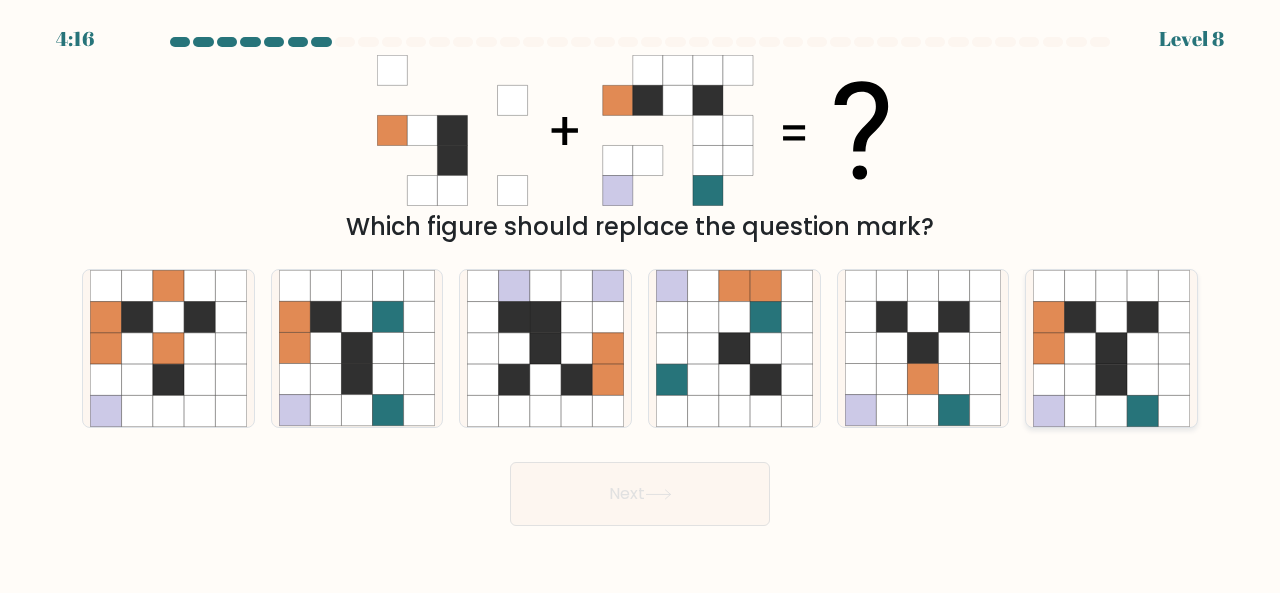 click at bounding box center (1049, 379) 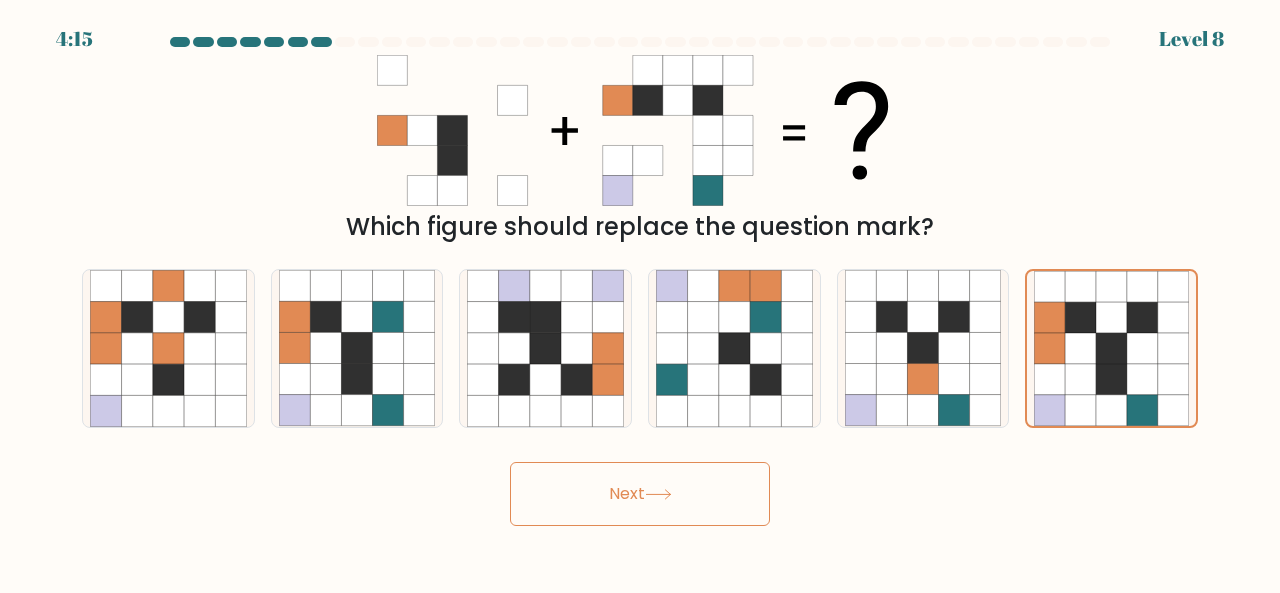 click on "Next" at bounding box center [640, 494] 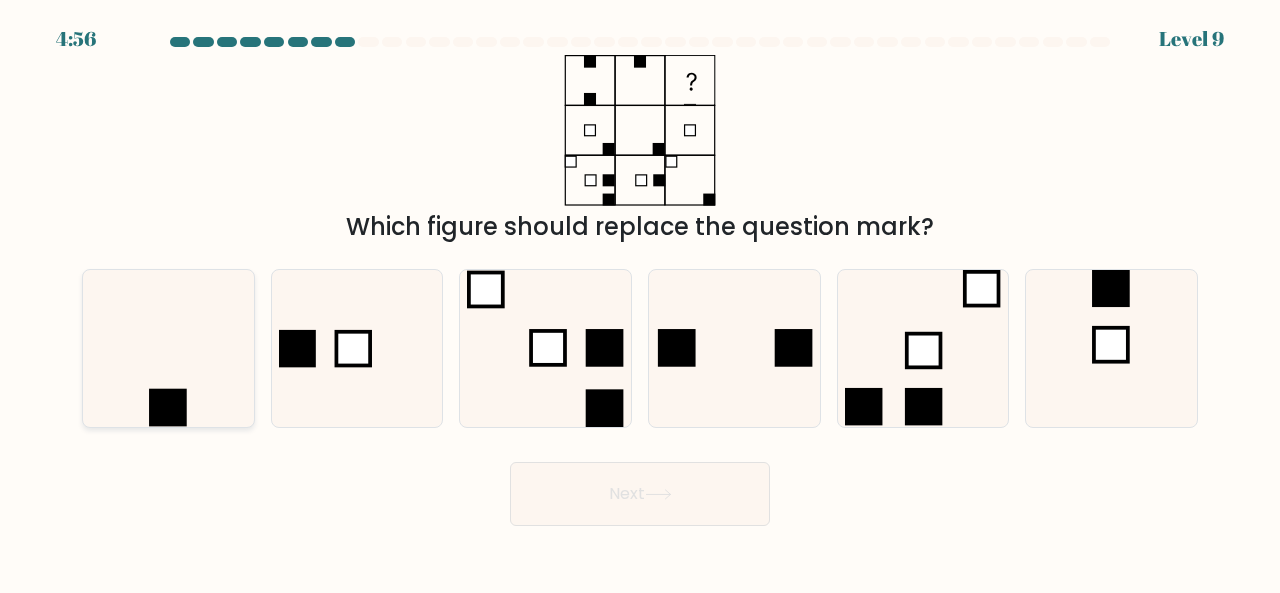 click at bounding box center [168, 348] 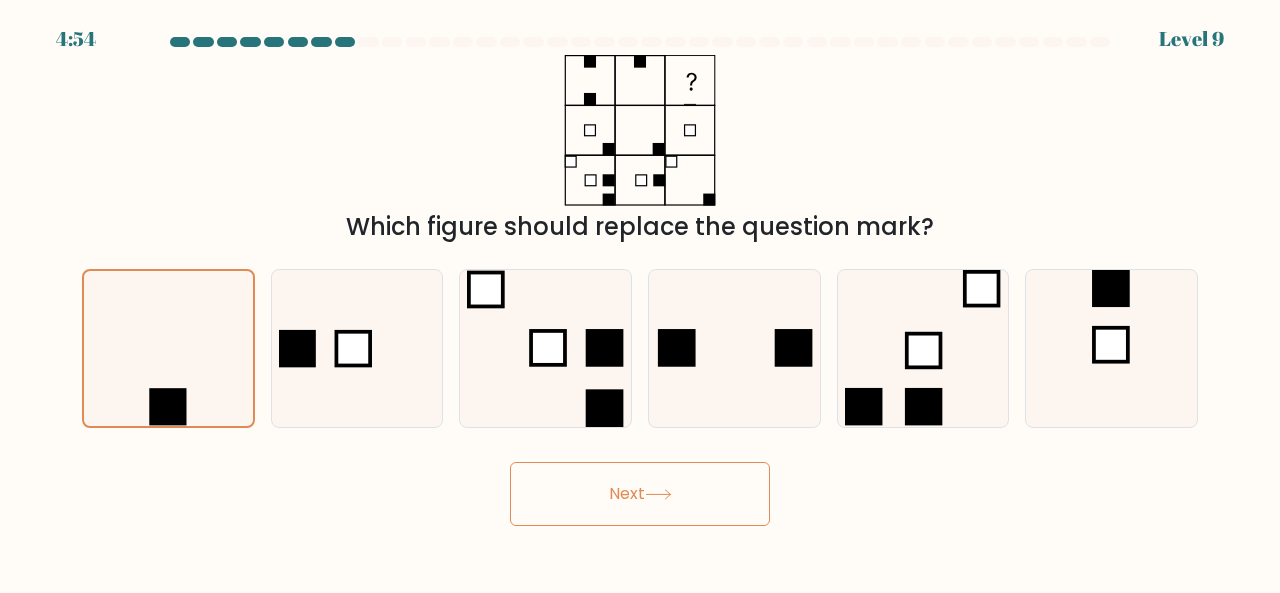 click on "Next" at bounding box center [640, 494] 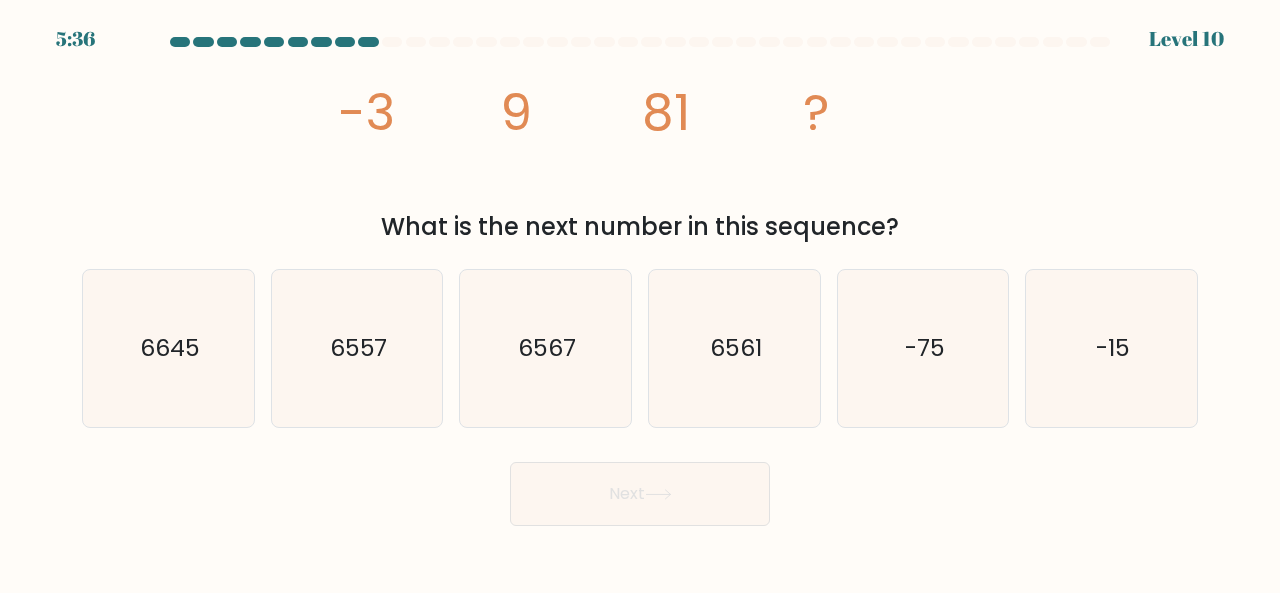 click on "What is the next number in this sequence?" at bounding box center [640, 227] 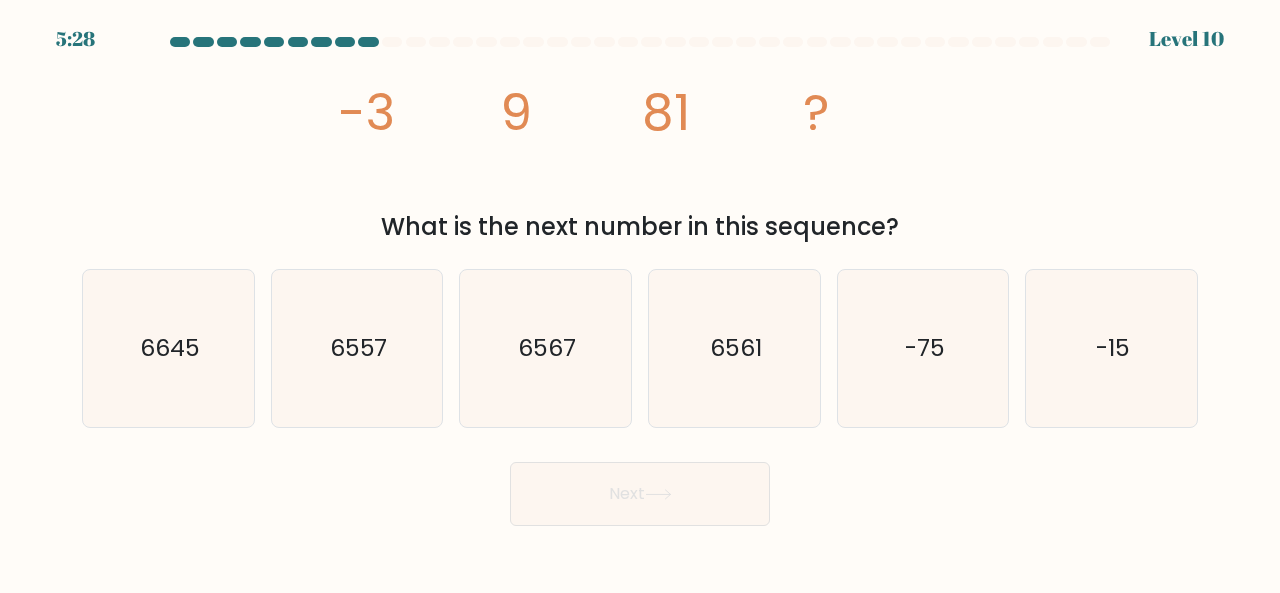 click on "What is the next number in this sequence?" at bounding box center [640, 227] 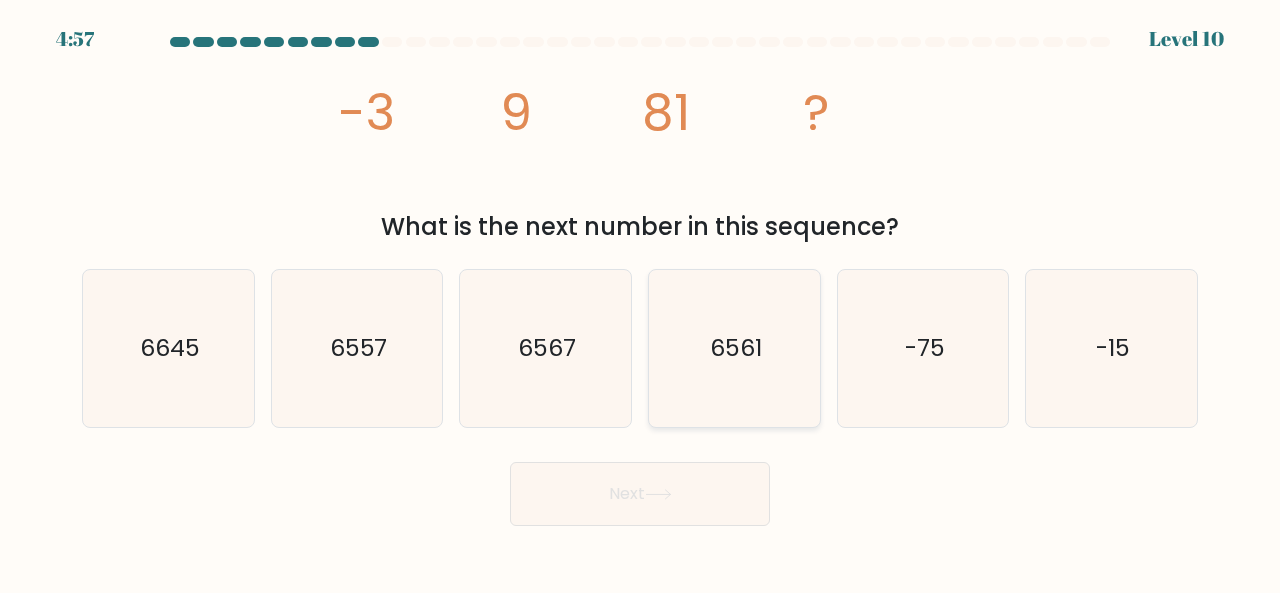 click on "6561" at bounding box center (736, 347) 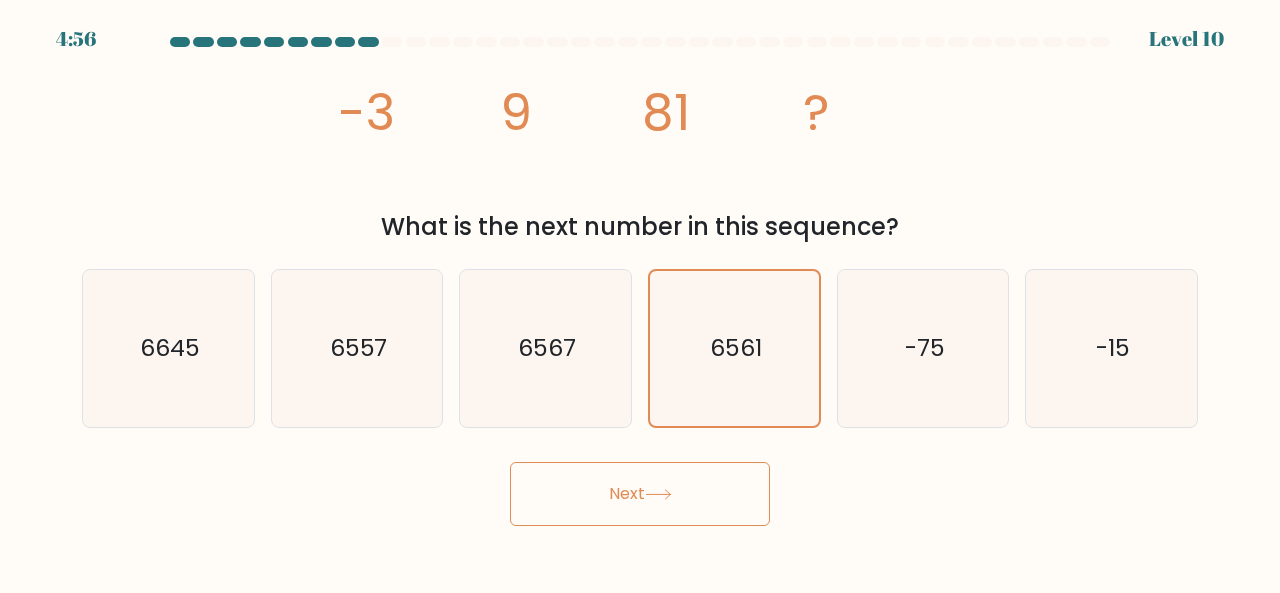 click on "Next" at bounding box center [640, 494] 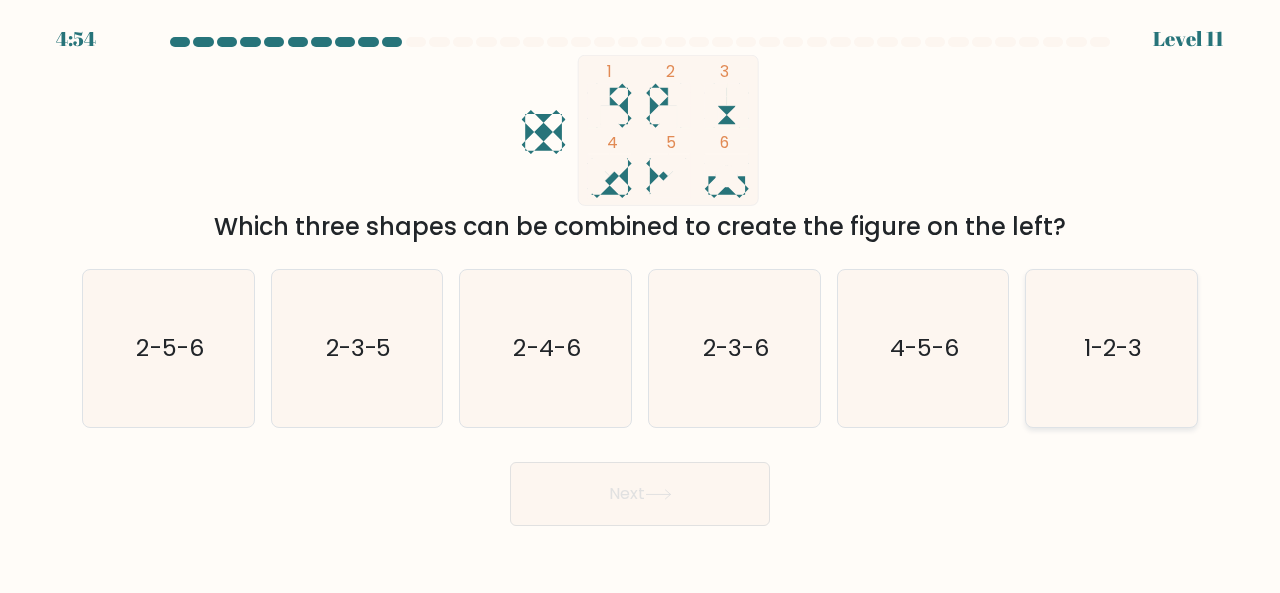 click on "1-2-3" at bounding box center (1111, 348) 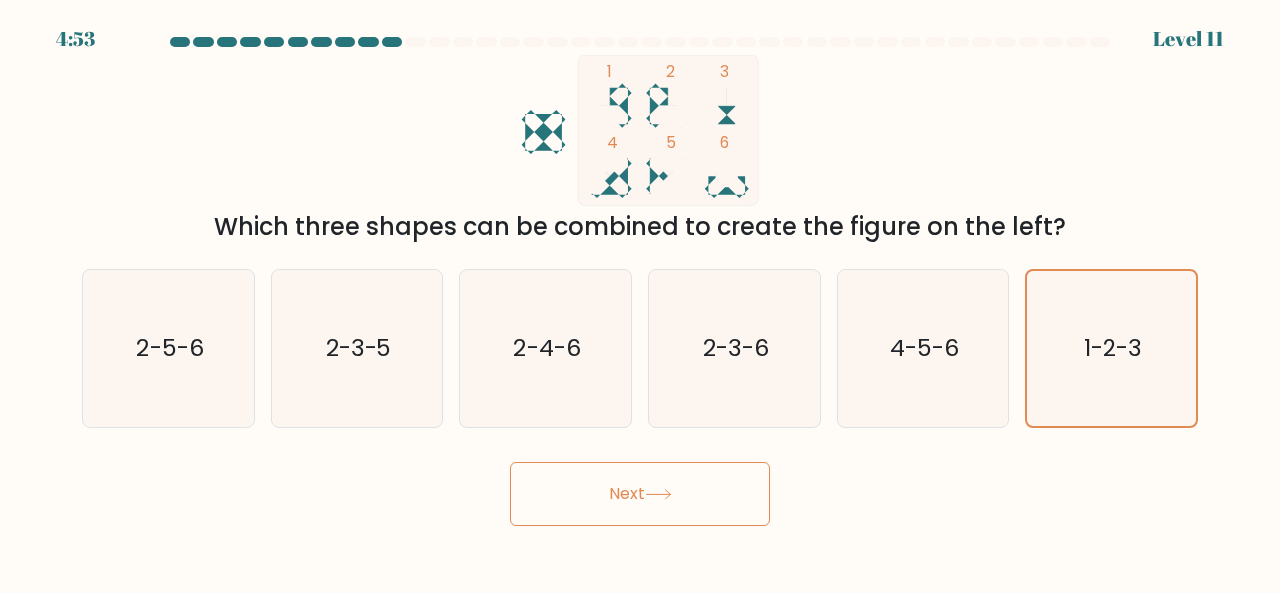 click on "Next" at bounding box center (640, 494) 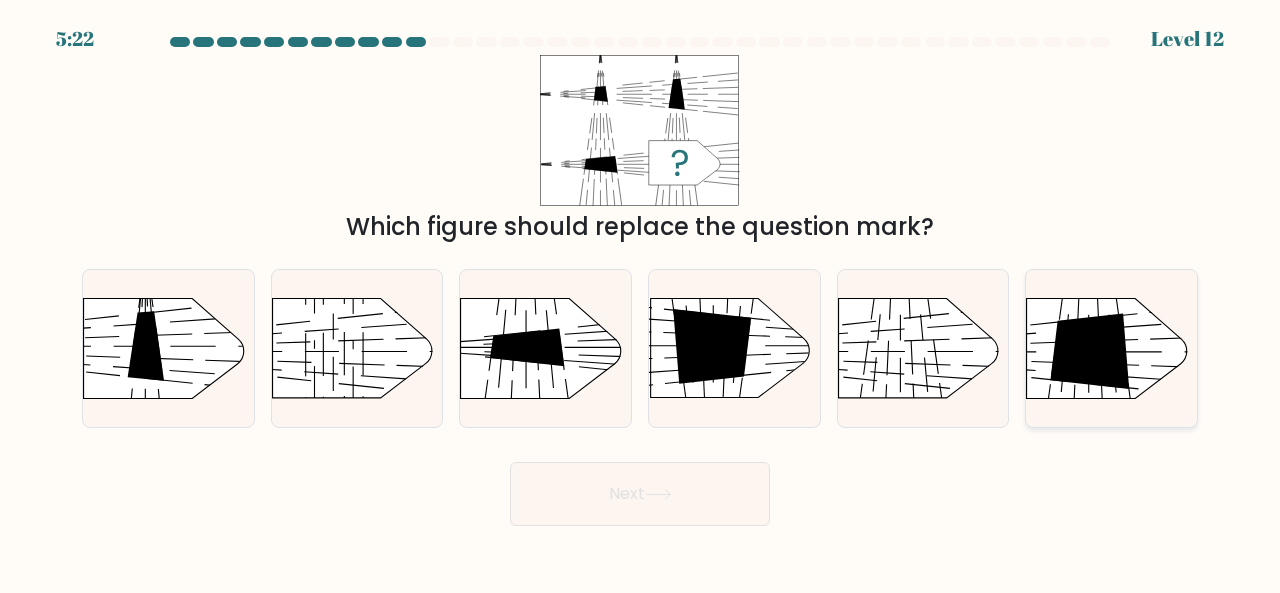 click at bounding box center [1090, 350] 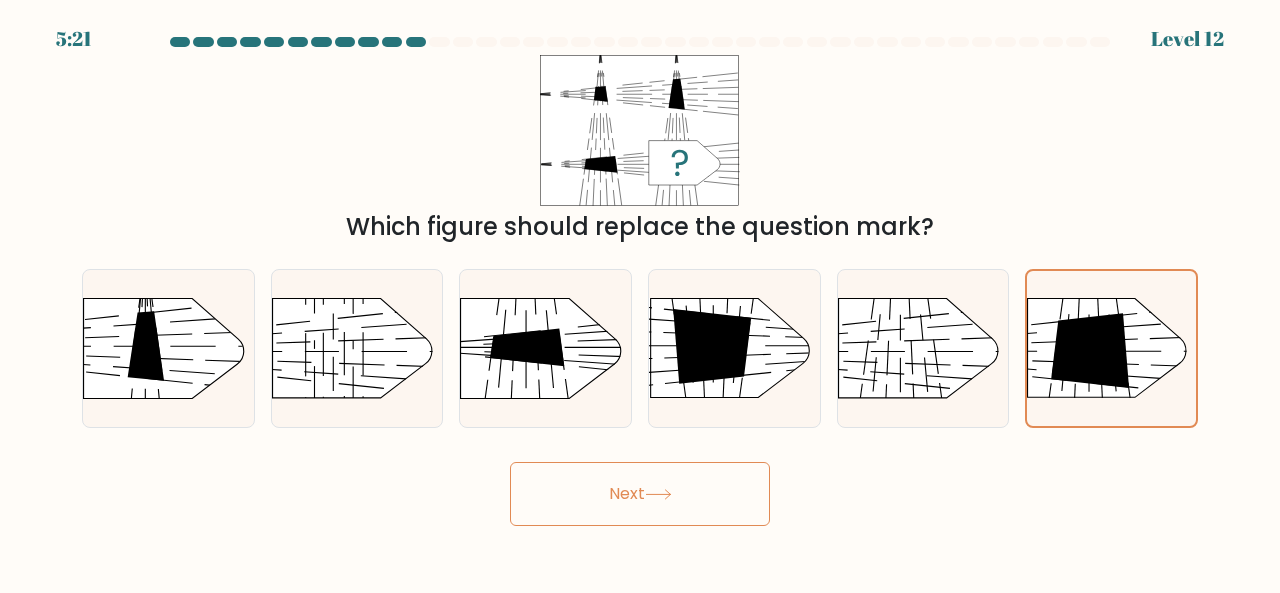 click on "Next" at bounding box center [640, 494] 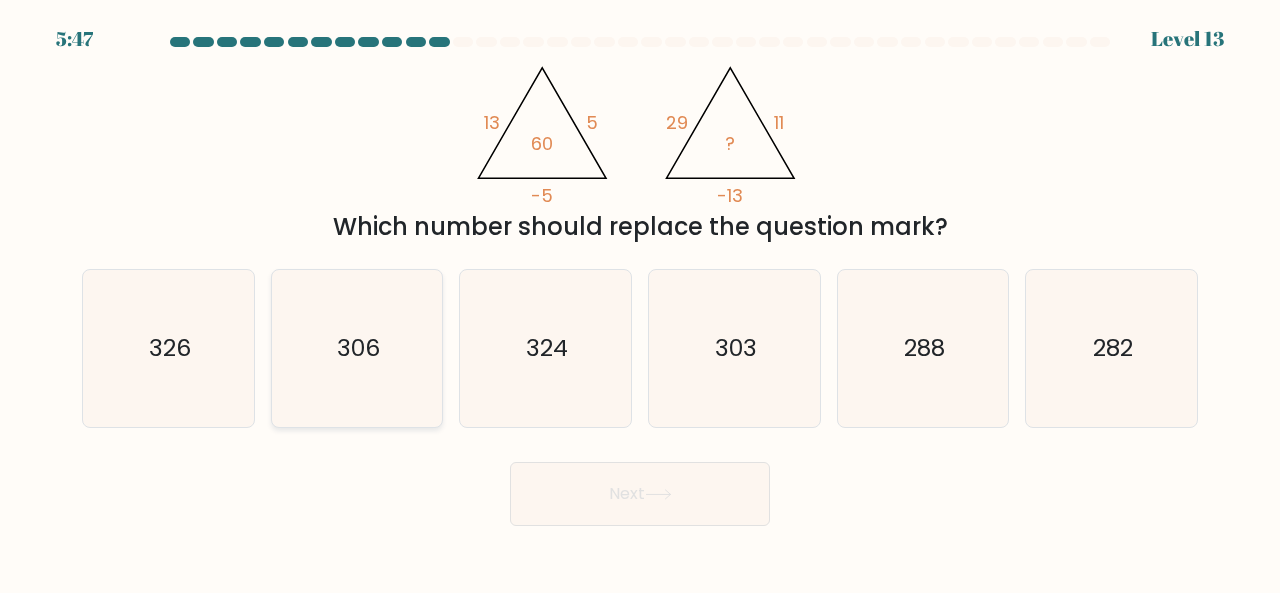 click on "306" at bounding box center [357, 348] 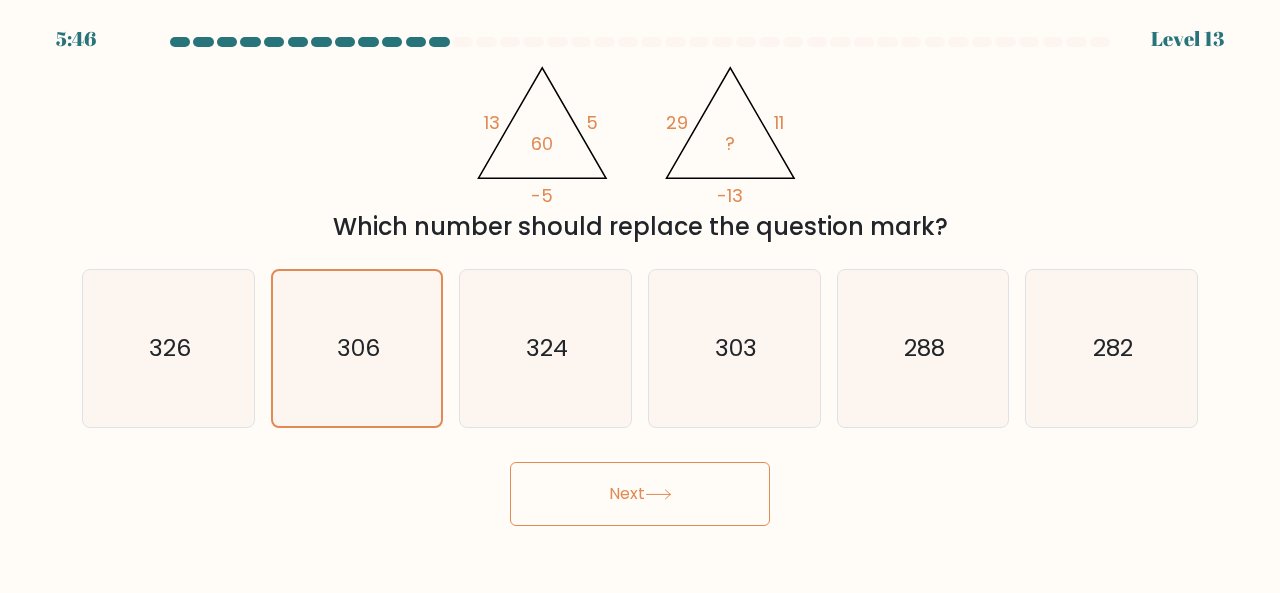 click on "Next" at bounding box center (640, 494) 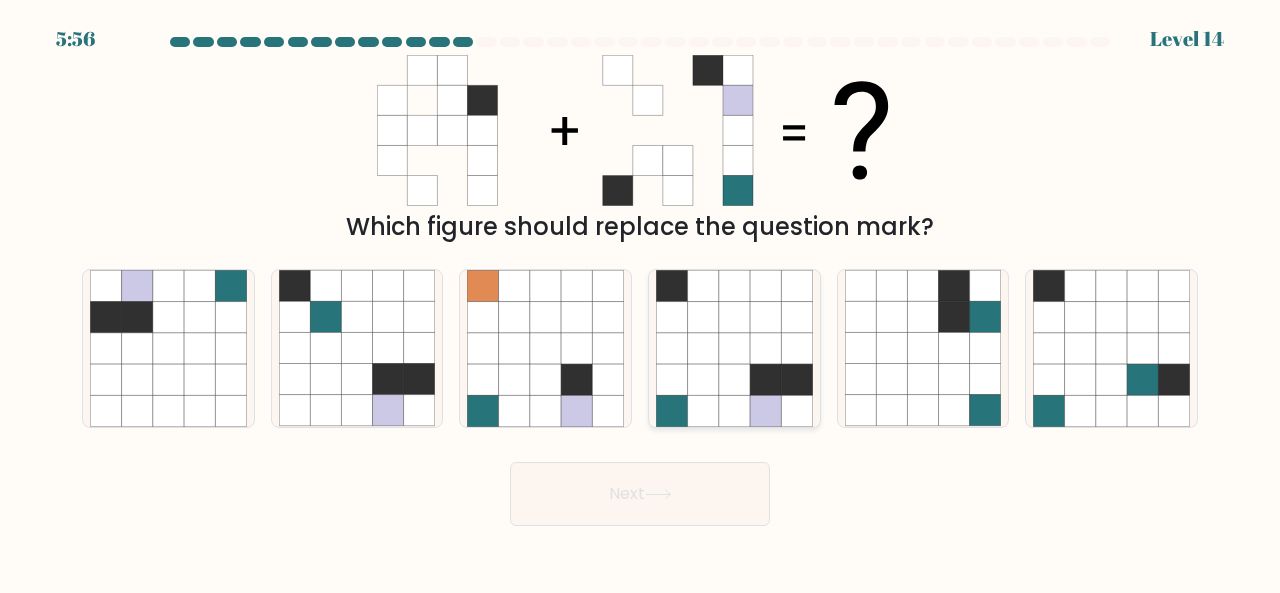 click at bounding box center [765, 348] 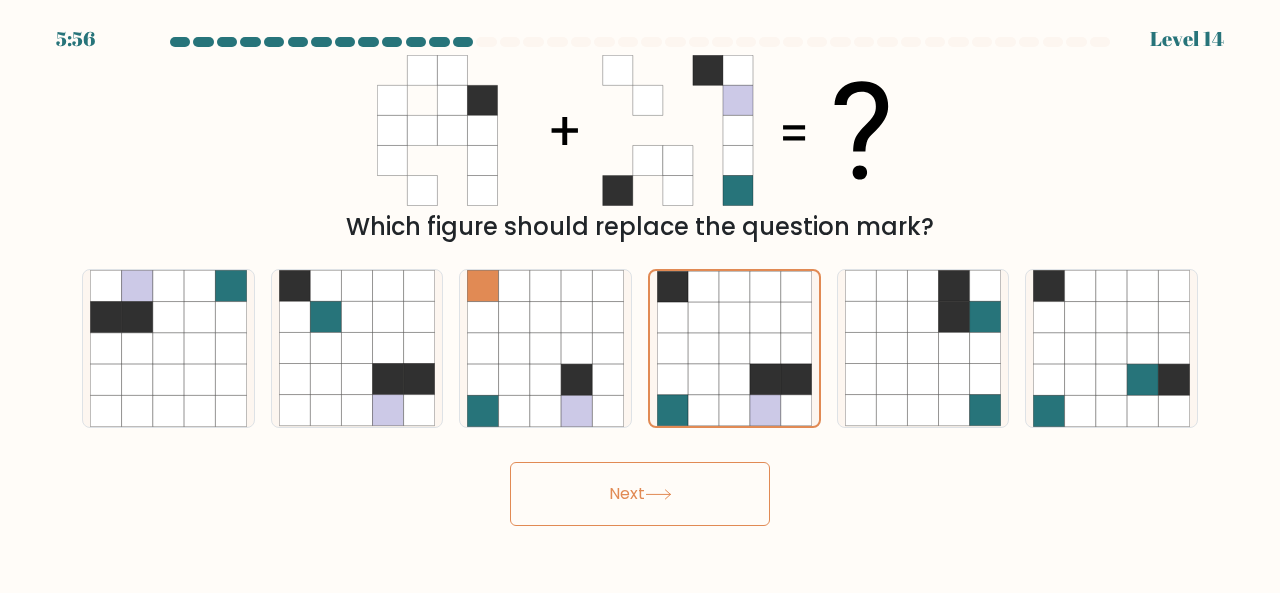 click on "Next" at bounding box center [640, 494] 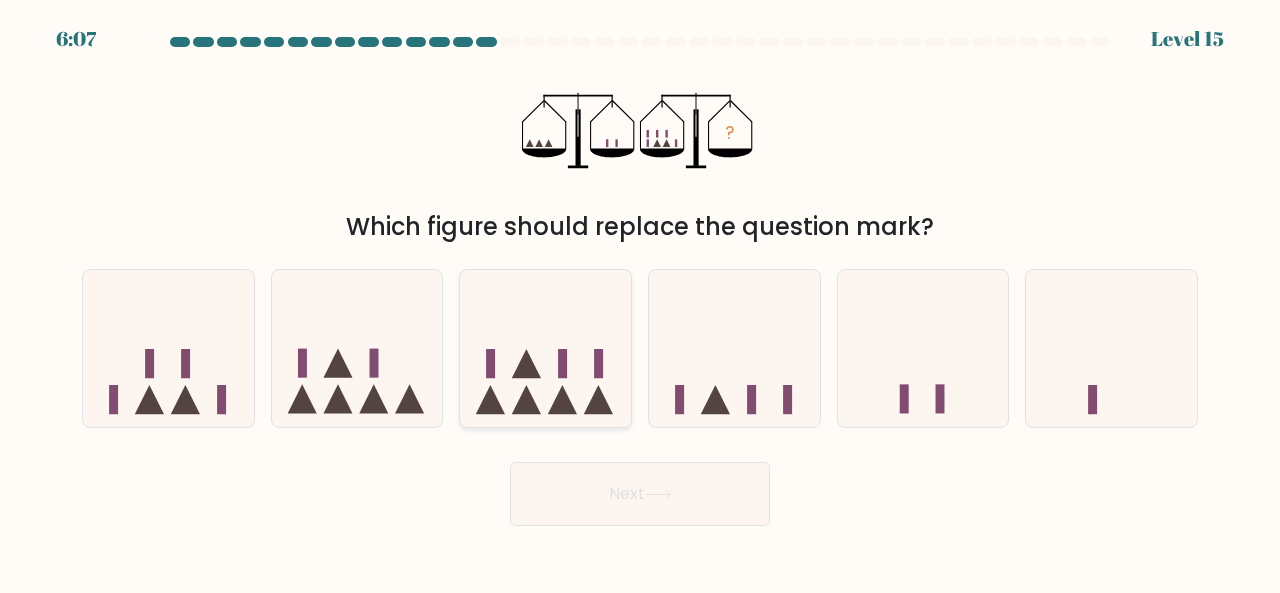 click at bounding box center (545, 347) 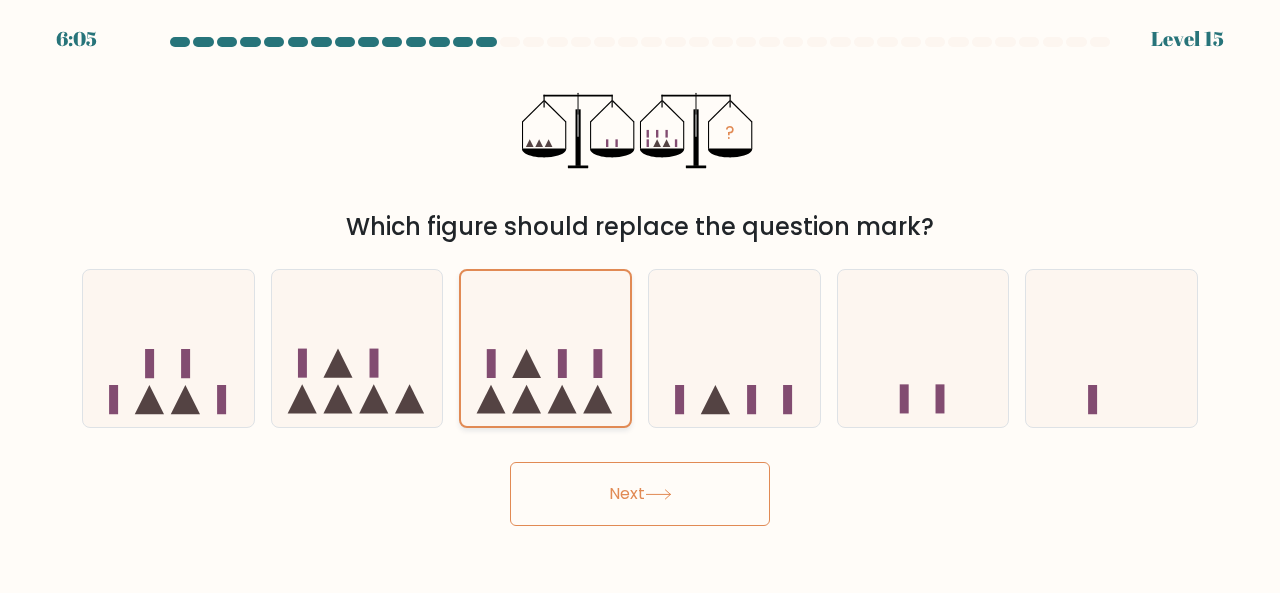 click at bounding box center (545, 348) 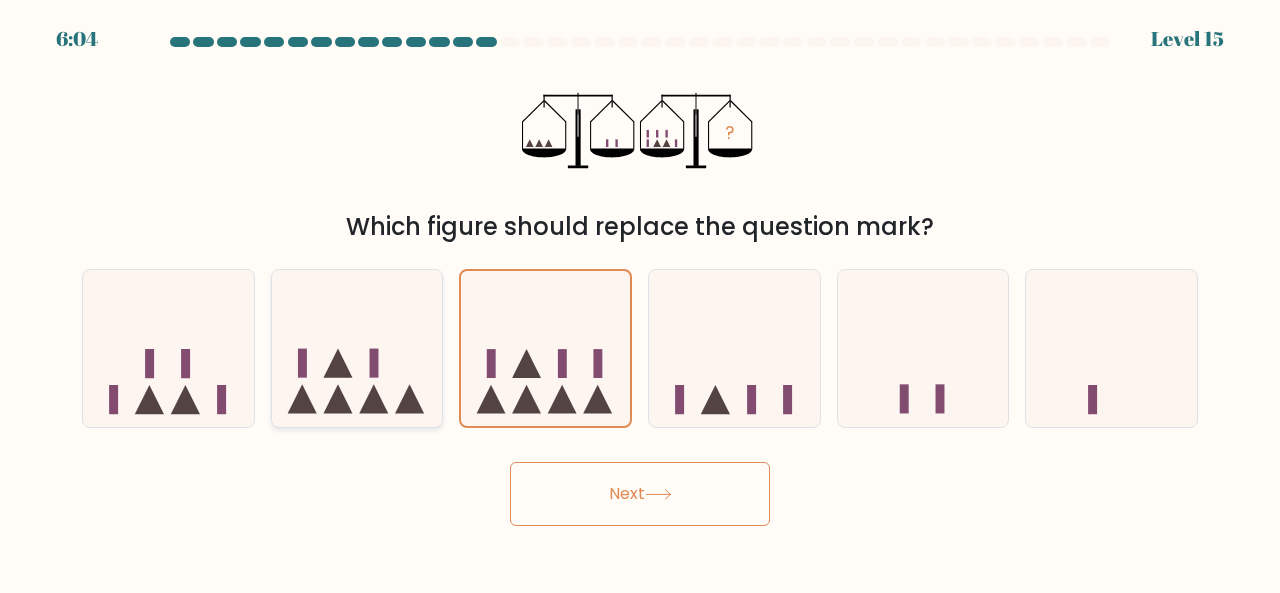 click at bounding box center [357, 347] 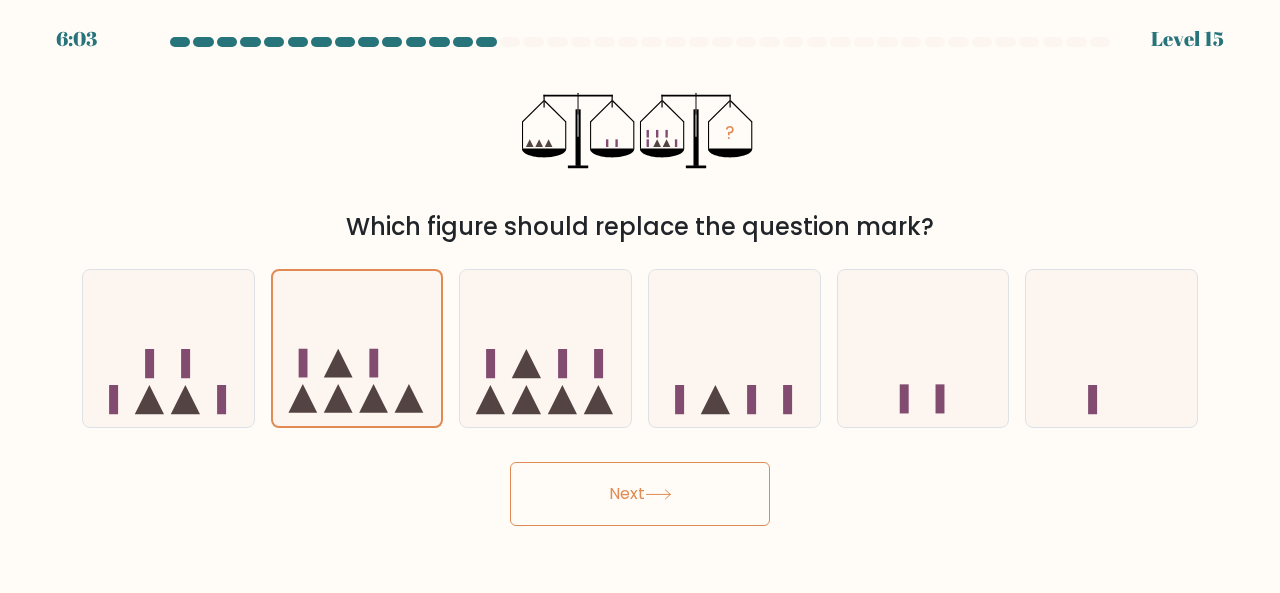 click on "Next" at bounding box center [640, 494] 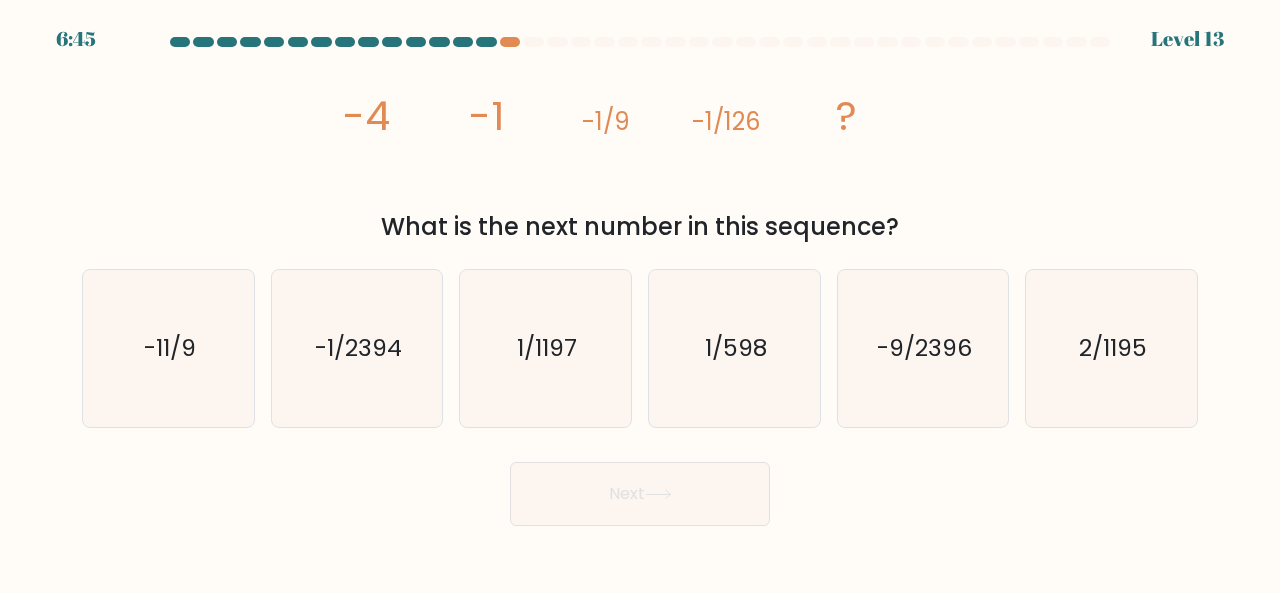 click on "What is the next number in this sequence?" at bounding box center (640, 227) 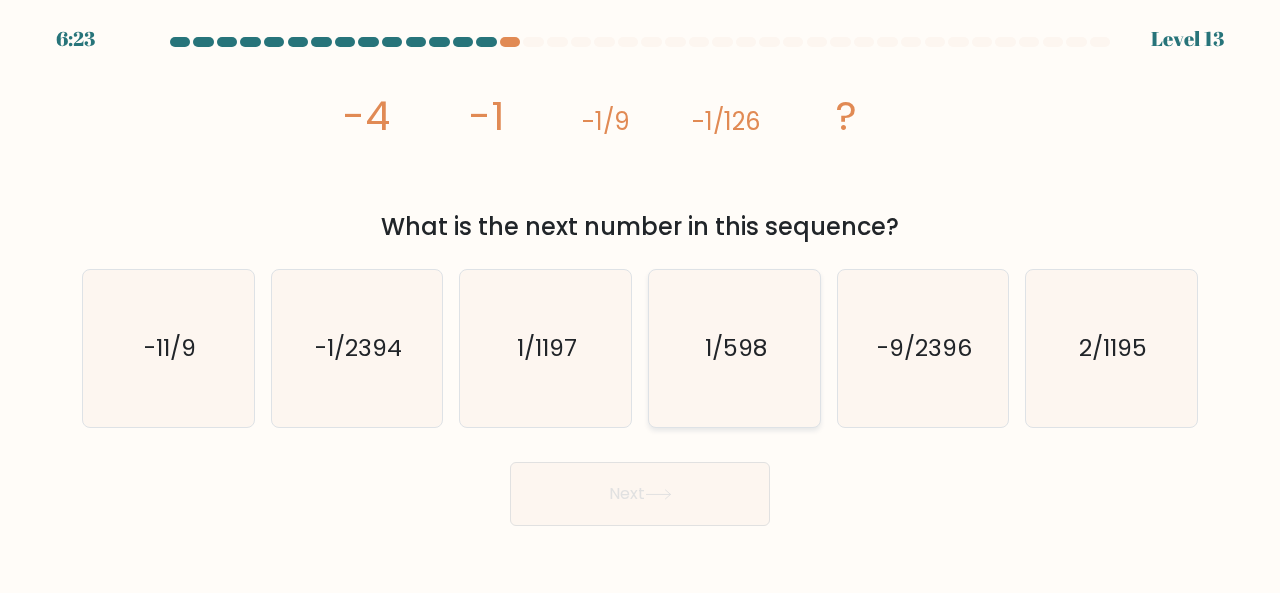 click on "1/598" at bounding box center (734, 348) 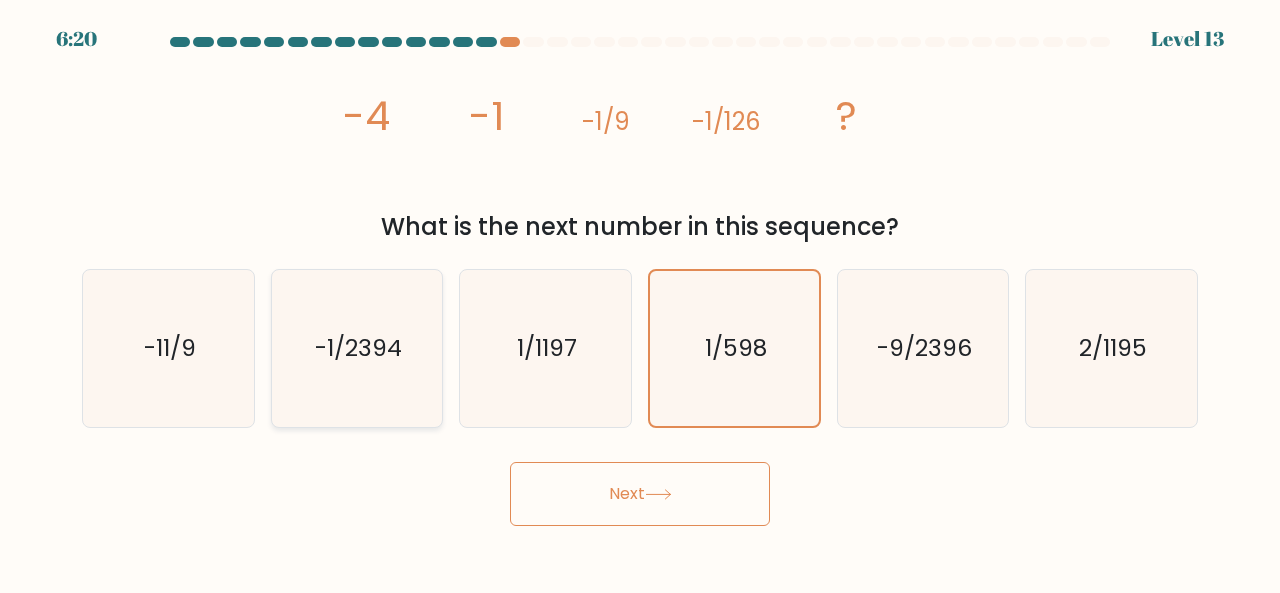 click on "-1/2394" at bounding box center (357, 348) 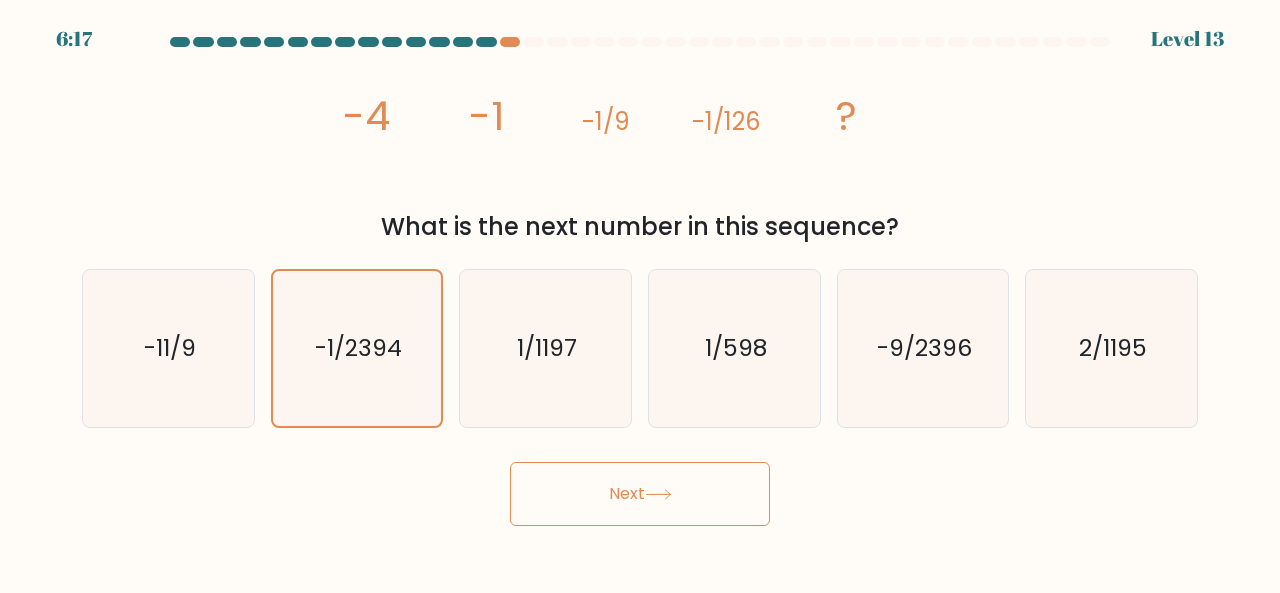 click on "Next" at bounding box center (640, 494) 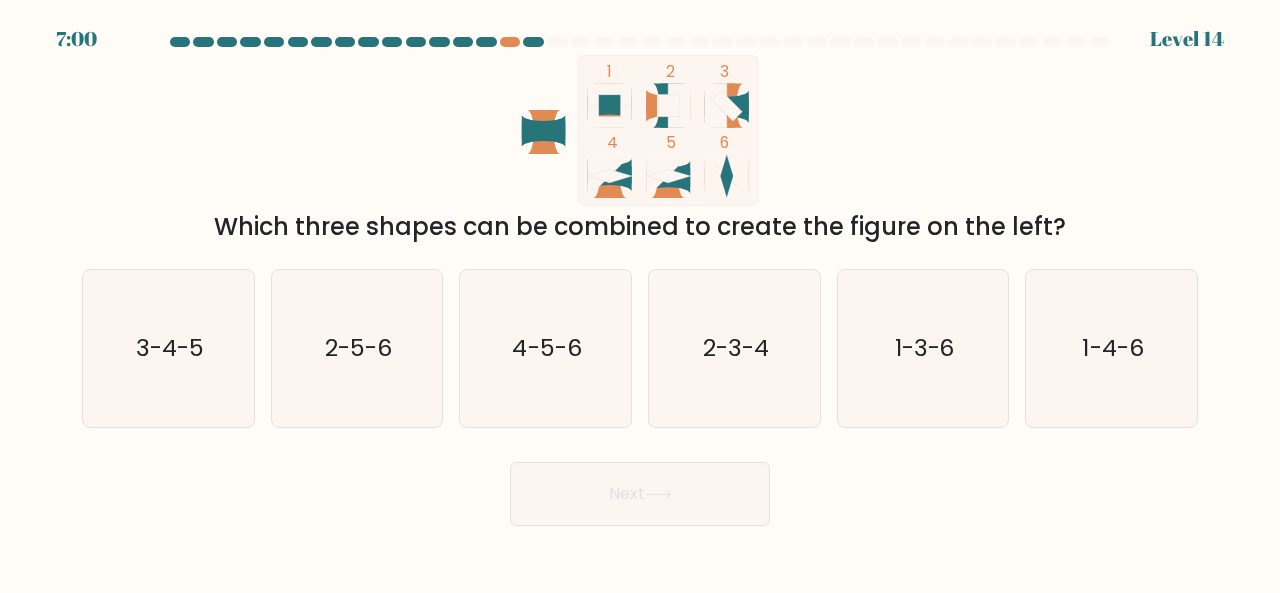 click on "Which three shapes can be combined to create the figure on the left?" at bounding box center [640, 227] 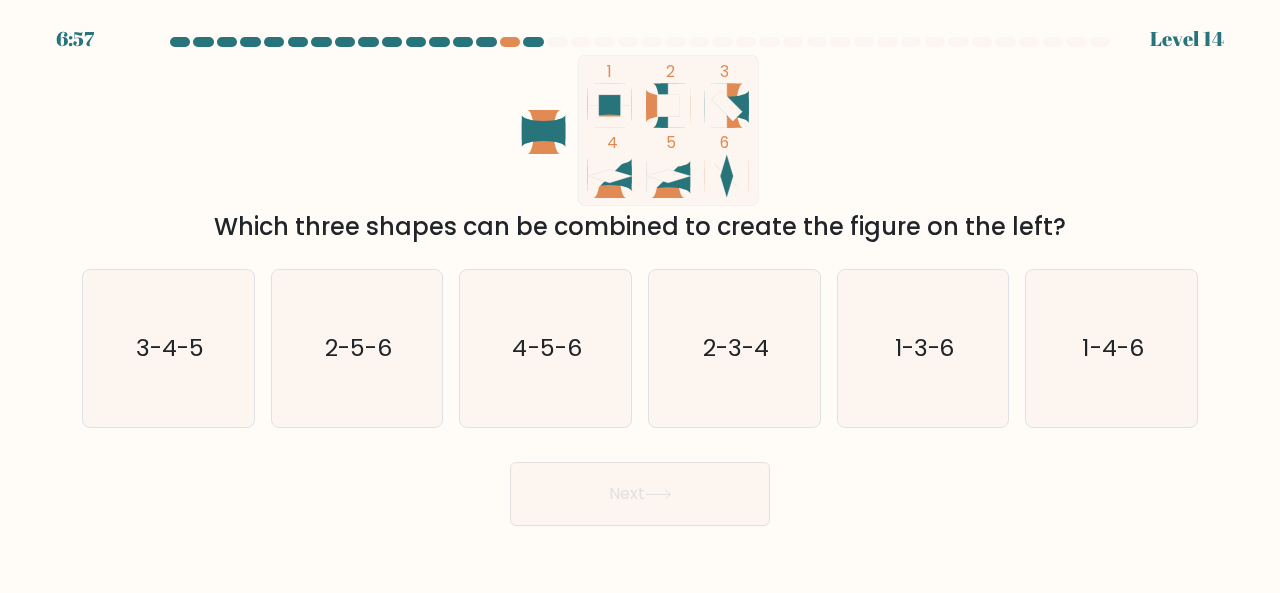 click on "Which three shapes can be combined to create the figure on the left?" at bounding box center [640, 227] 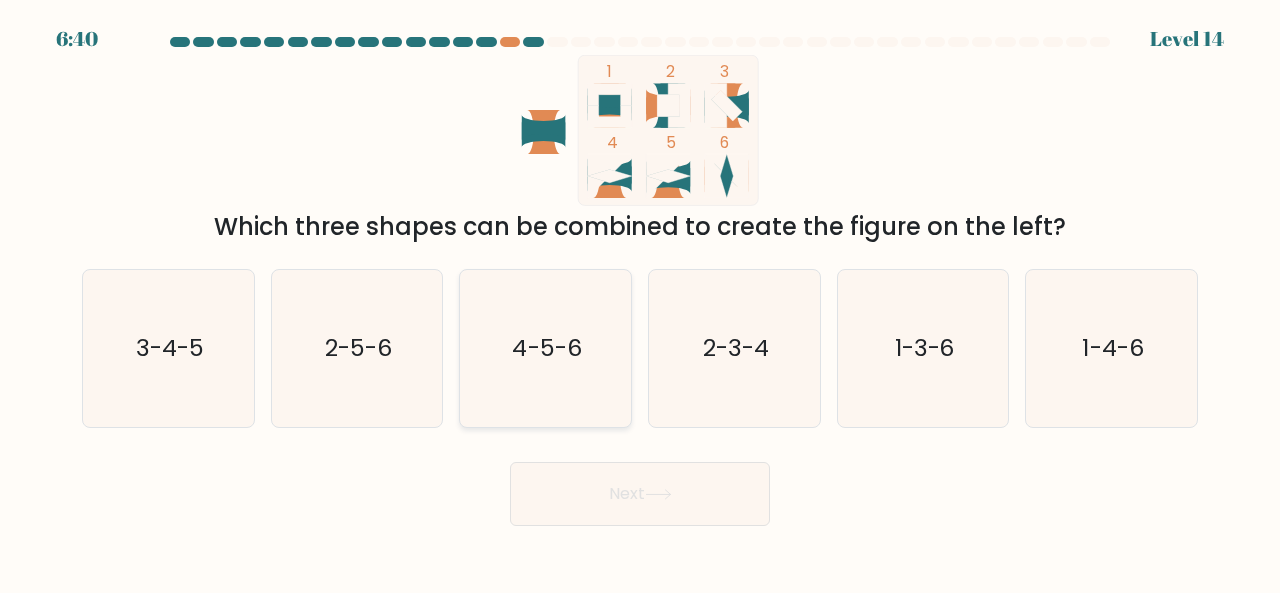 click on "4-5-6" at bounding box center (547, 347) 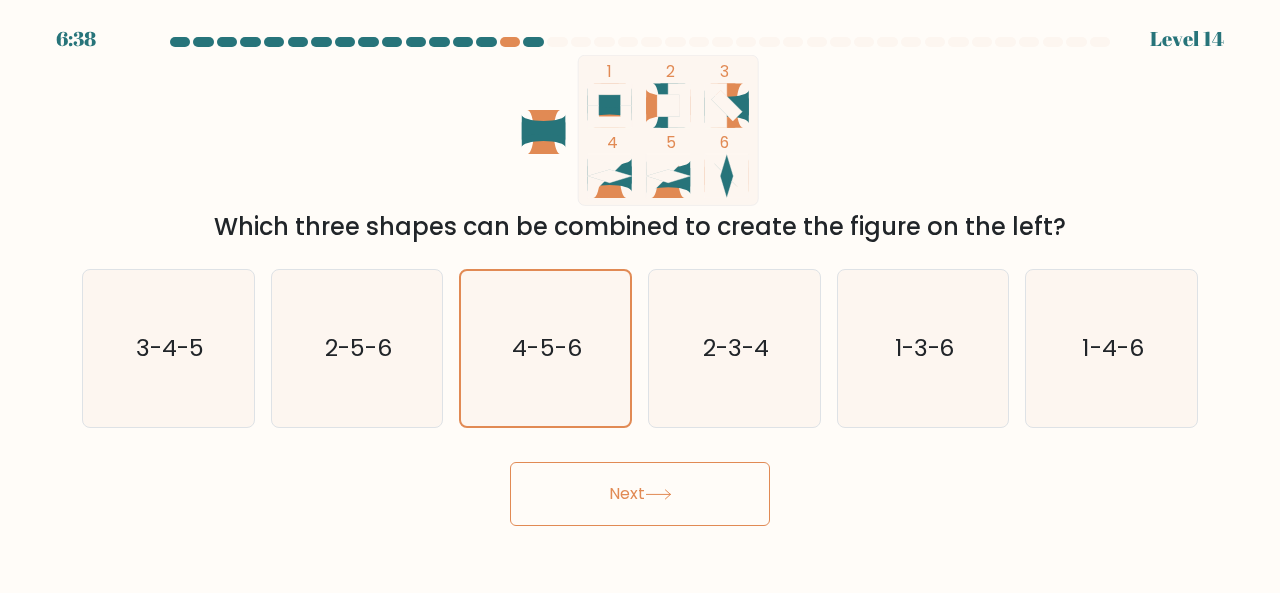 click on "Next" at bounding box center [640, 494] 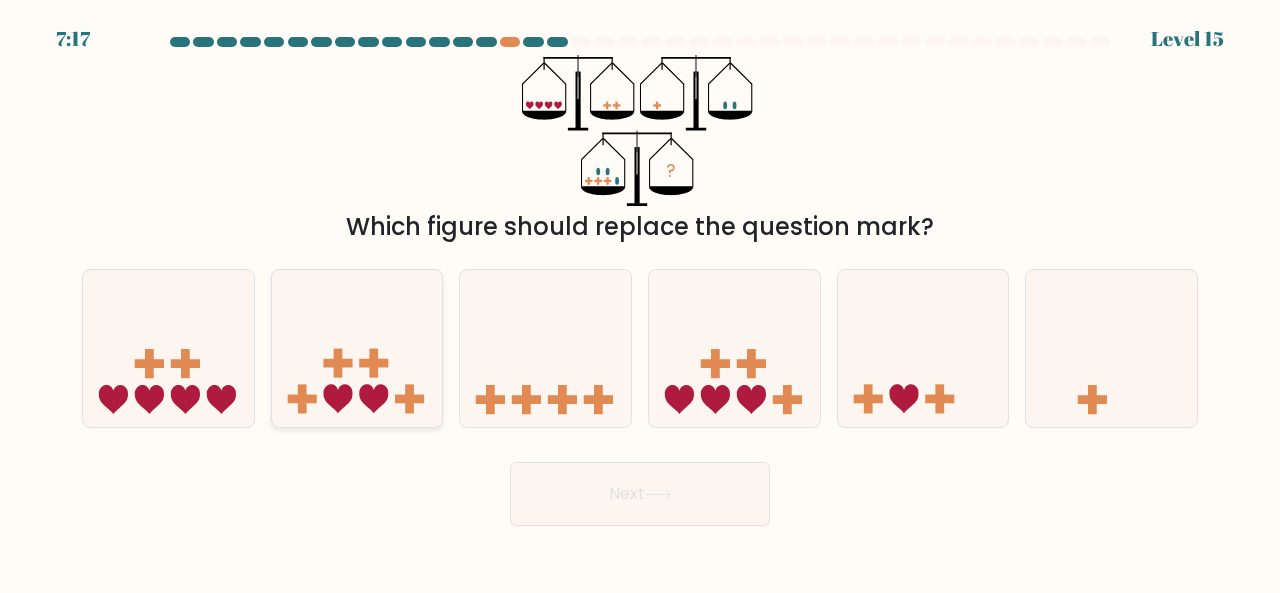 click at bounding box center [337, 399] 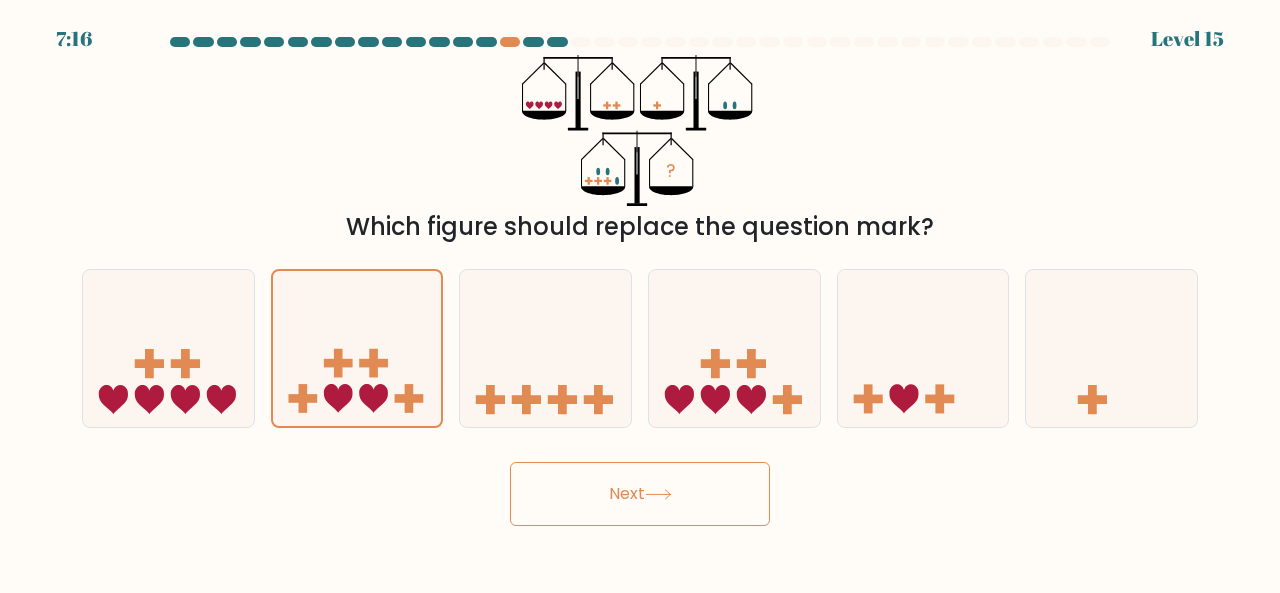click on "Next" at bounding box center [640, 494] 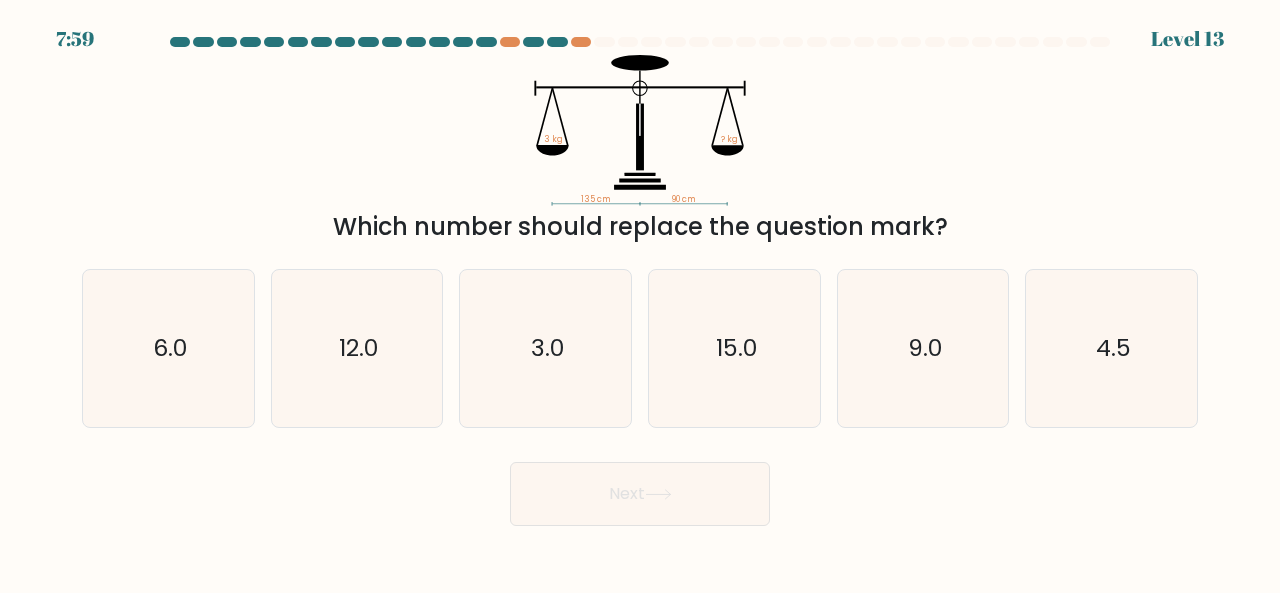 click on "Which number should replace the question mark?" at bounding box center [640, 227] 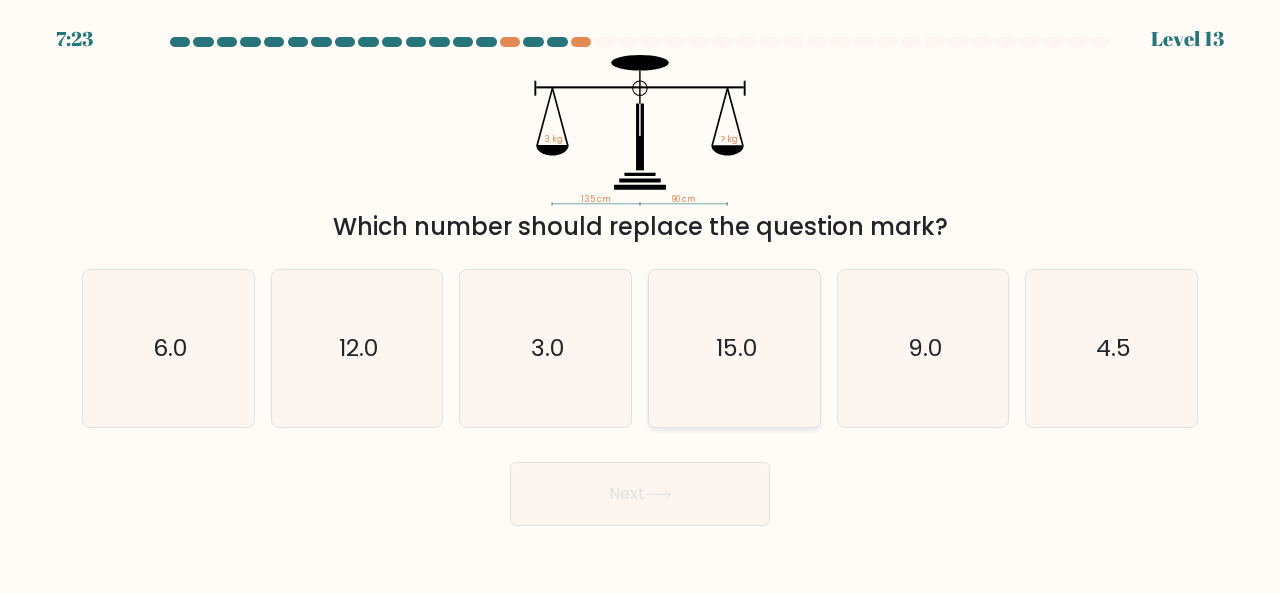 click on "15.0" at bounding box center [734, 348] 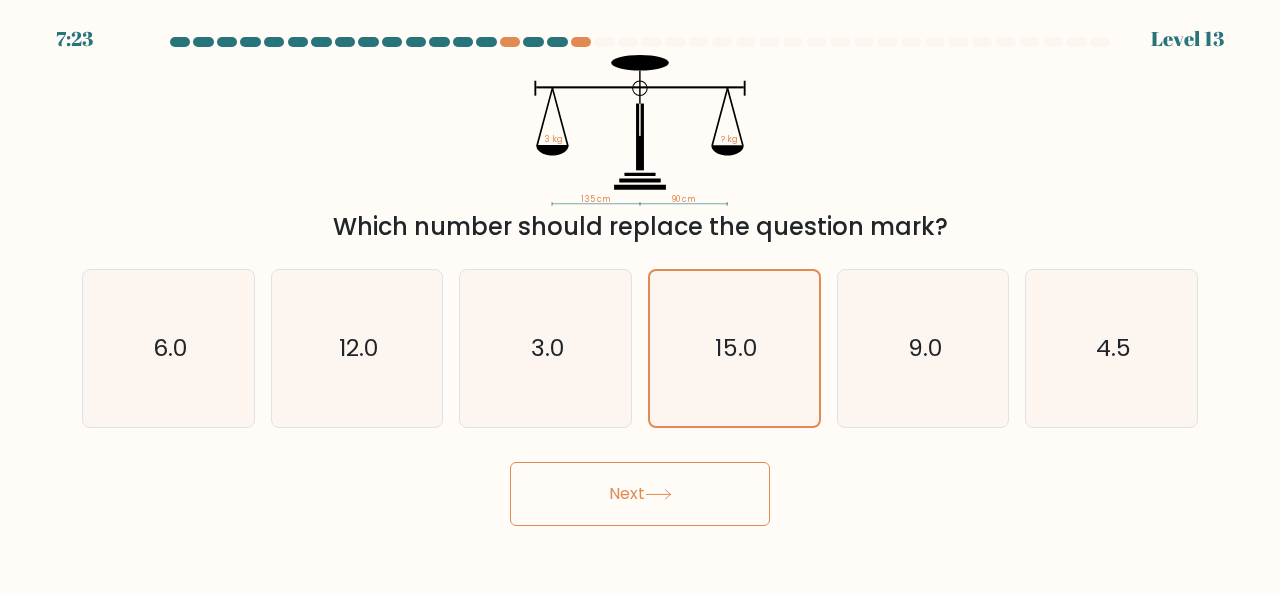 click on "Next" at bounding box center (640, 494) 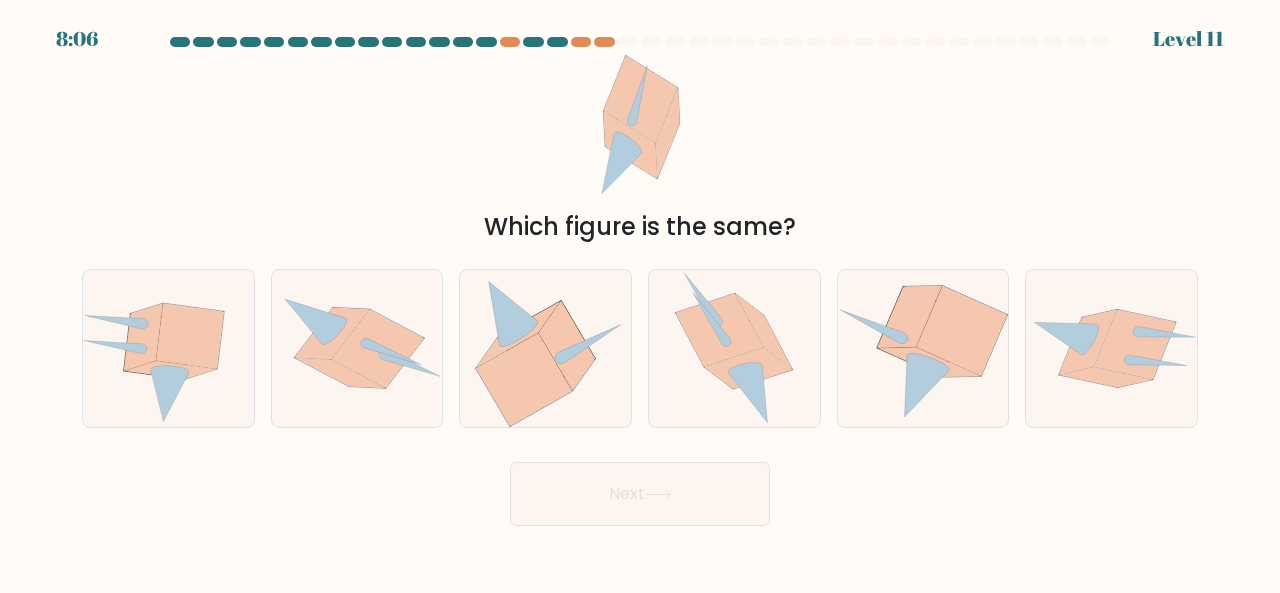 click on "Which figure is the same?" at bounding box center [640, 227] 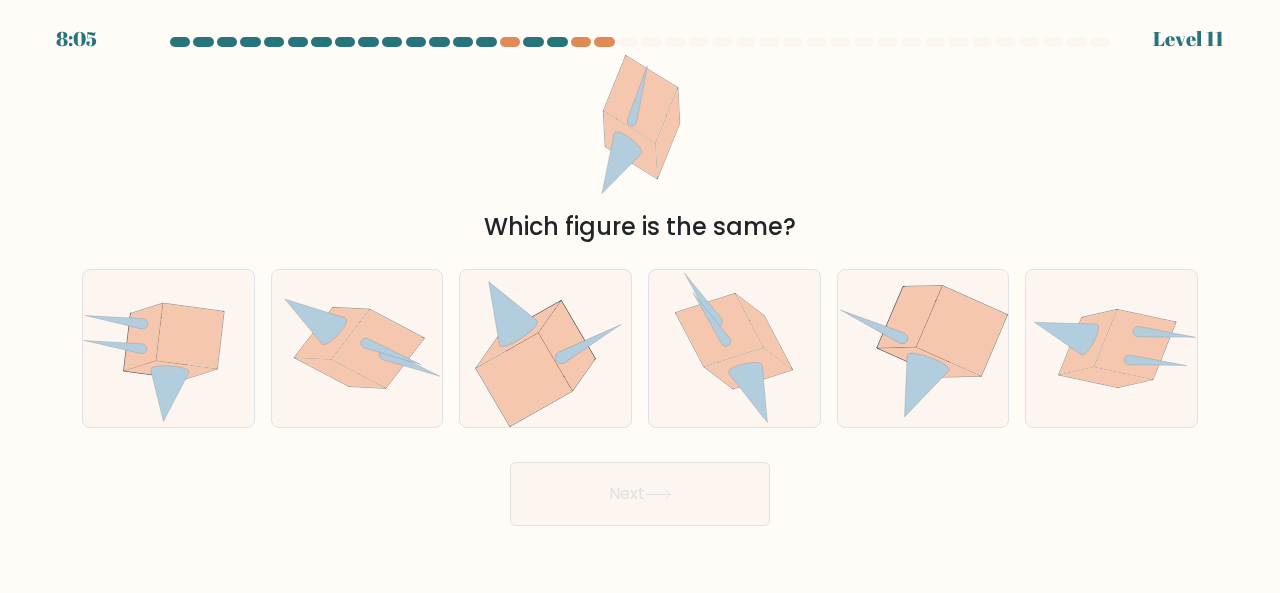 click on "Which figure is the same?" at bounding box center (640, 227) 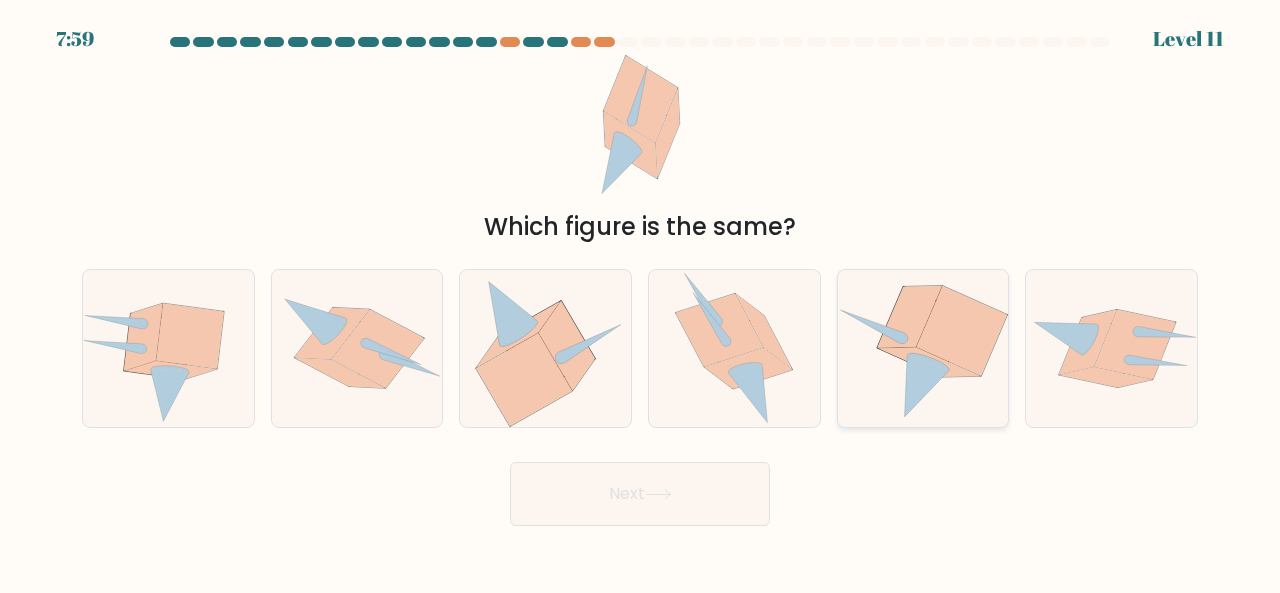 click at bounding box center [909, 317] 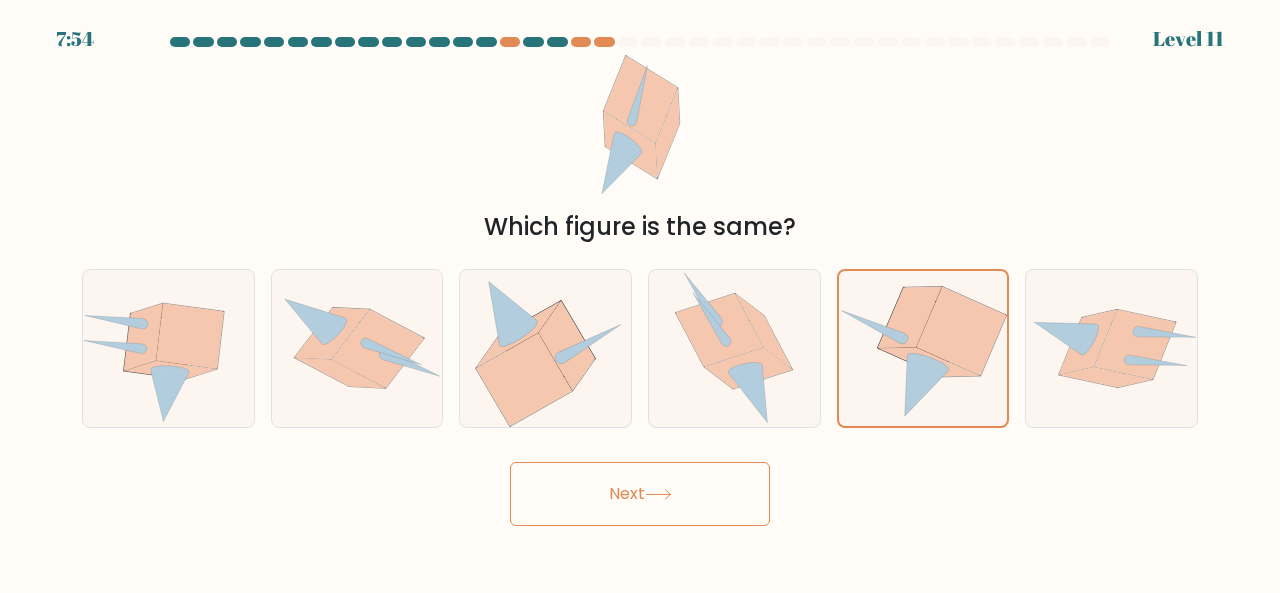 click on "Next" at bounding box center (640, 494) 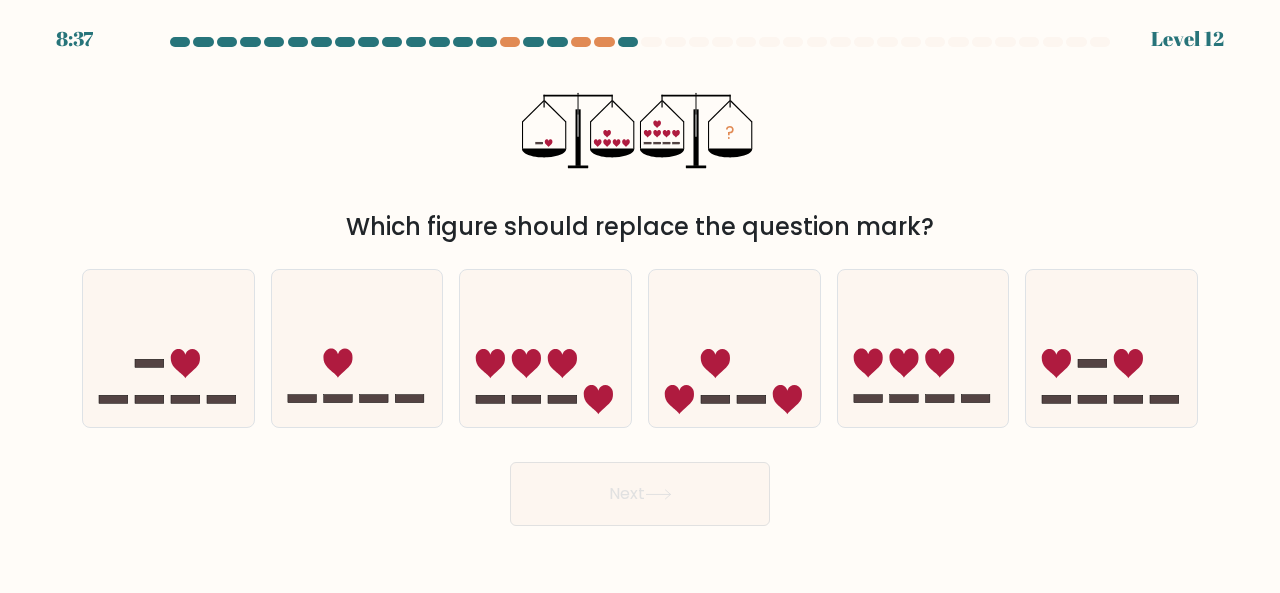 click on "Which figure should replace the question mark?" at bounding box center [640, 227] 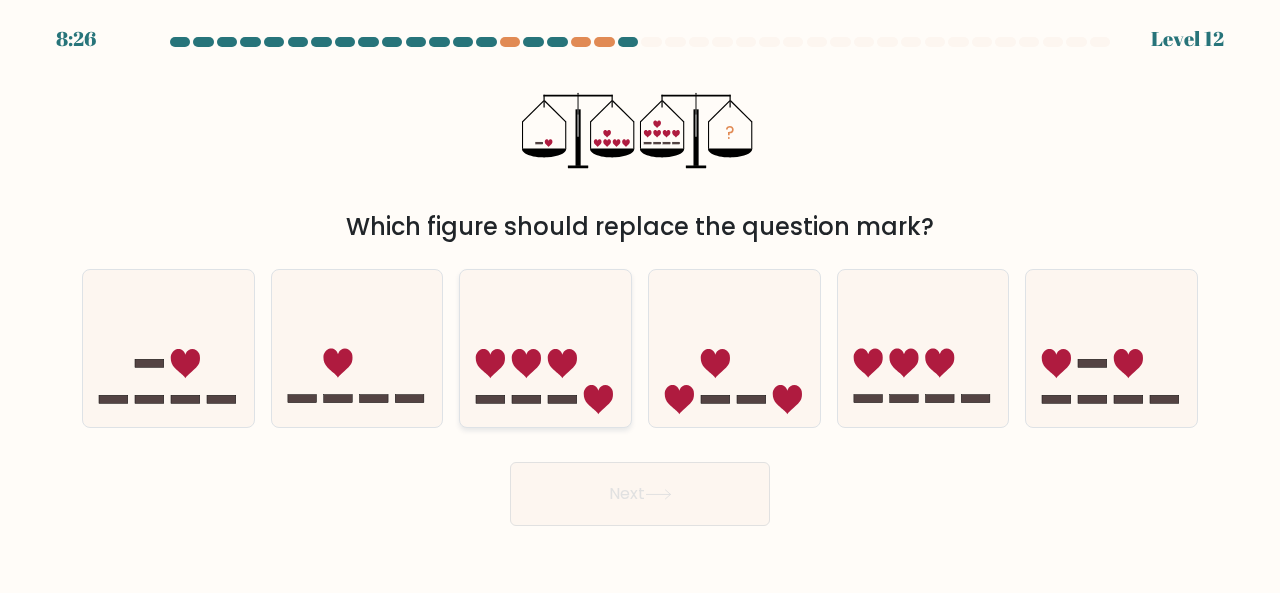 click at bounding box center (545, 347) 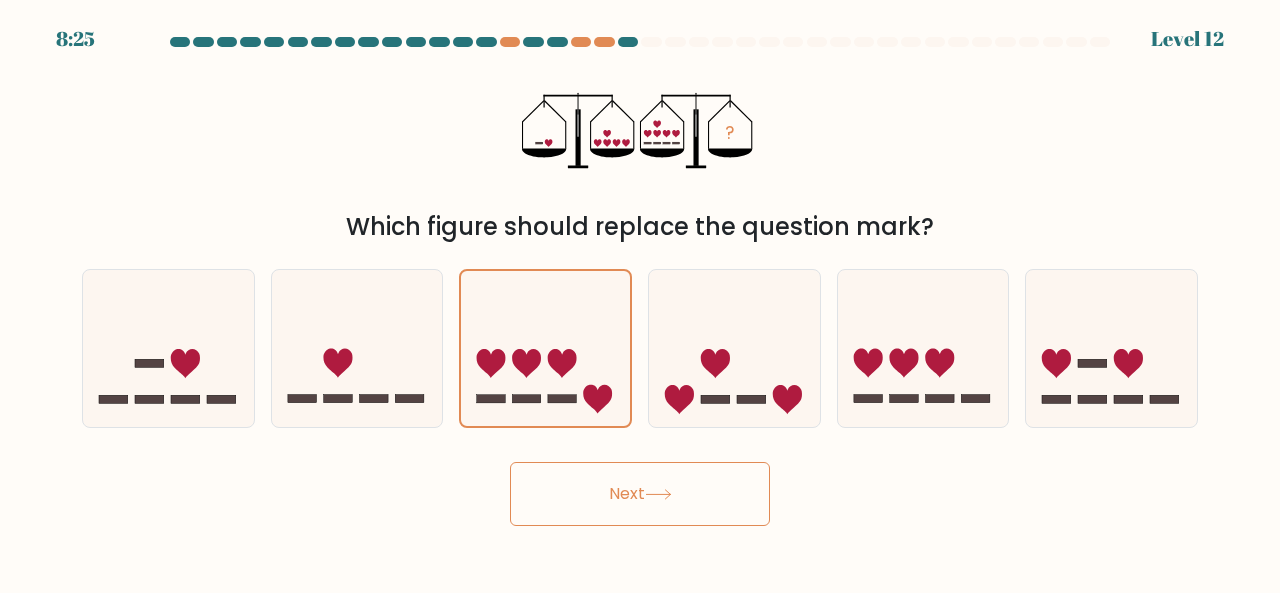click on "Next" at bounding box center (640, 494) 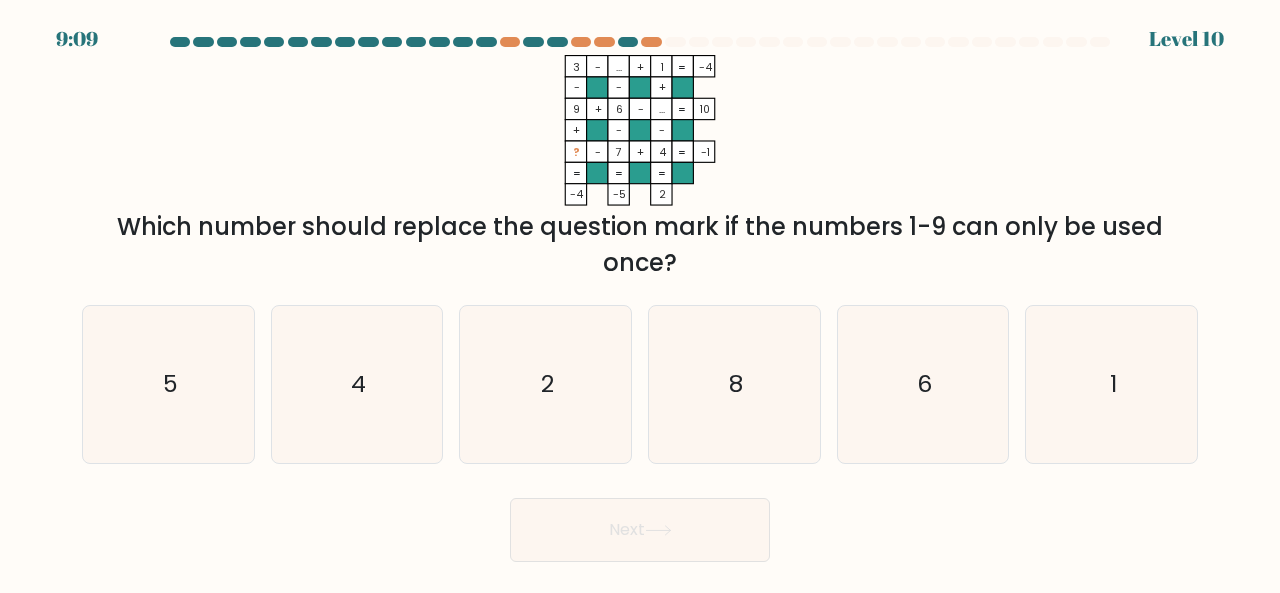 click on "Which number should replace the question mark if the numbers 1-9 can only be used once?" at bounding box center [640, 245] 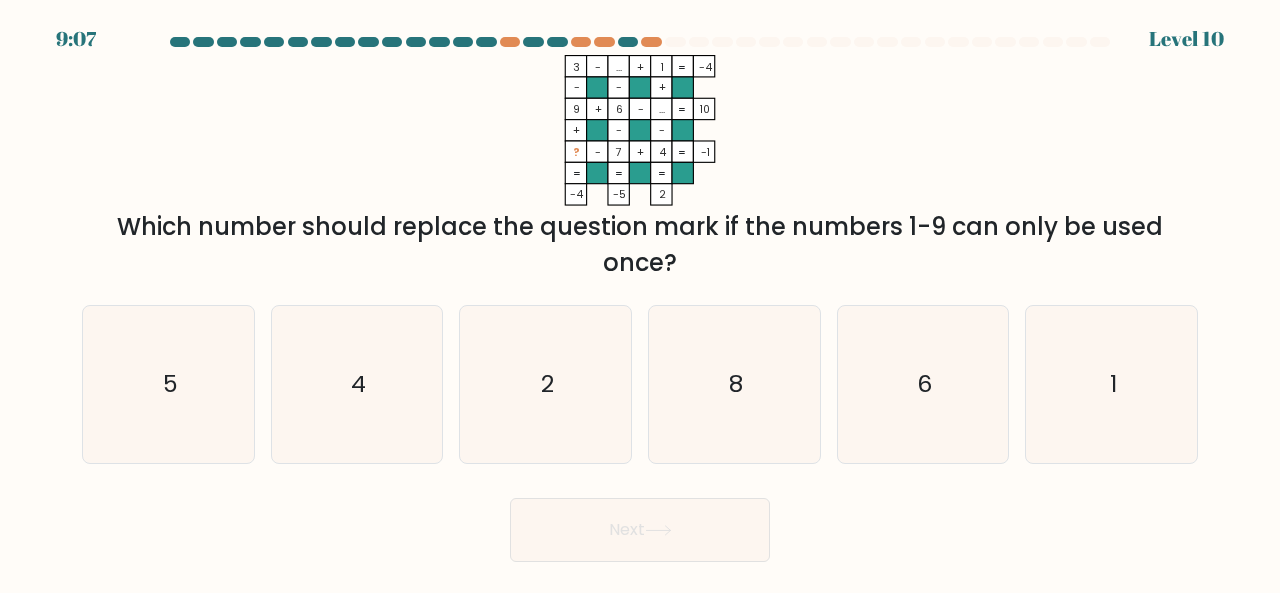 click on "Which number should replace the question mark if the numbers 1-9 can only be used once?" at bounding box center [640, 245] 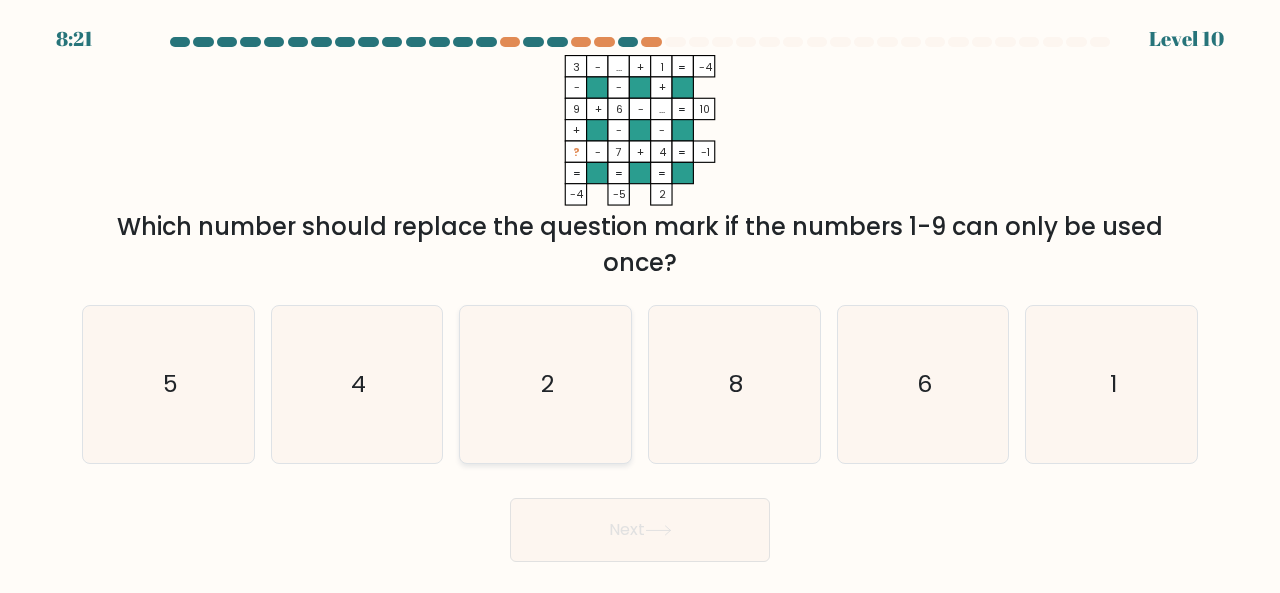 click on "2" at bounding box center [545, 384] 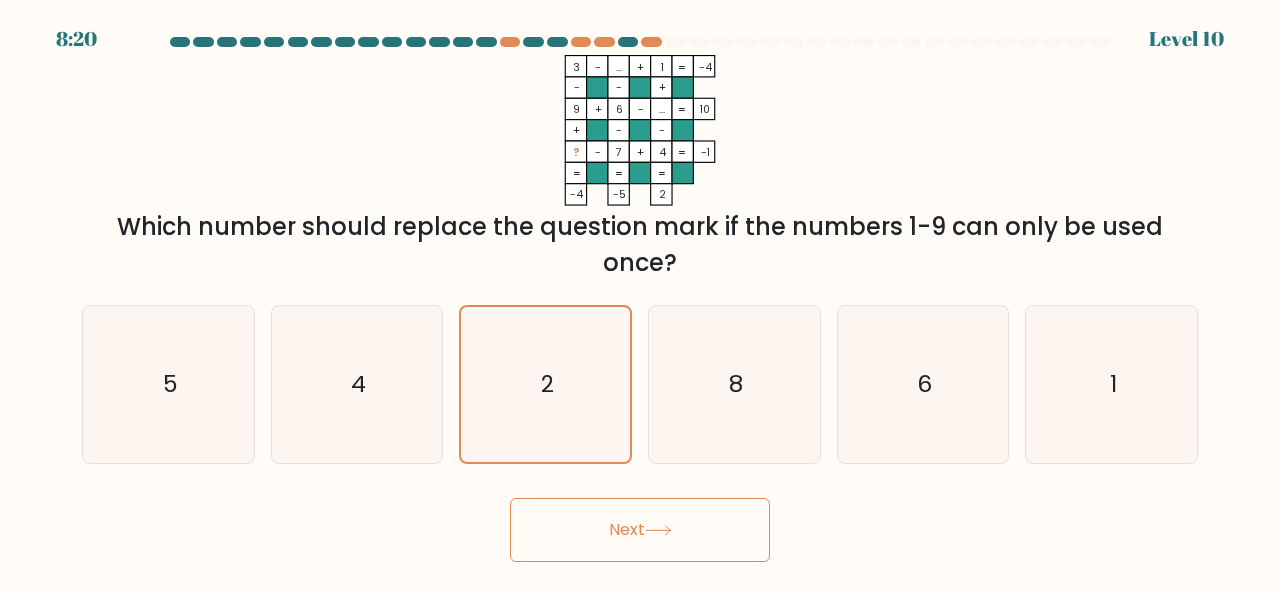 click on "Next" at bounding box center (640, 530) 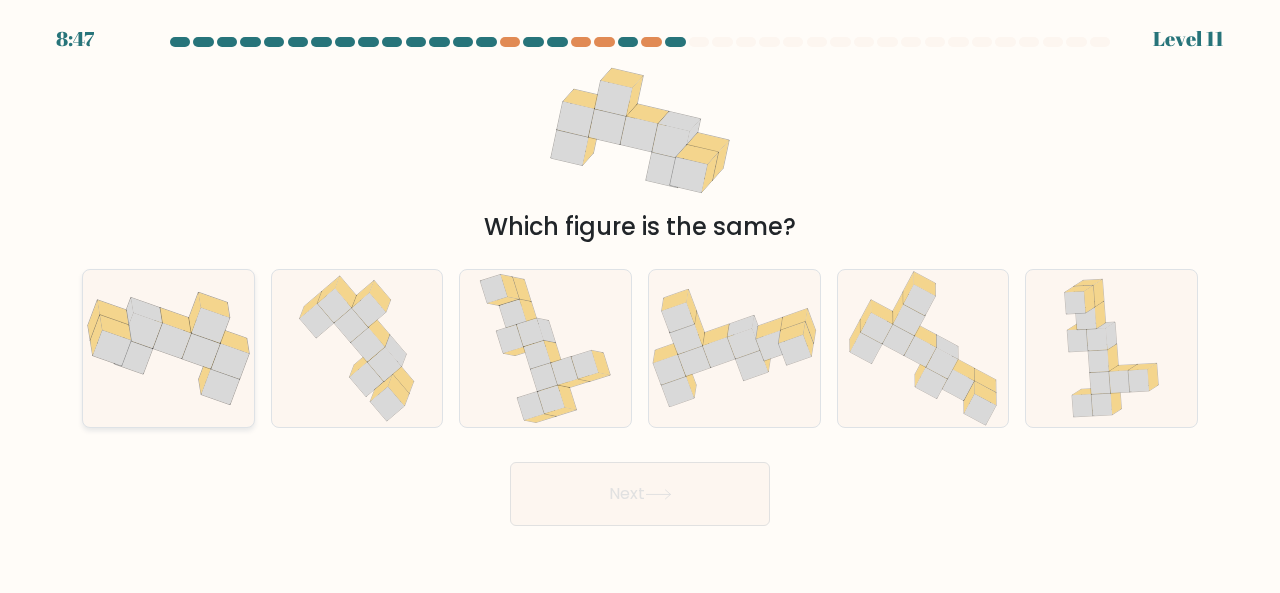click at bounding box center [168, 348] 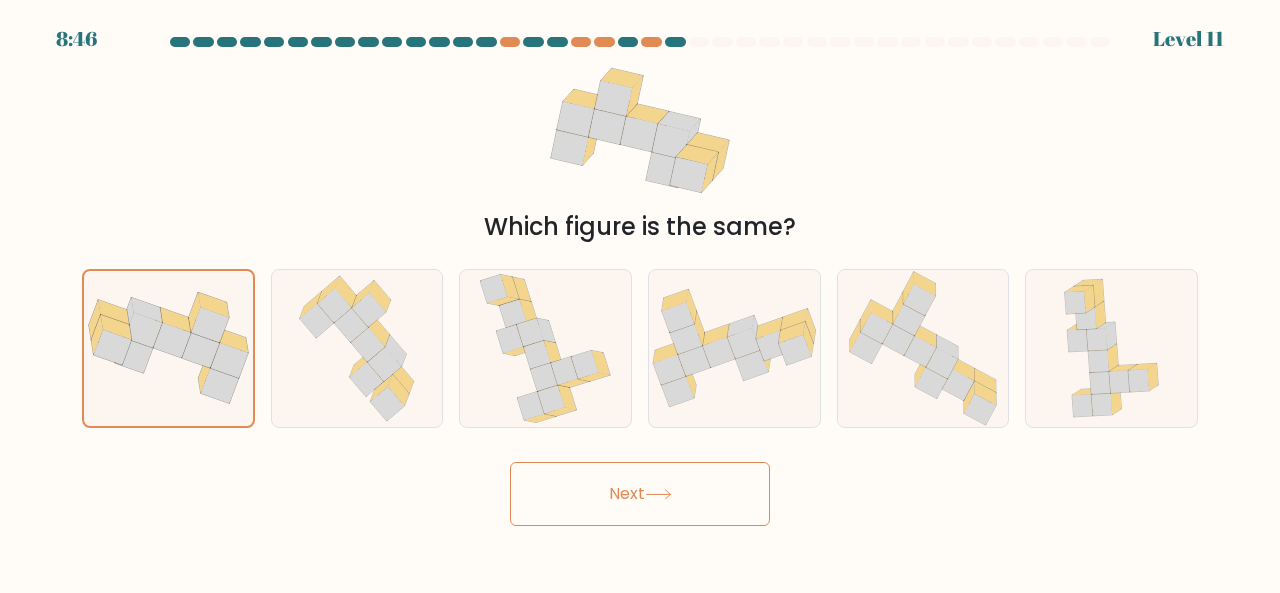 click on "Next" at bounding box center [640, 494] 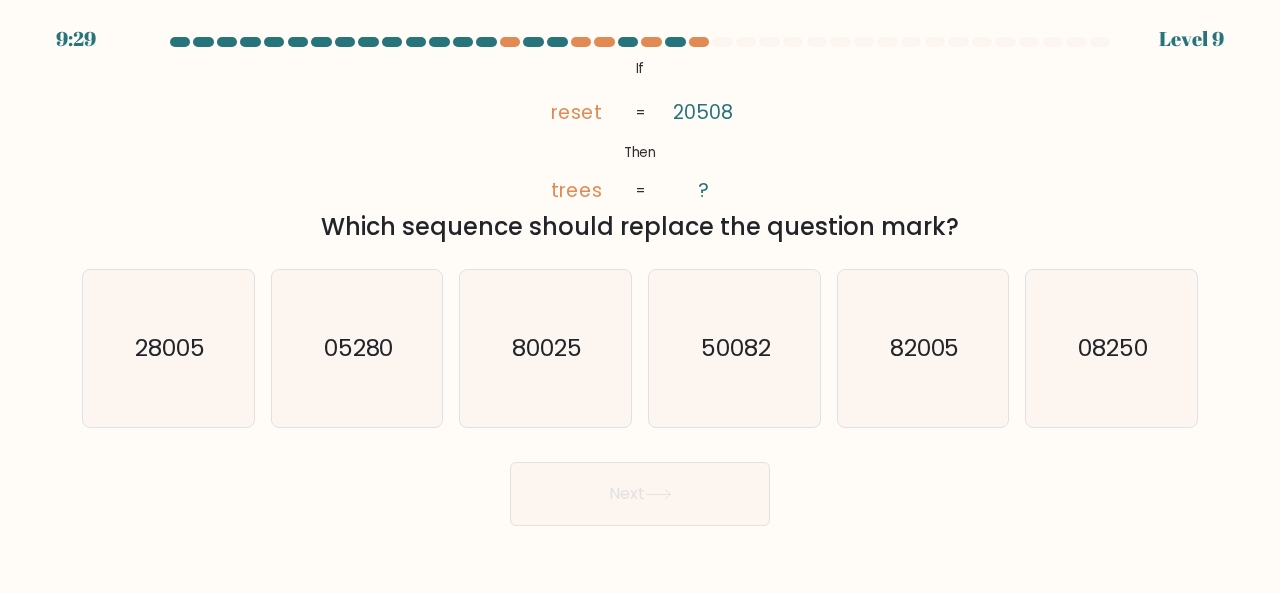 click on "Which sequence should replace the question mark?" at bounding box center [640, 227] 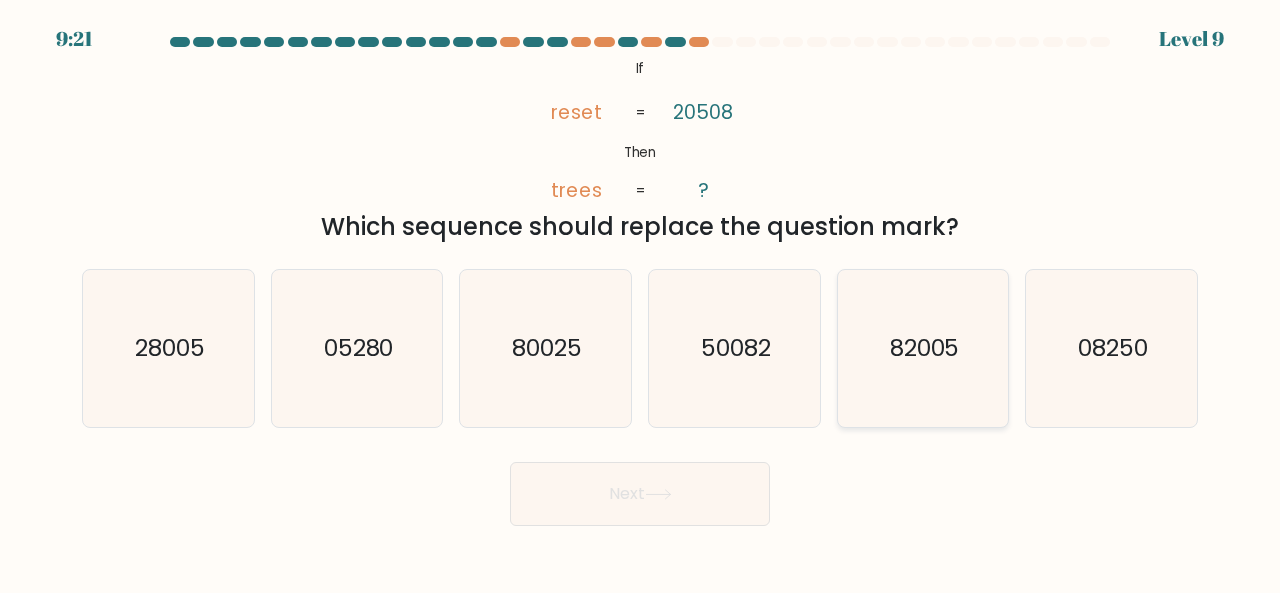 click on "82005" at bounding box center [923, 348] 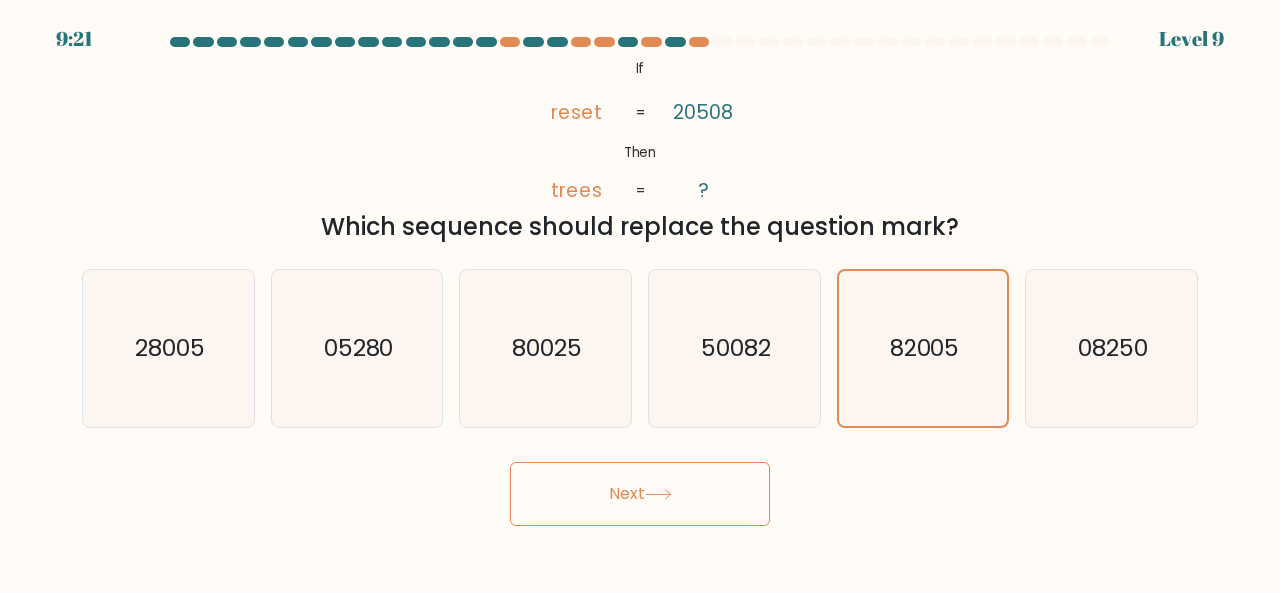 click on "Next" at bounding box center [640, 494] 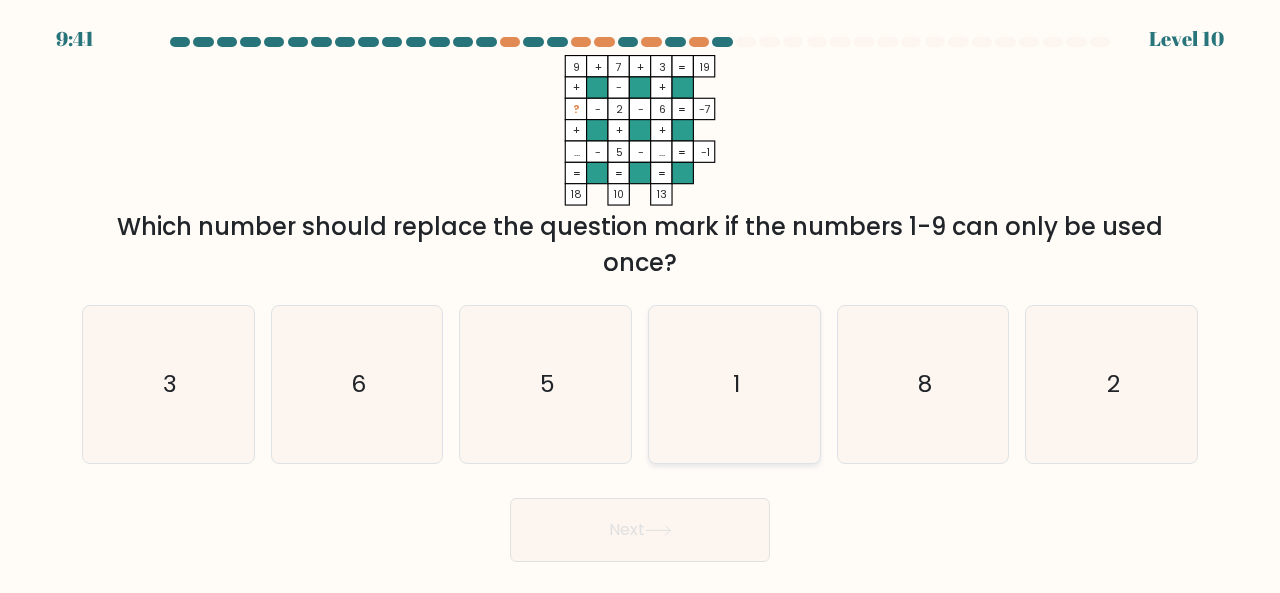 click on "1" at bounding box center (734, 384) 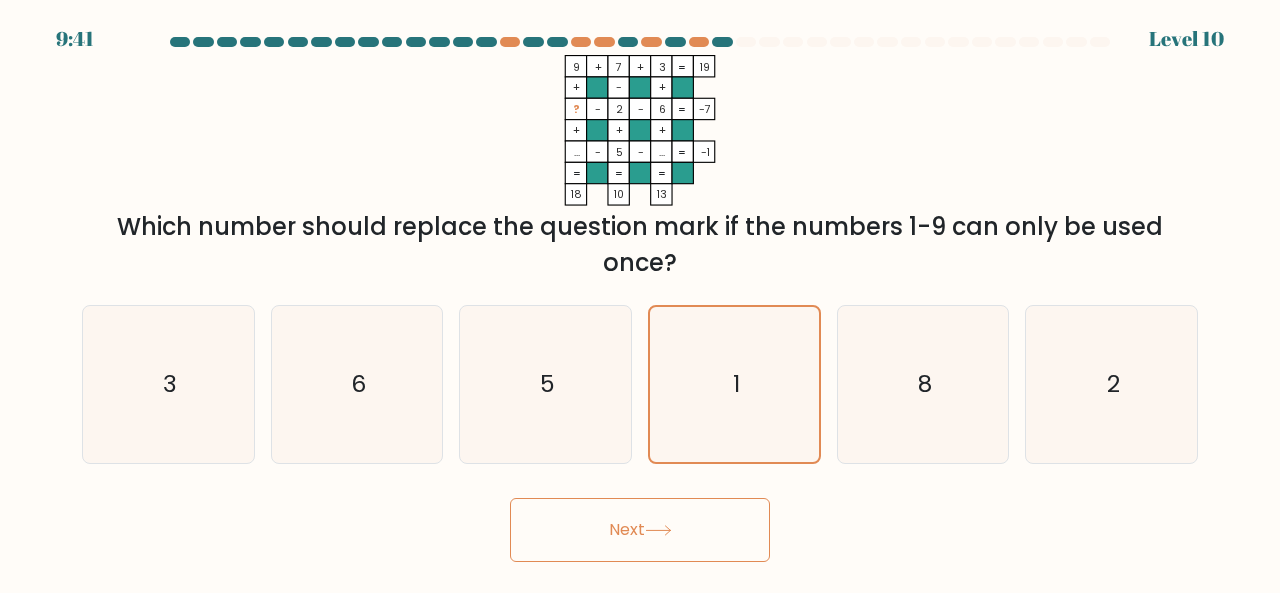 click on "Next" at bounding box center [640, 530] 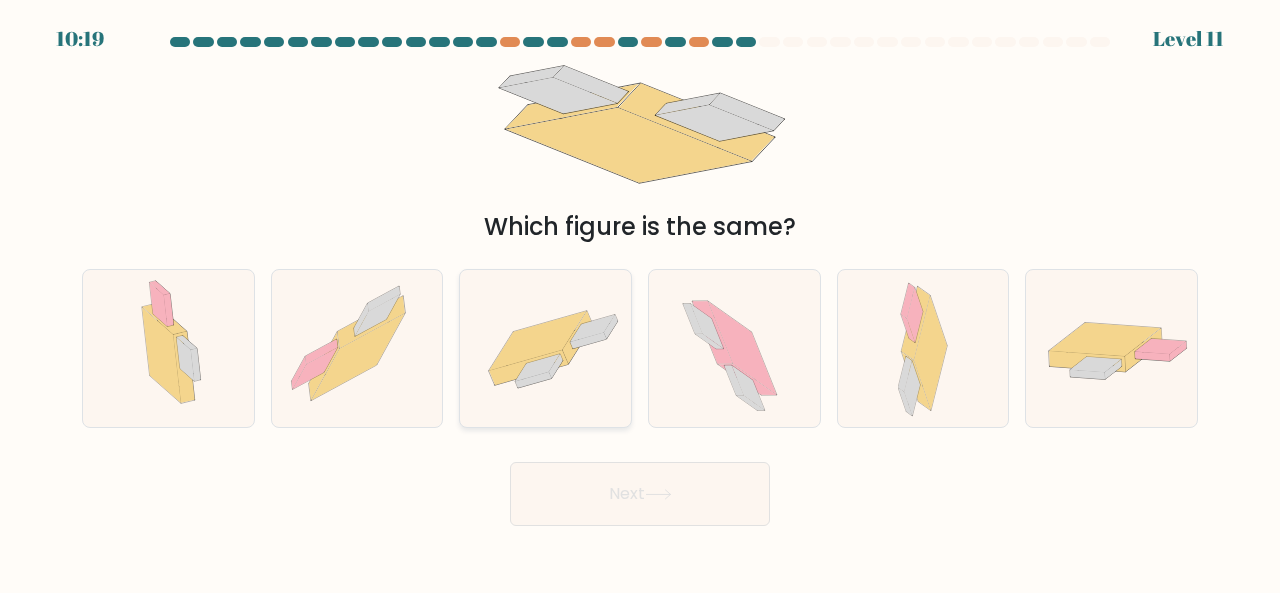 click at bounding box center [545, 348] 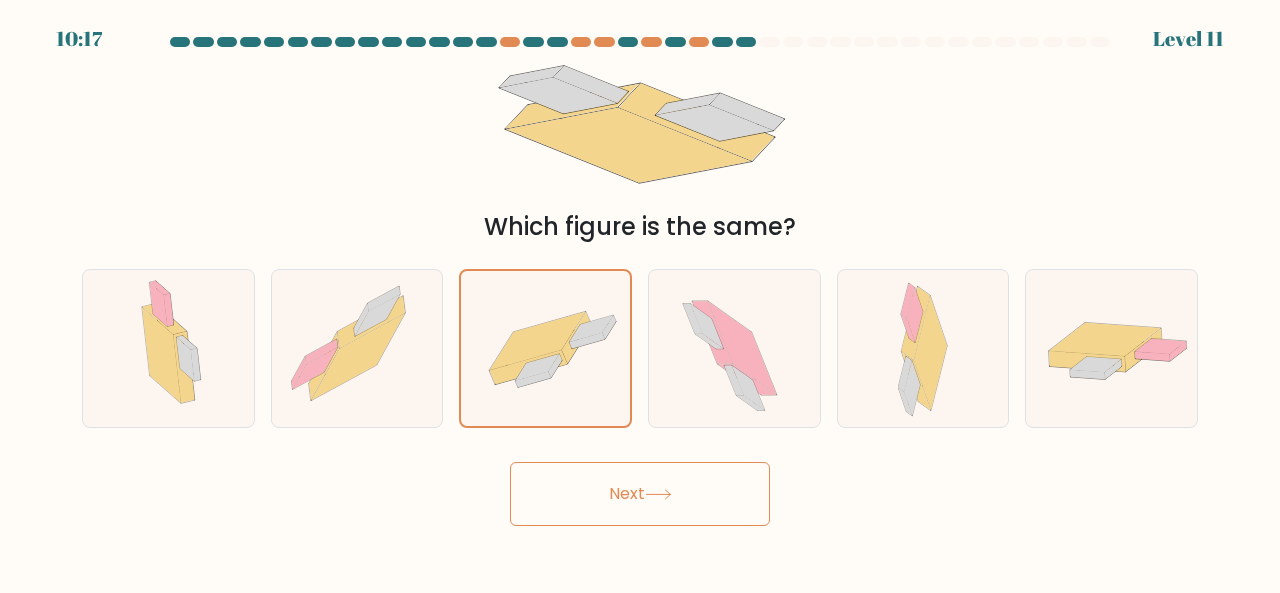 click on "Next" at bounding box center [640, 494] 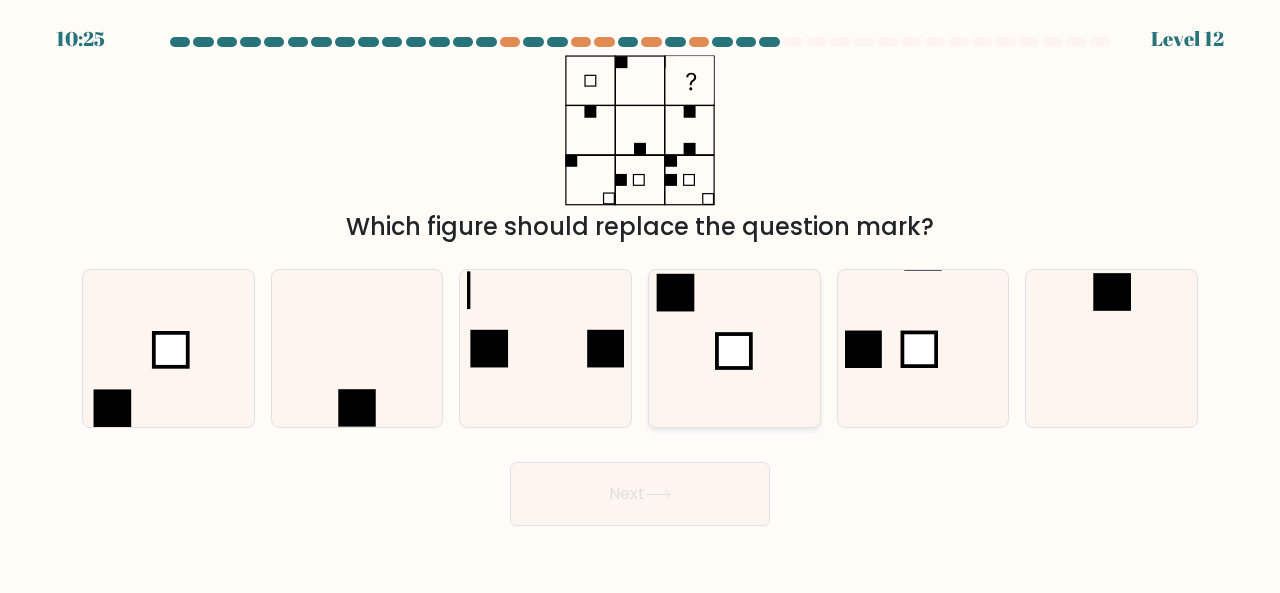 click at bounding box center (734, 348) 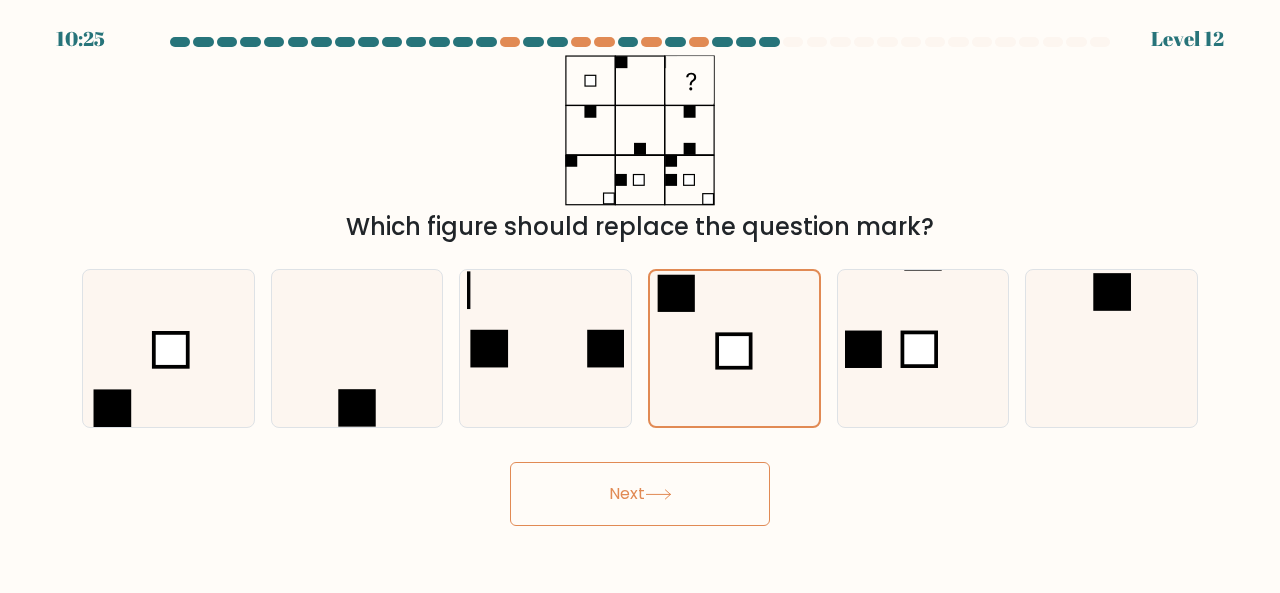 click on "Next" at bounding box center [640, 494] 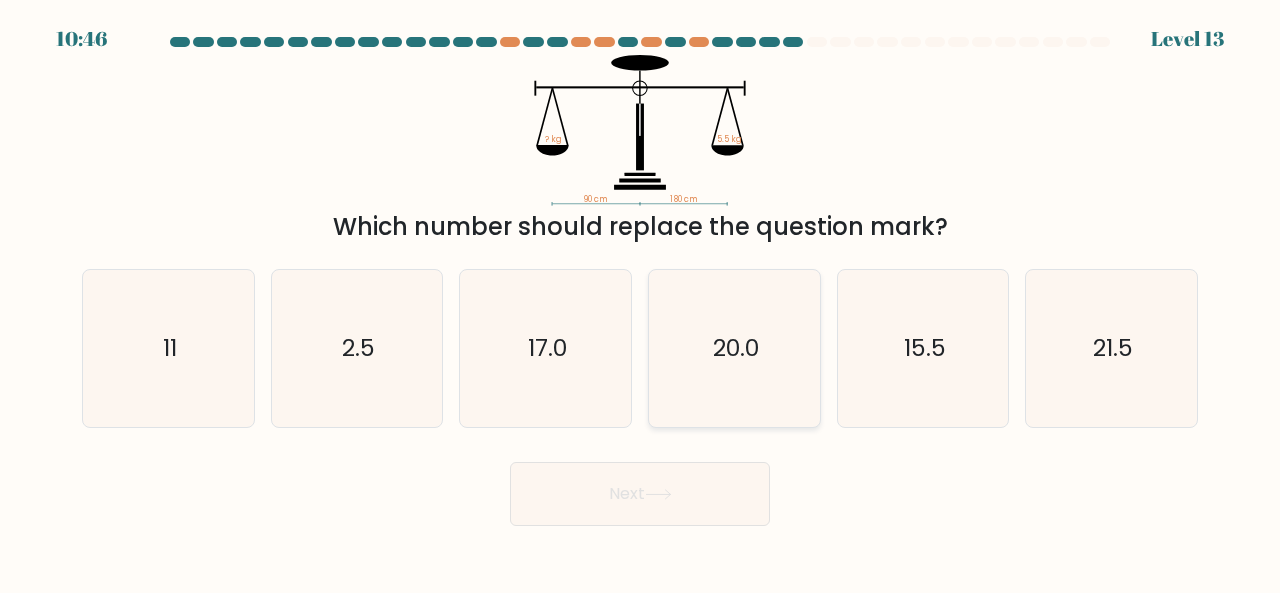 click on "20.0" at bounding box center [734, 348] 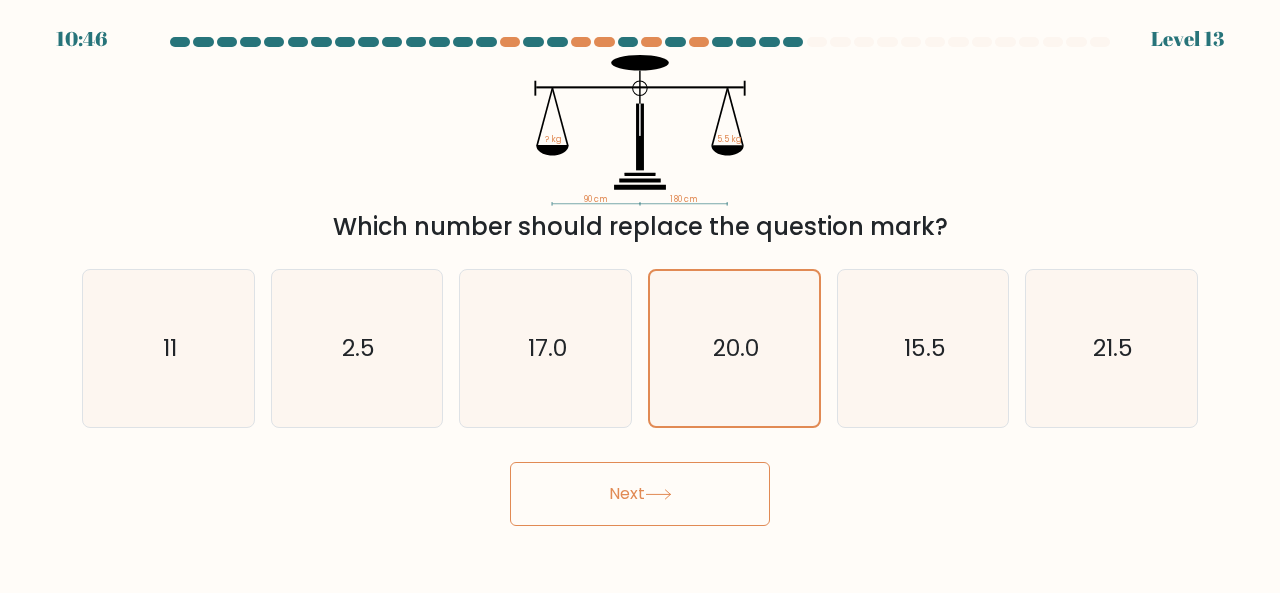 click on "Next" at bounding box center (640, 494) 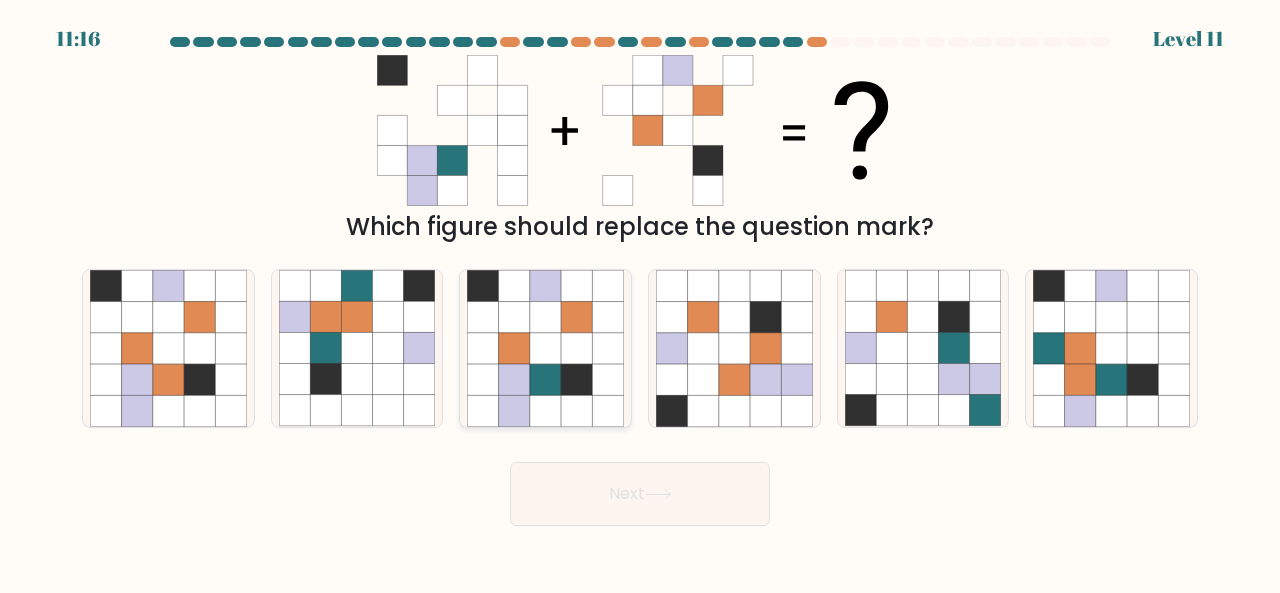 click at bounding box center (514, 348) 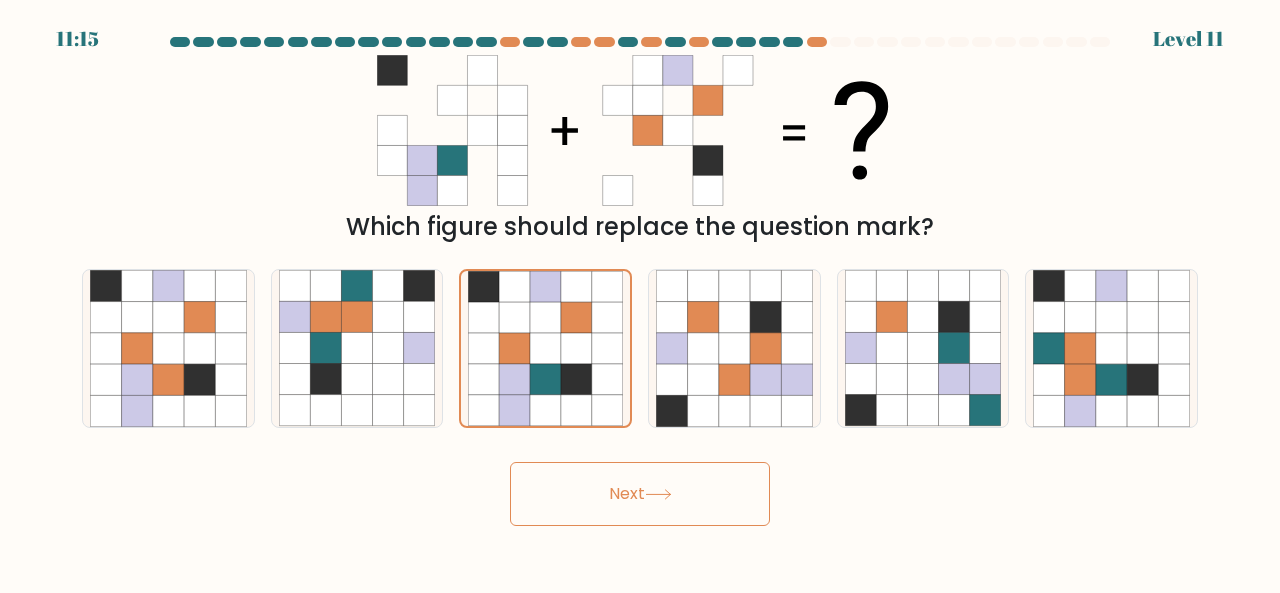 click on "Next" at bounding box center [640, 494] 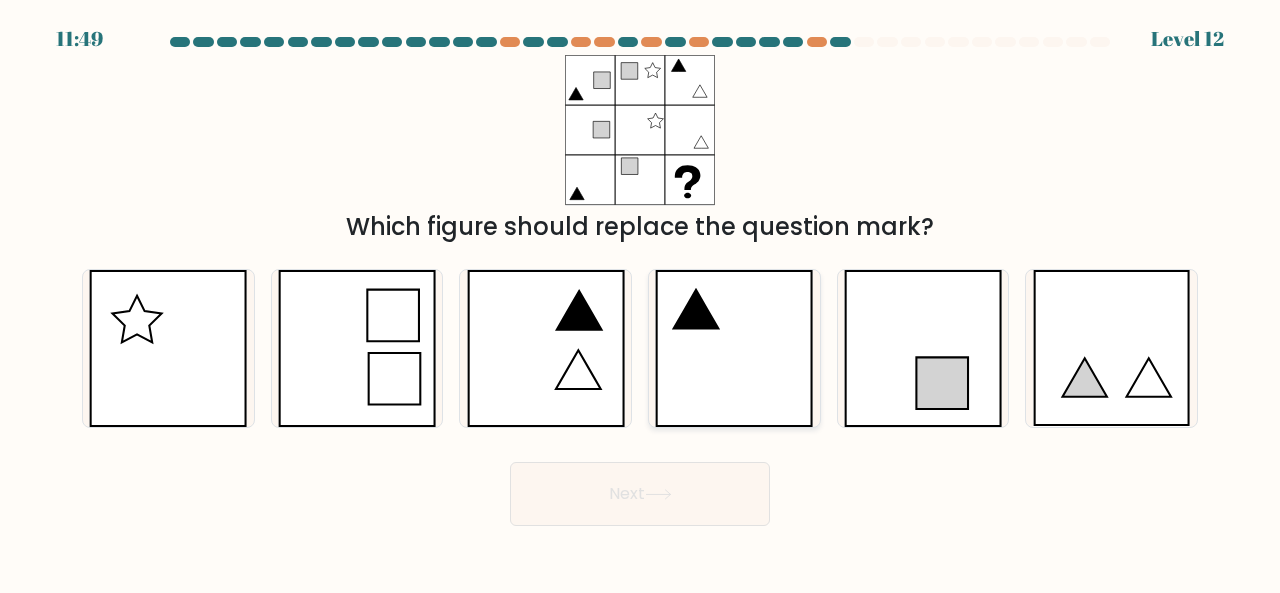 click at bounding box center (734, 348) 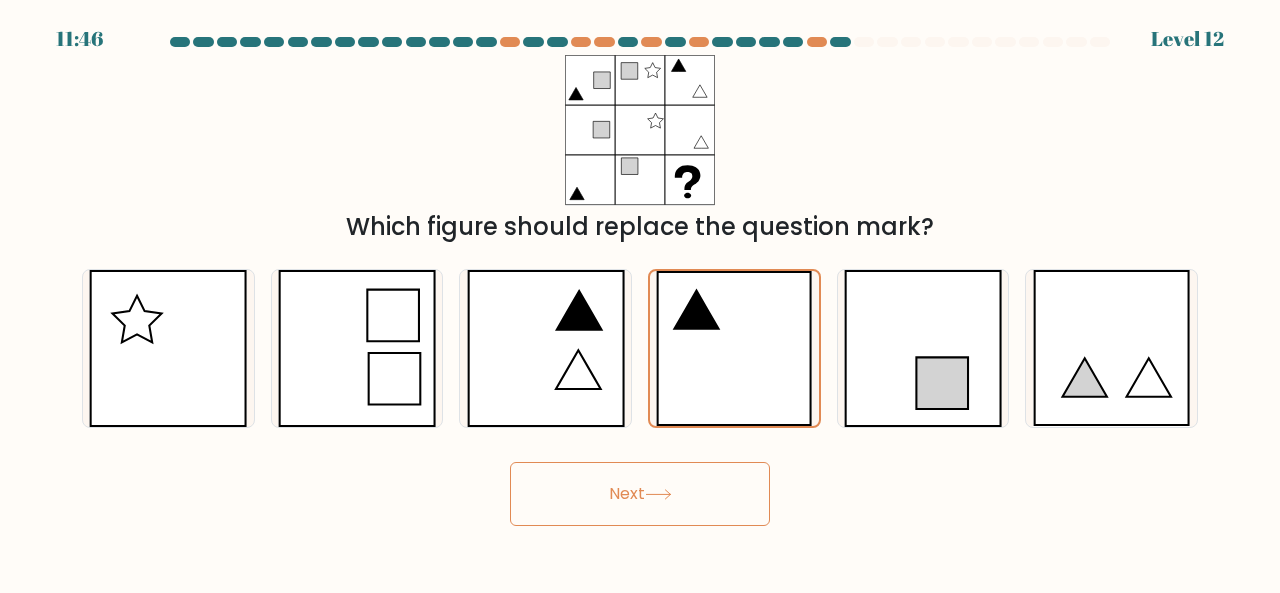 click on "Next" at bounding box center (640, 494) 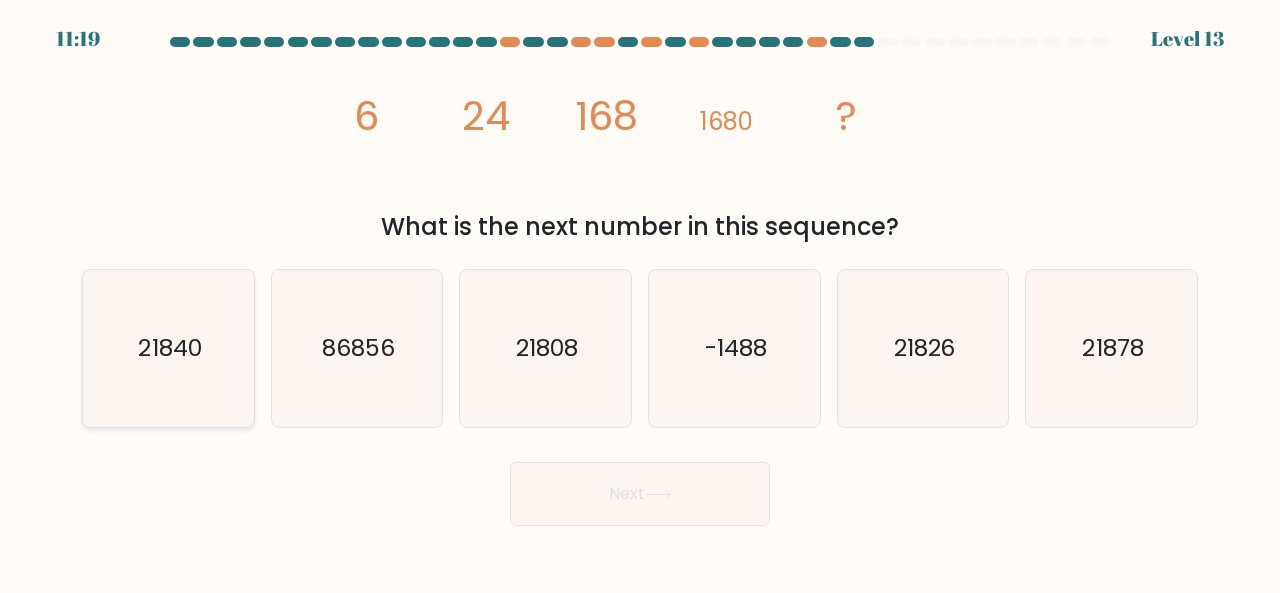 click on "21840" at bounding box center [168, 348] 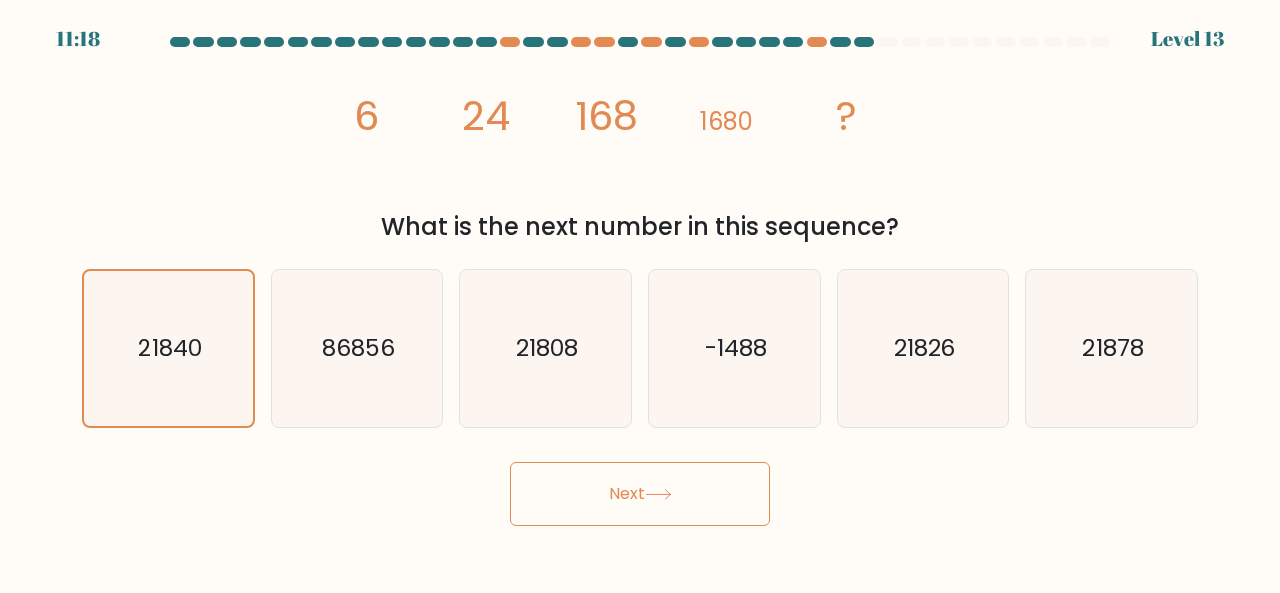 click on "Next" at bounding box center [640, 494] 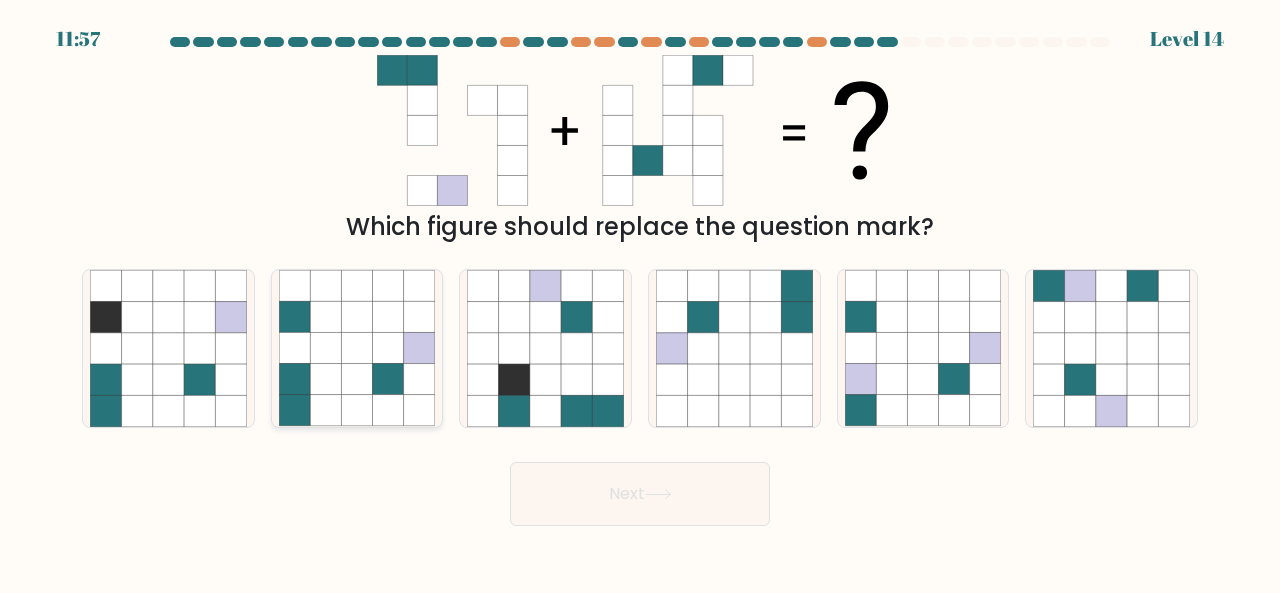 click at bounding box center (388, 348) 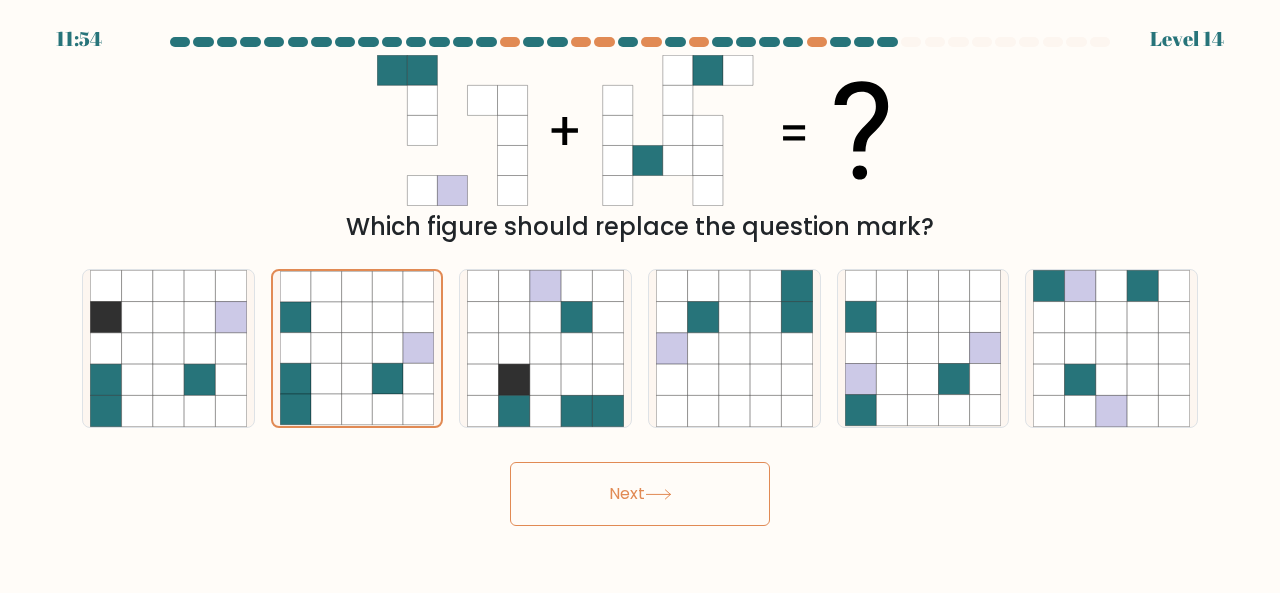 click at bounding box center (658, 494) 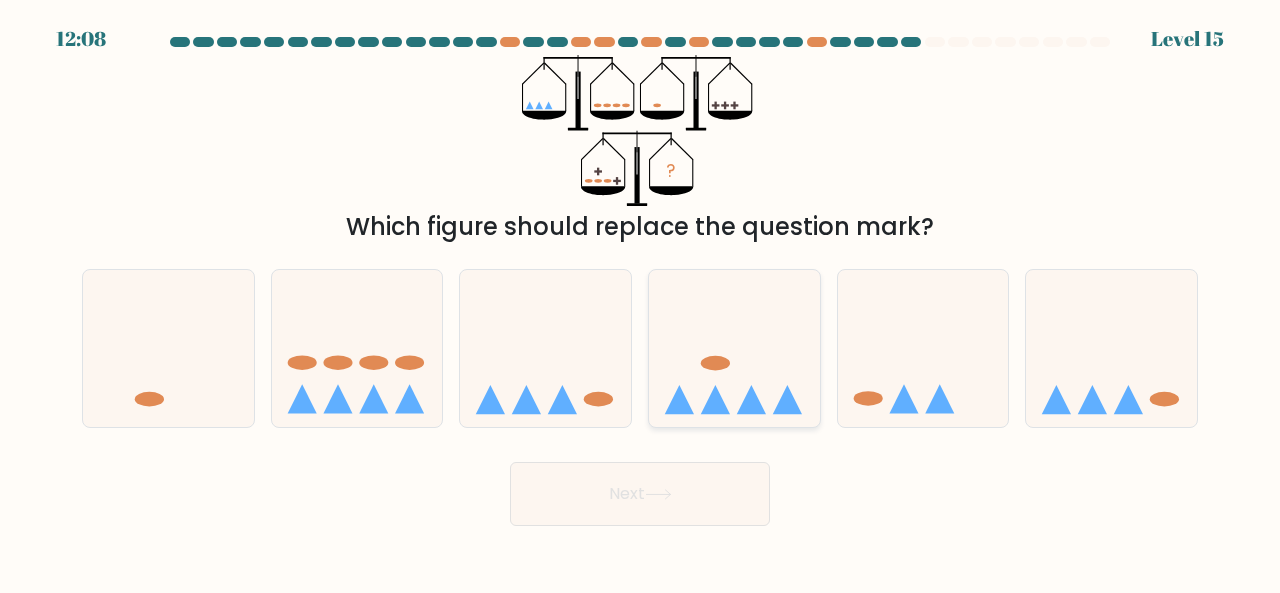 click at bounding box center [734, 347] 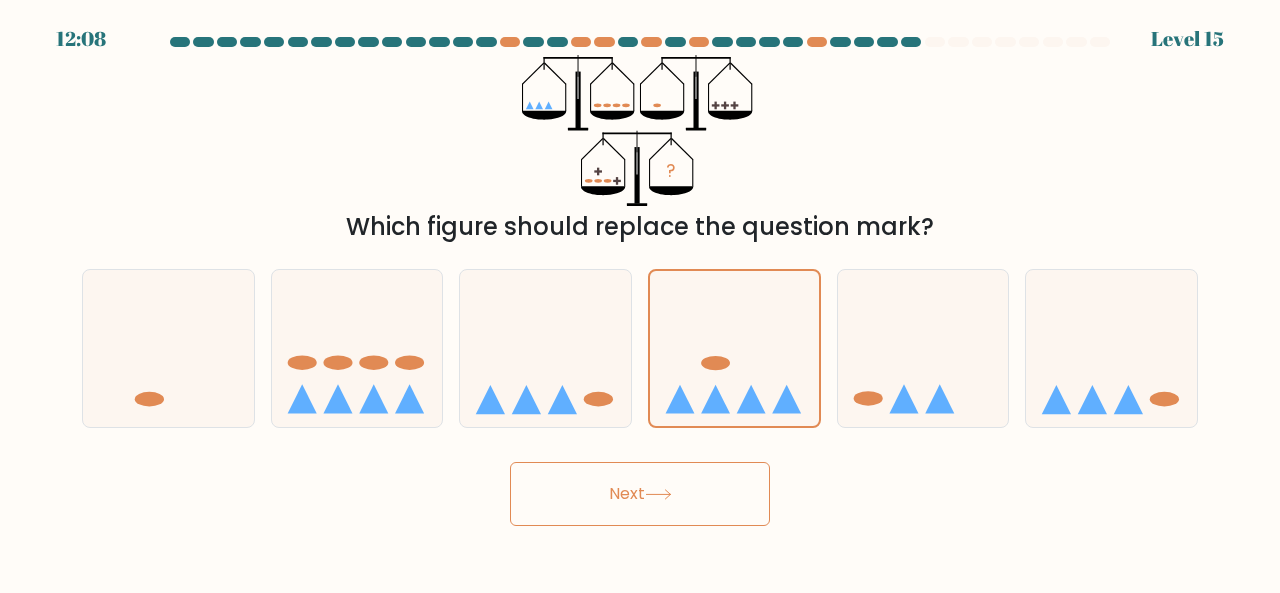 click on "Next" at bounding box center [640, 494] 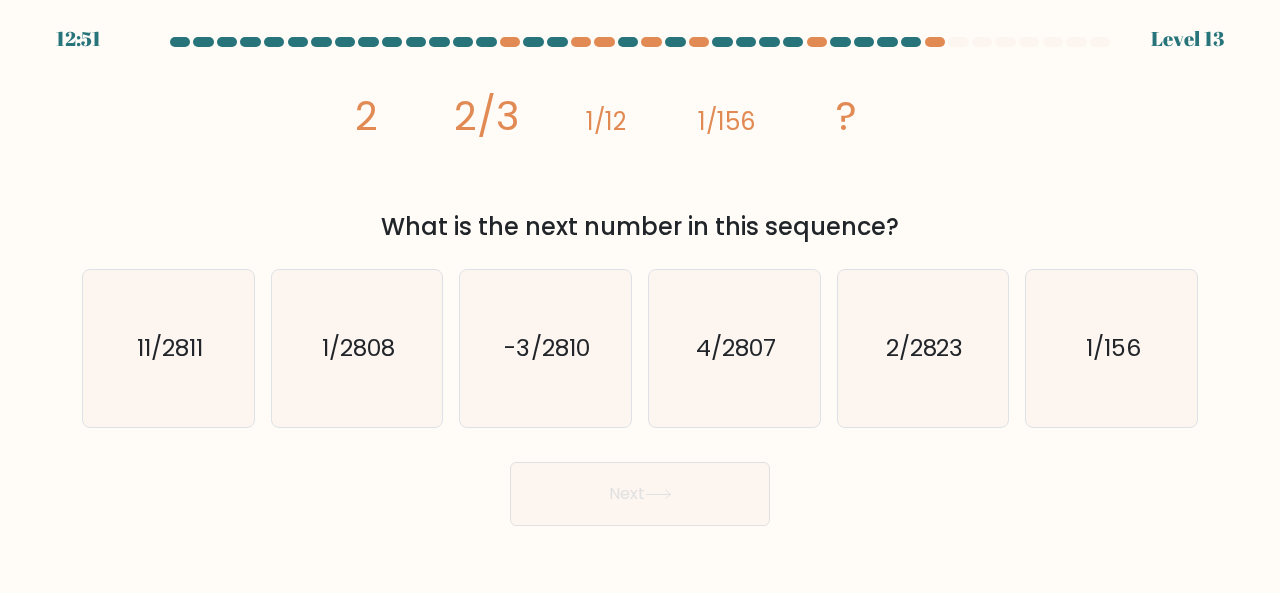click on "image/svg+xml
2
2/3
1/12
1/156
?" at bounding box center [640, 130] 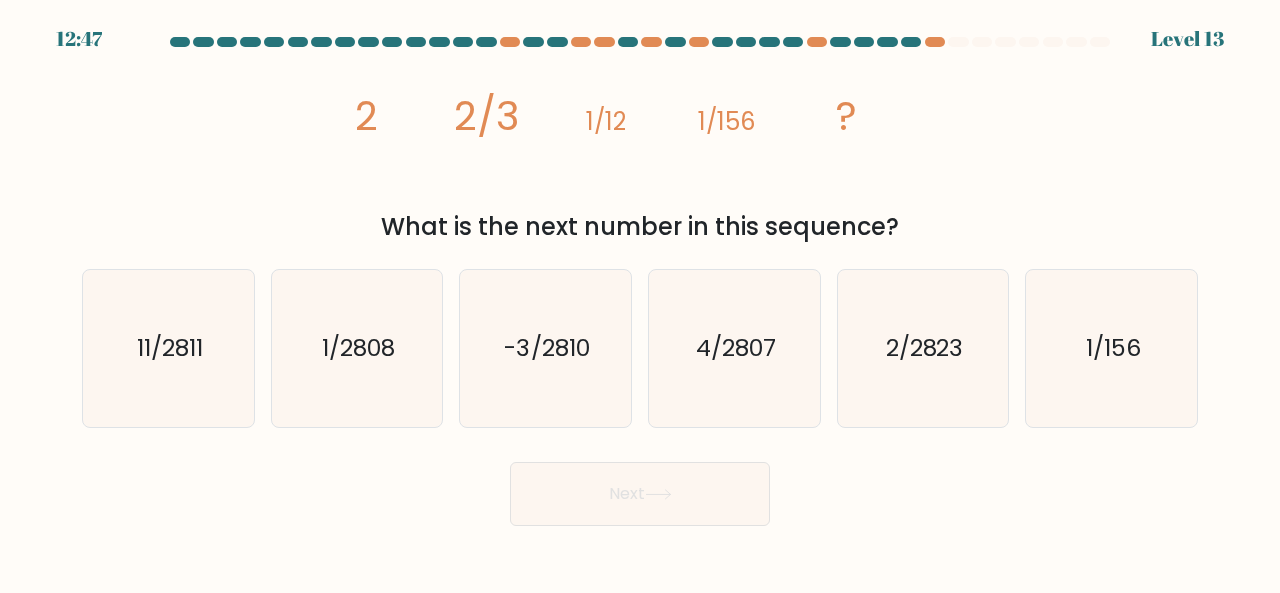 click on "image/svg+xml
2
2/3
1/12
1/156
?" at bounding box center [640, 130] 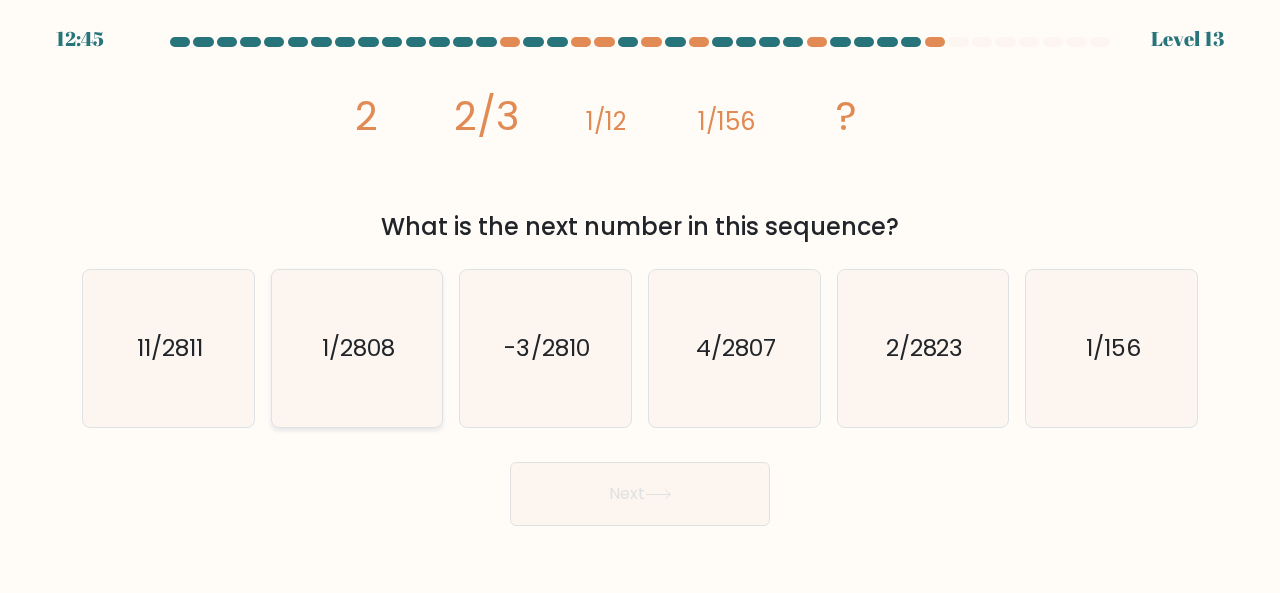 click on "1/2808" at bounding box center (358, 347) 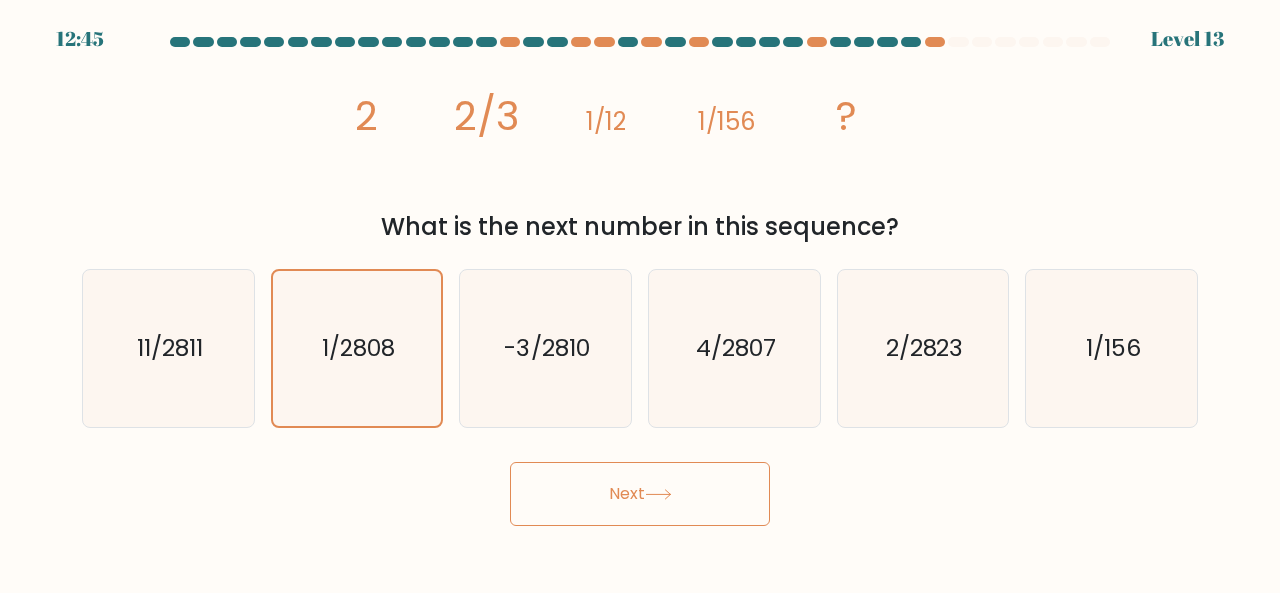 click on "Next" at bounding box center (640, 494) 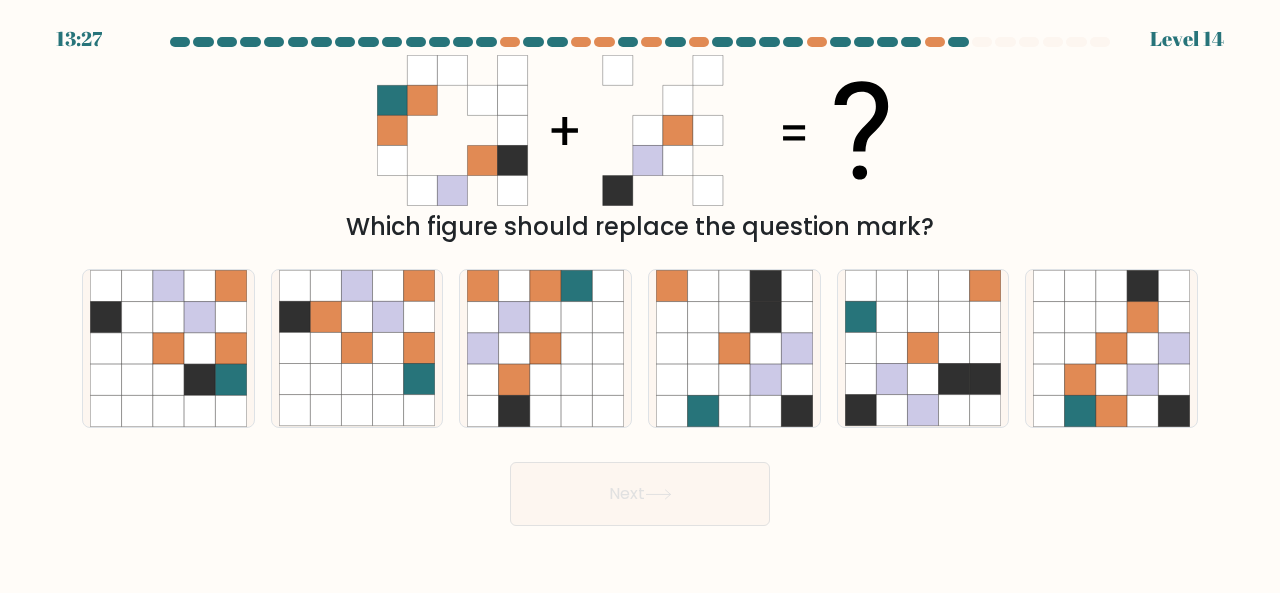 click on "Which figure should replace the question mark?" at bounding box center (640, 227) 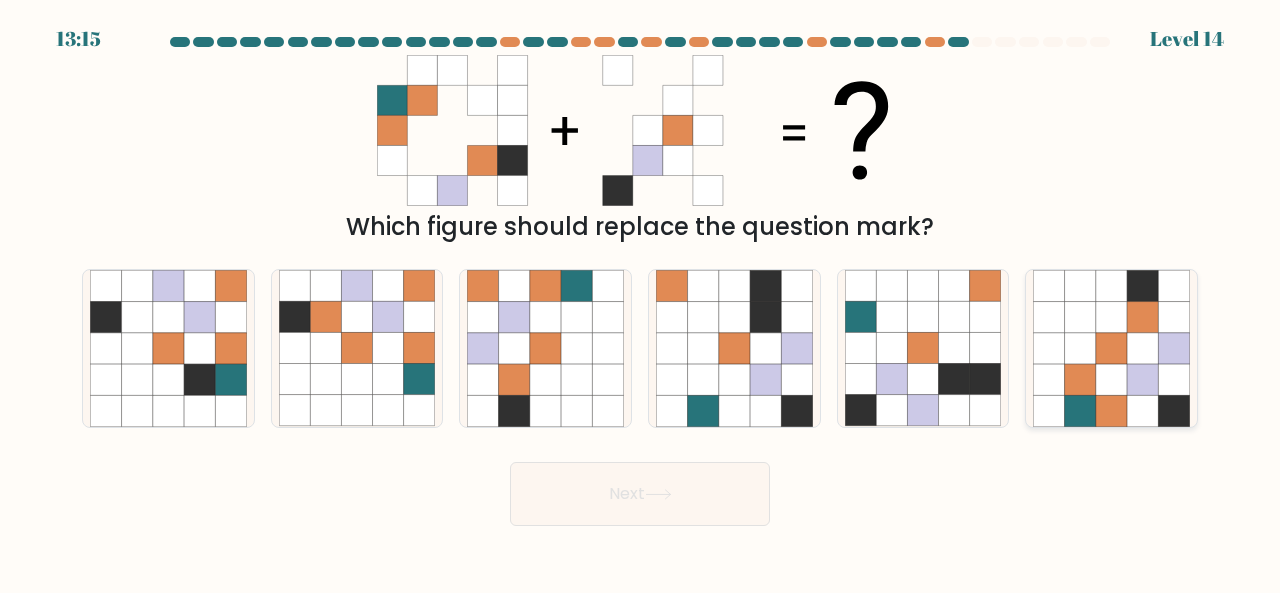 click at bounding box center [1142, 410] 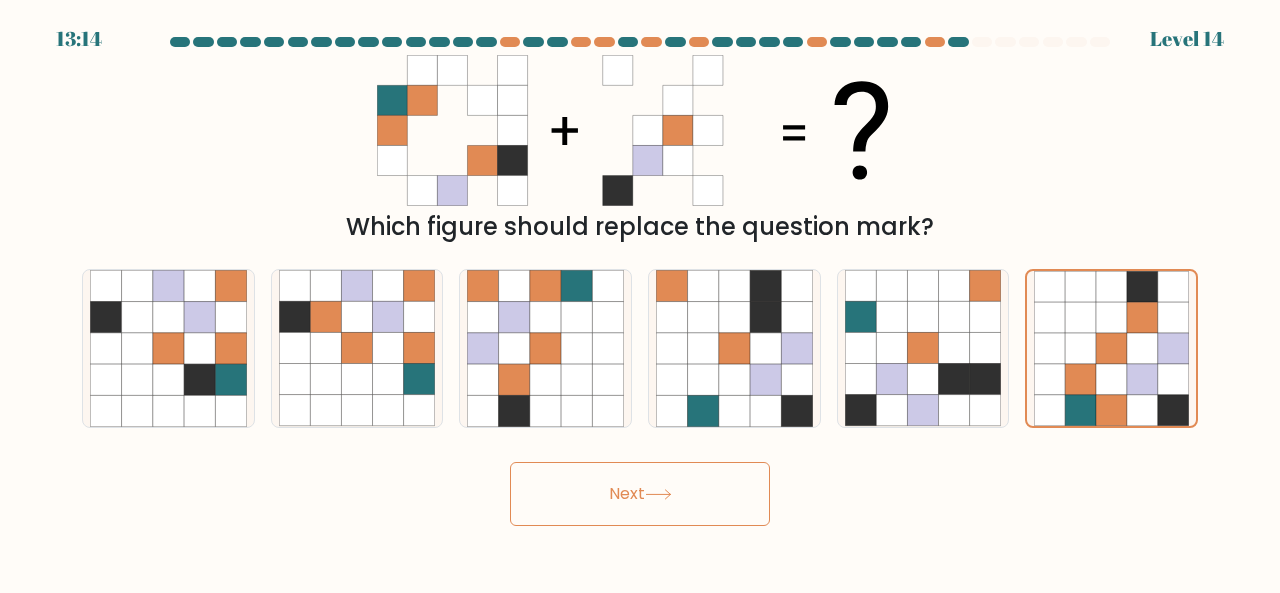 click on "Next" at bounding box center (640, 494) 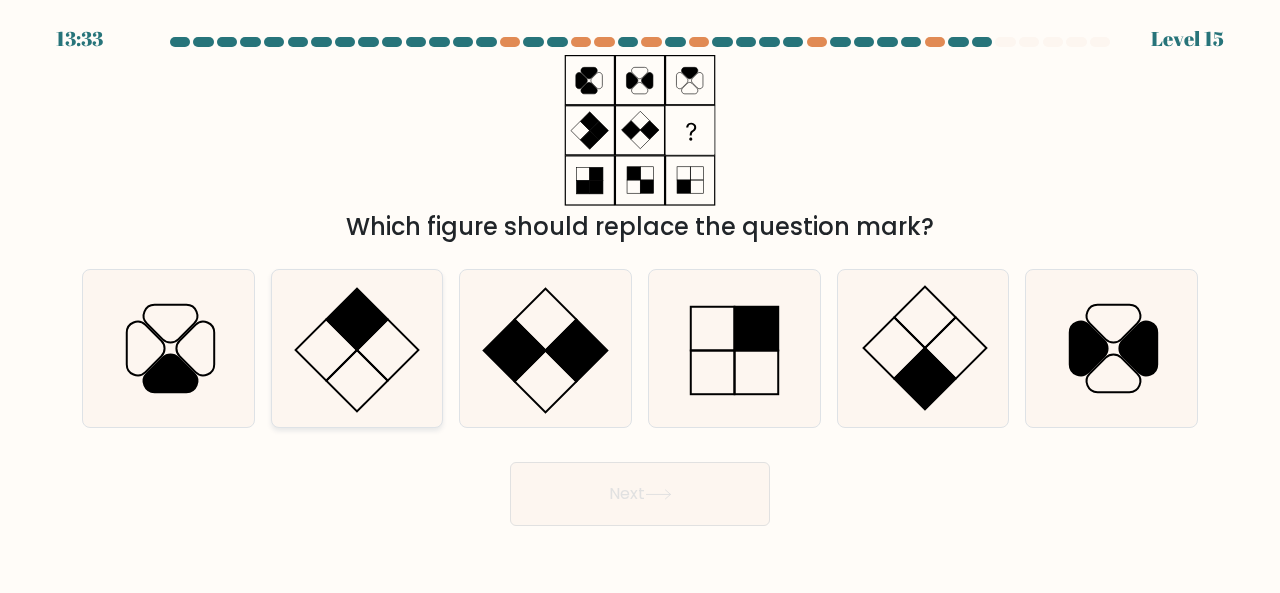 click at bounding box center (357, 348) 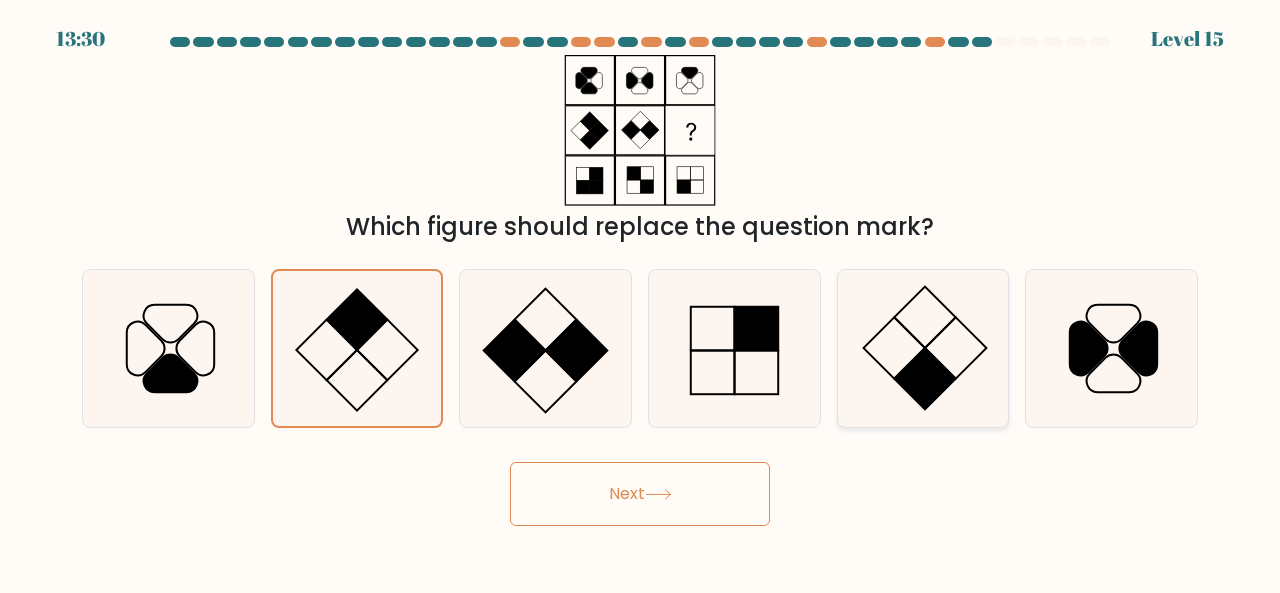 click at bounding box center [923, 348] 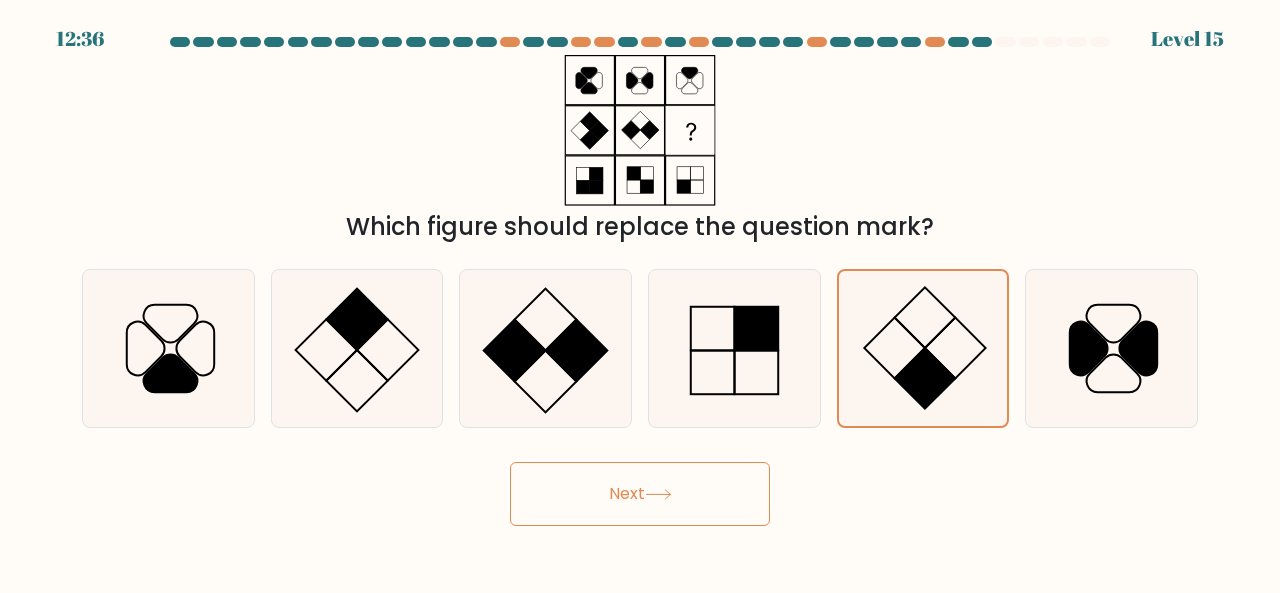 click on "Next" at bounding box center [640, 494] 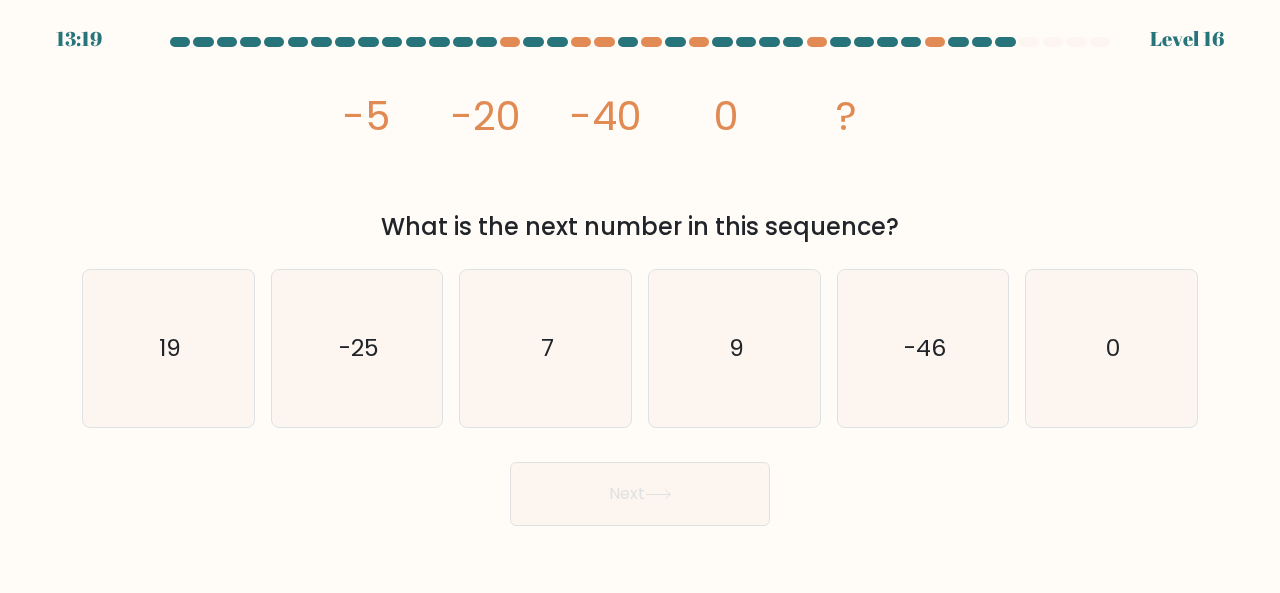 click on "What is the next number in this sequence?" at bounding box center (640, 227) 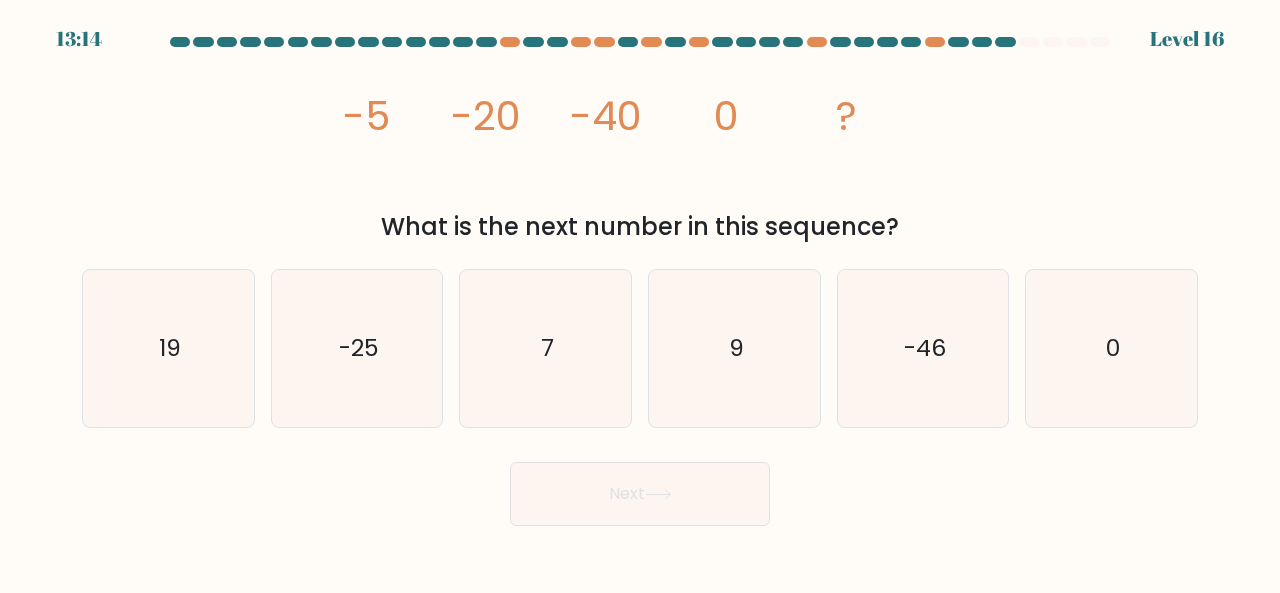 click on "What is the next number in this sequence?" at bounding box center [640, 227] 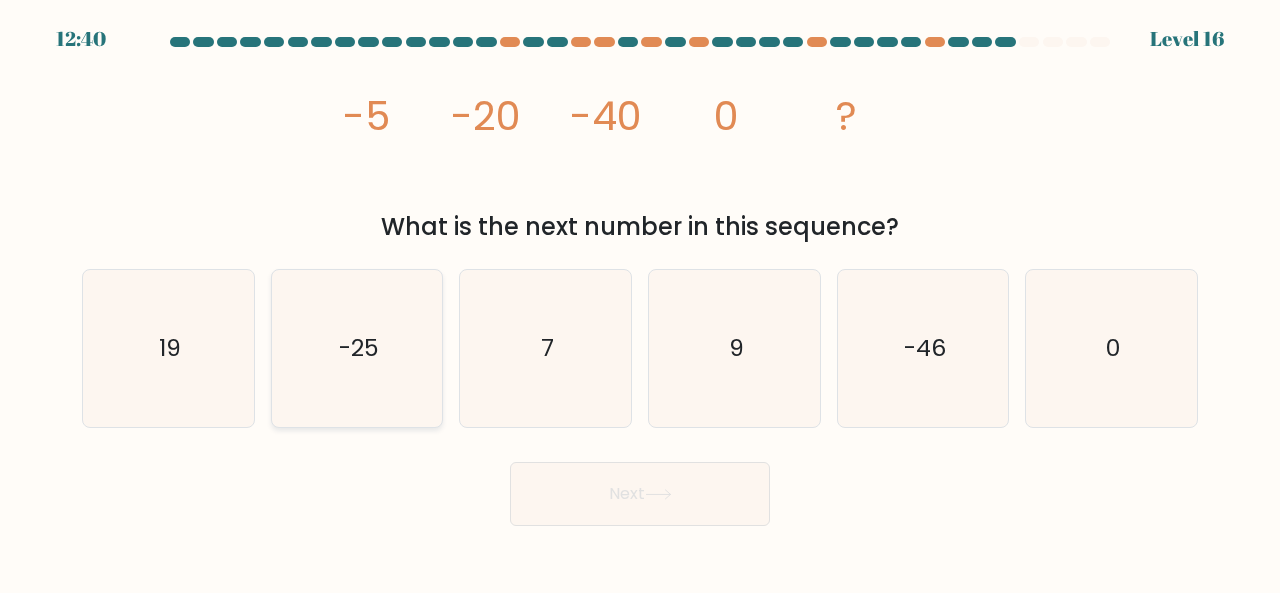 click on "-25" at bounding box center (357, 348) 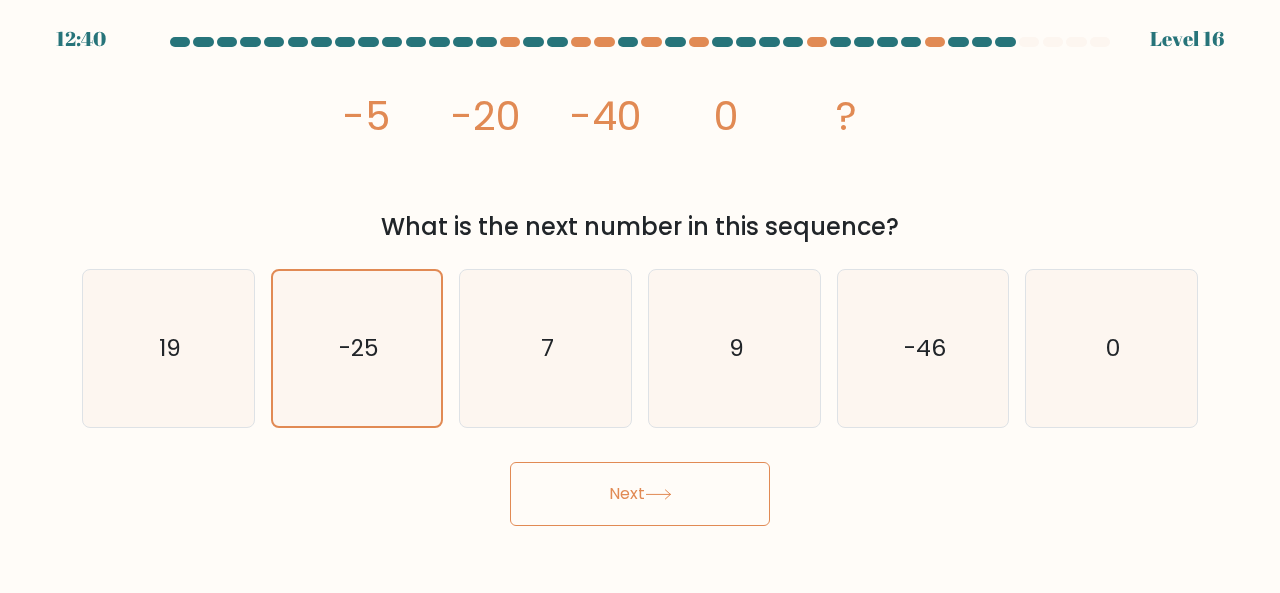 click on "Next" at bounding box center [640, 494] 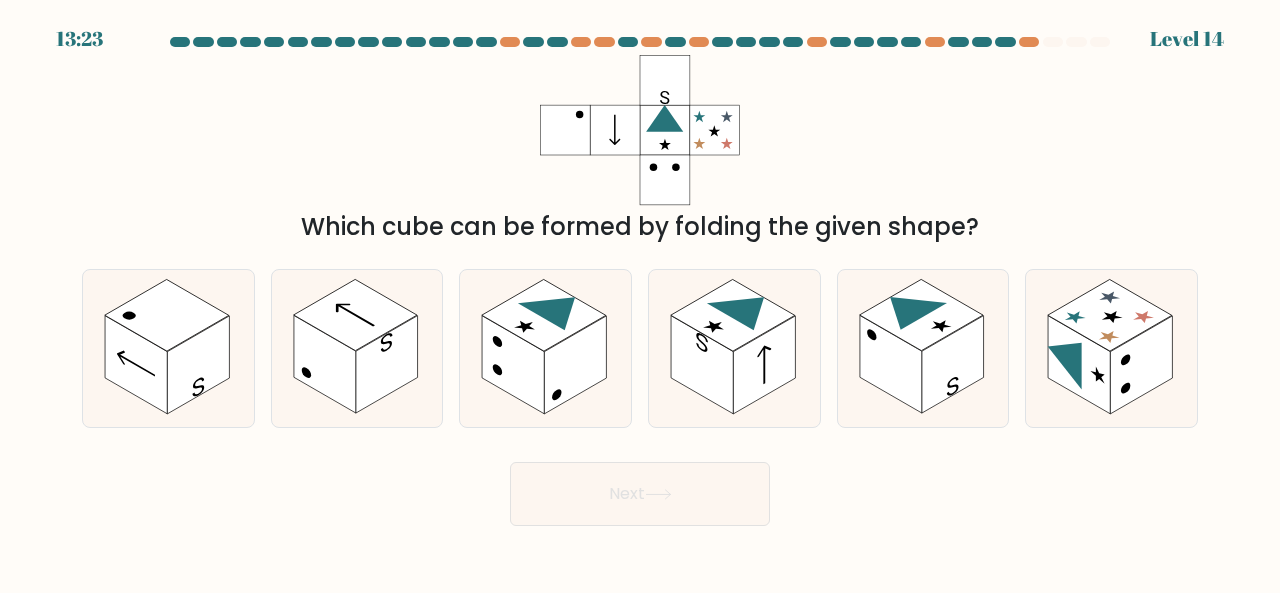 click on "Which cube can be formed by folding the given shape?" at bounding box center [640, 227] 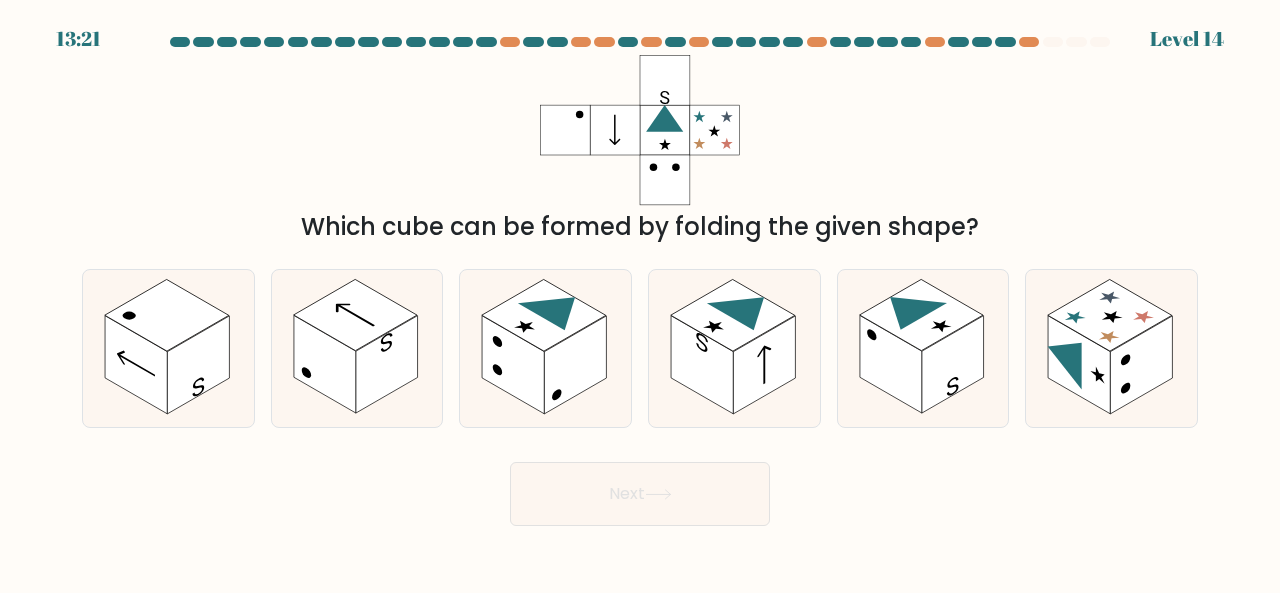 click on "Which cube can be formed by folding the given shape?" at bounding box center [640, 227] 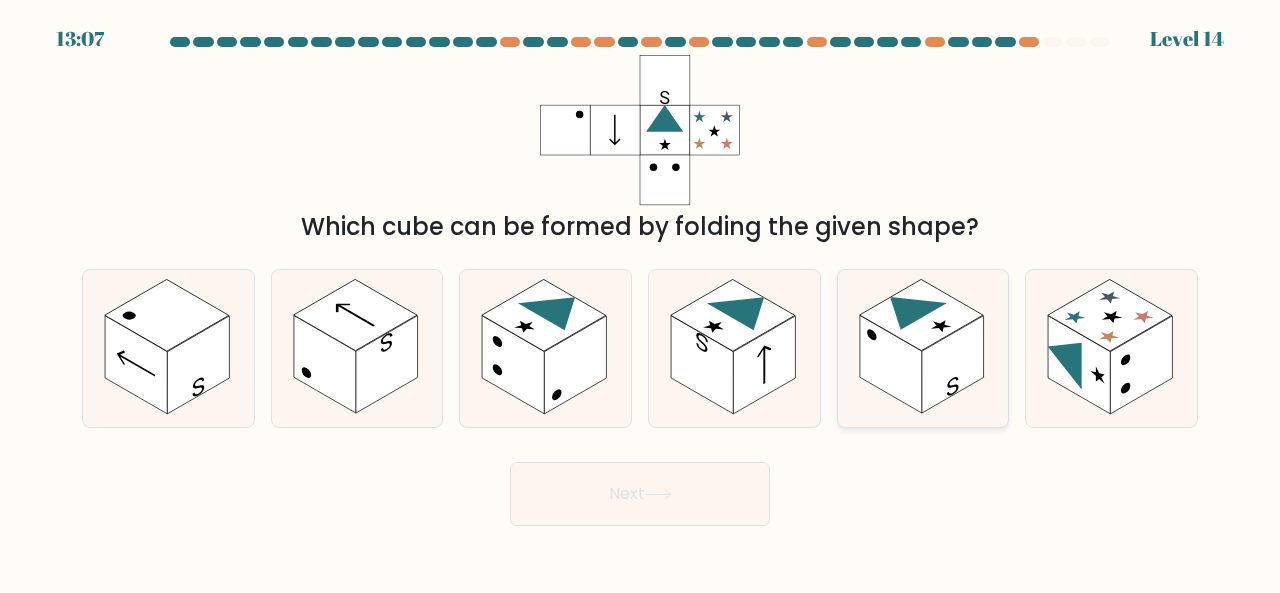 drag, startPoint x: 926, startPoint y: 277, endPoint x: 903, endPoint y: 350, distance: 76.537575 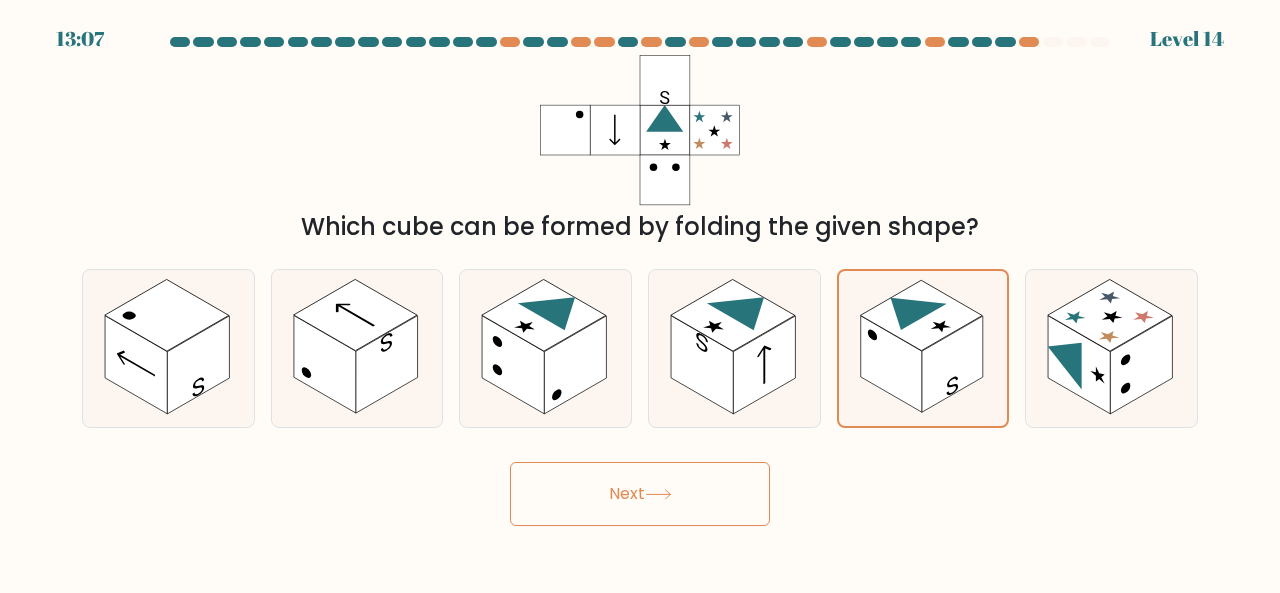 click on "Next" at bounding box center [640, 494] 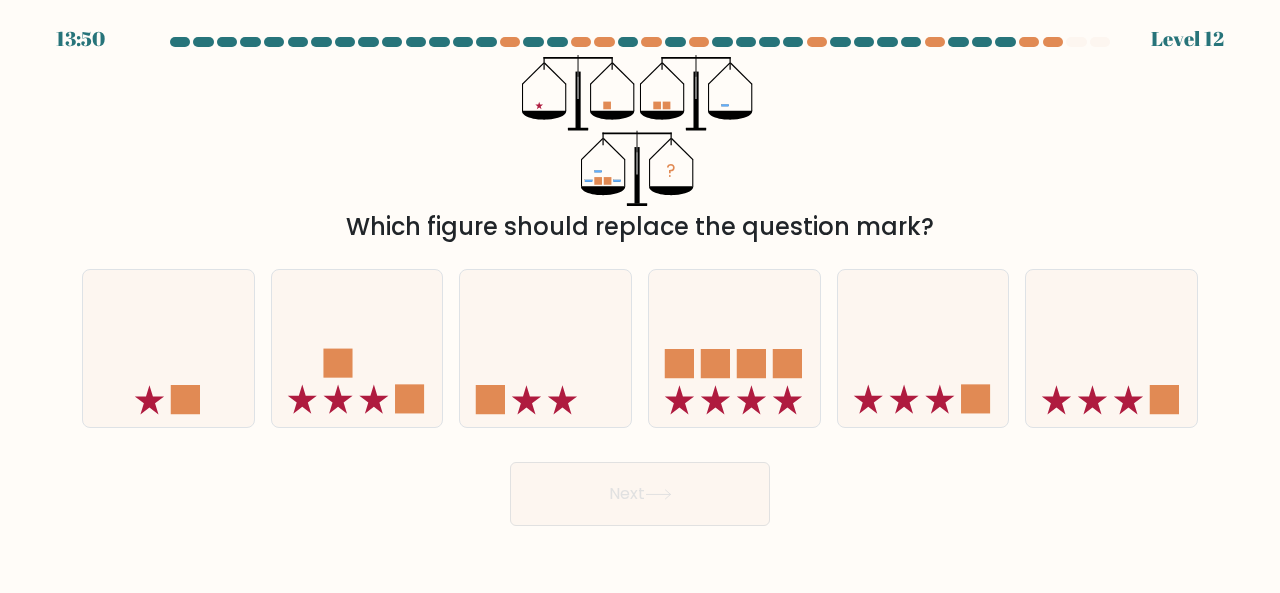 click on "Which figure should replace the question mark?" at bounding box center [640, 227] 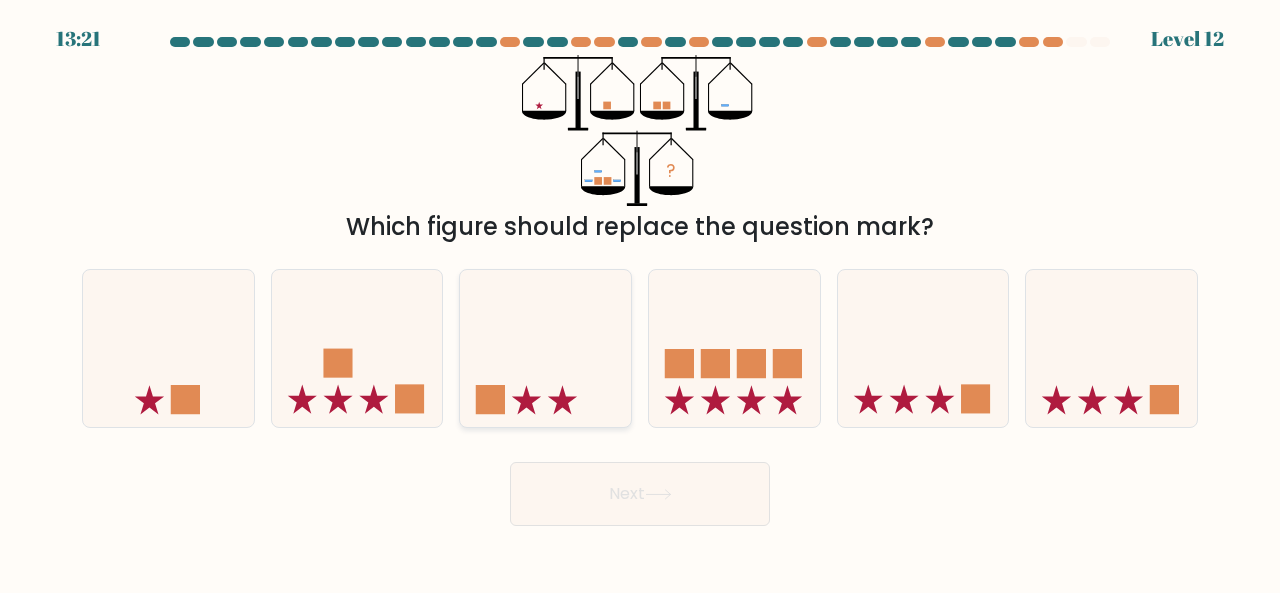 click at bounding box center [545, 347] 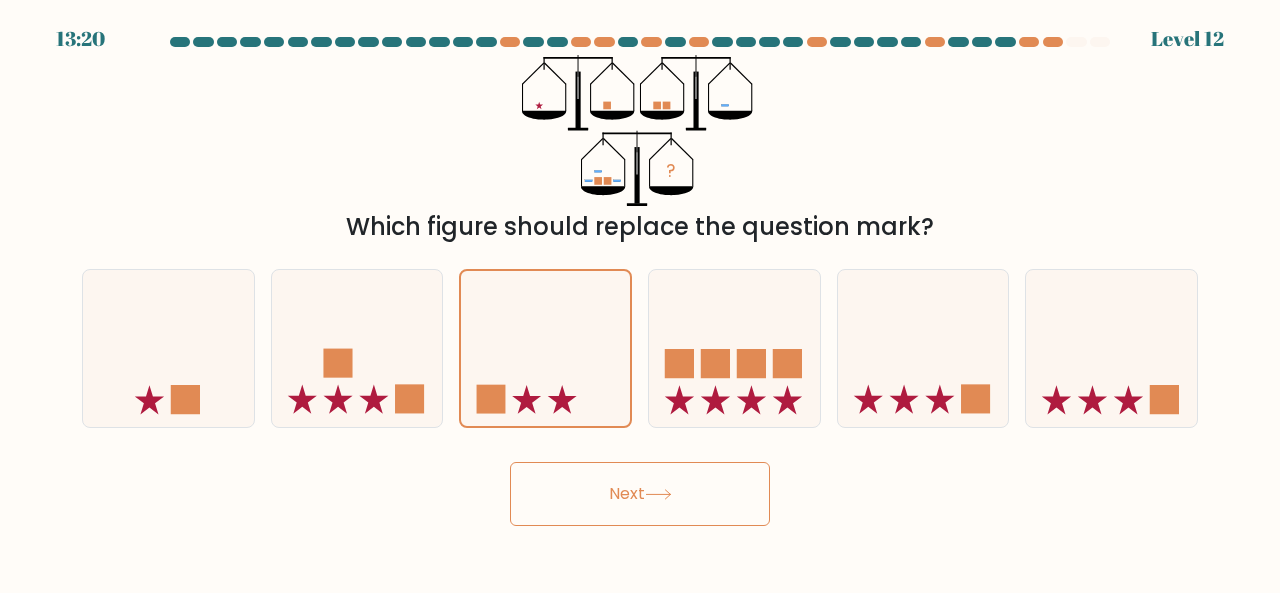 click at bounding box center [658, 494] 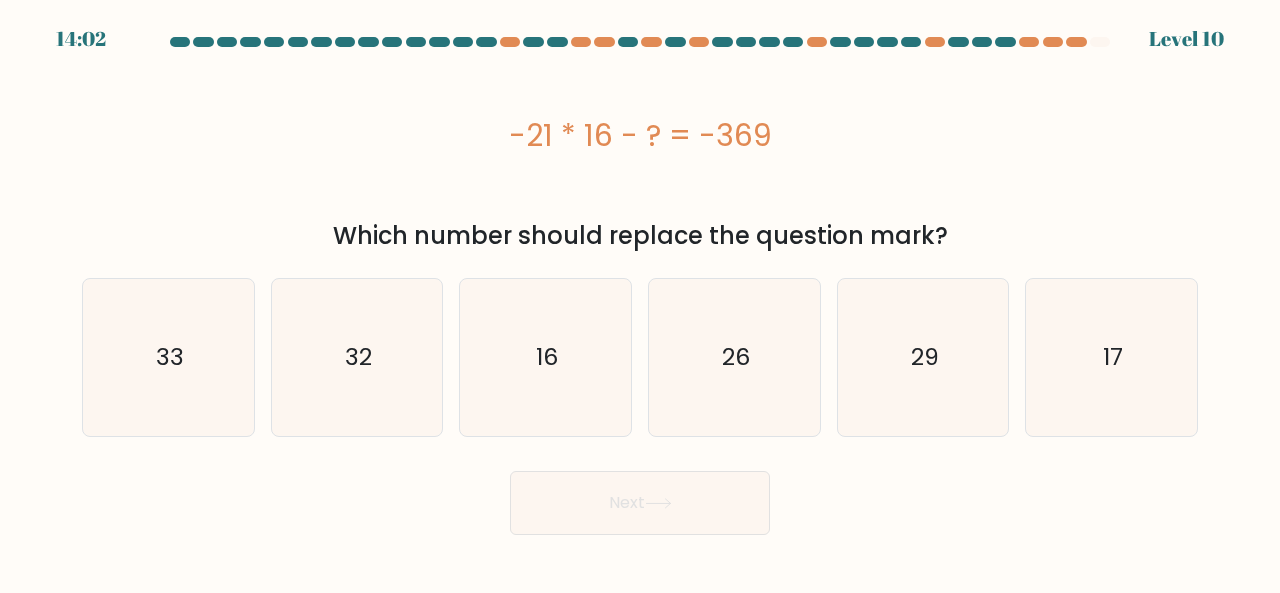 click on "Which number should replace the question mark?" at bounding box center [640, 236] 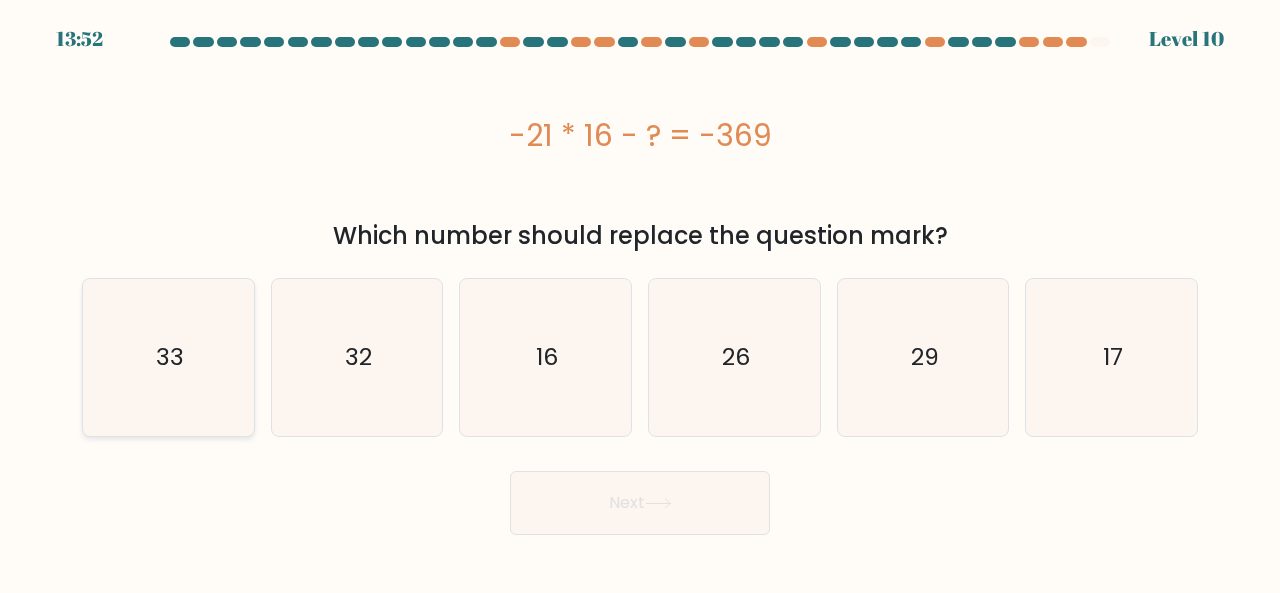 click on "33" at bounding box center (168, 357) 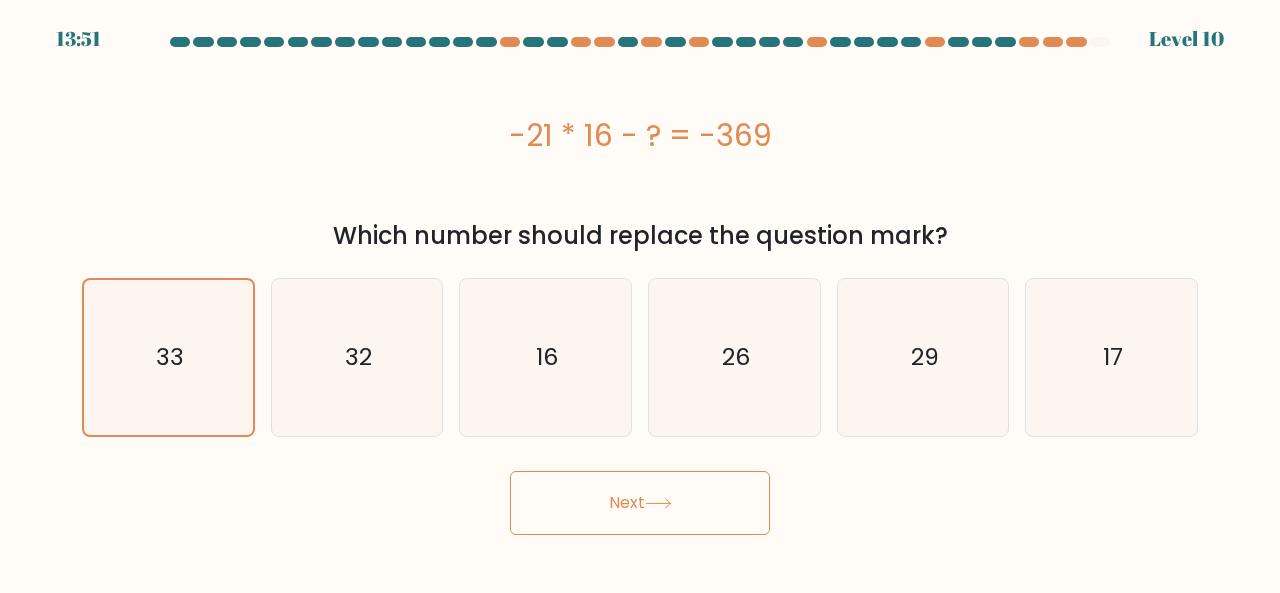 click on "Next" at bounding box center [640, 503] 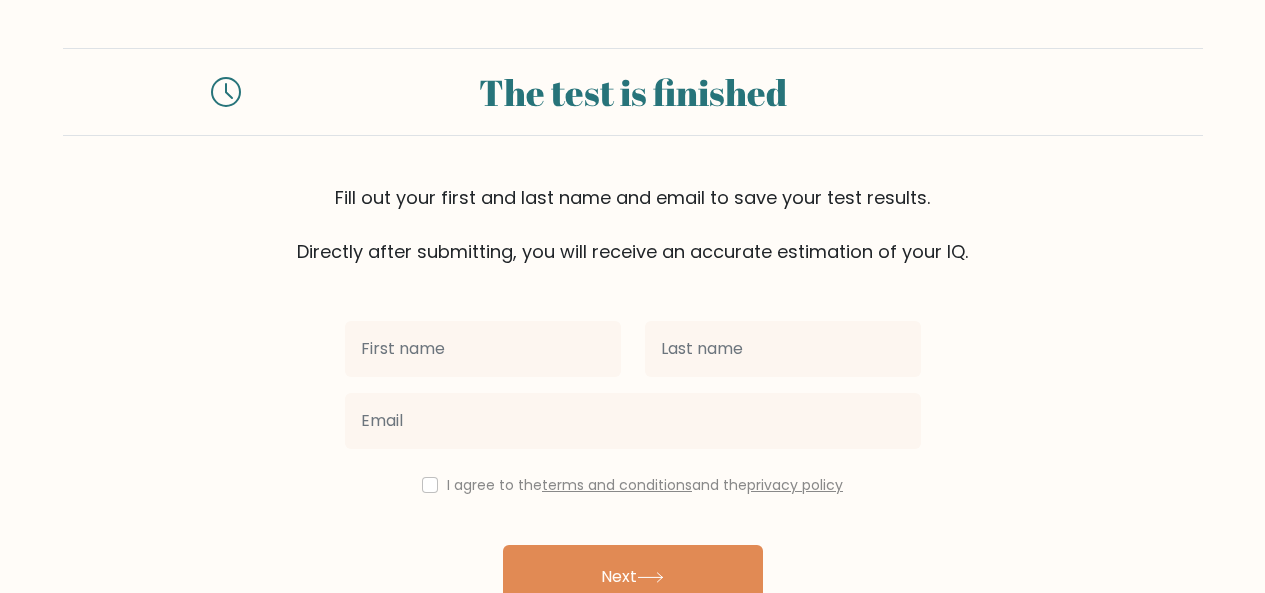 scroll, scrollTop: 0, scrollLeft: 0, axis: both 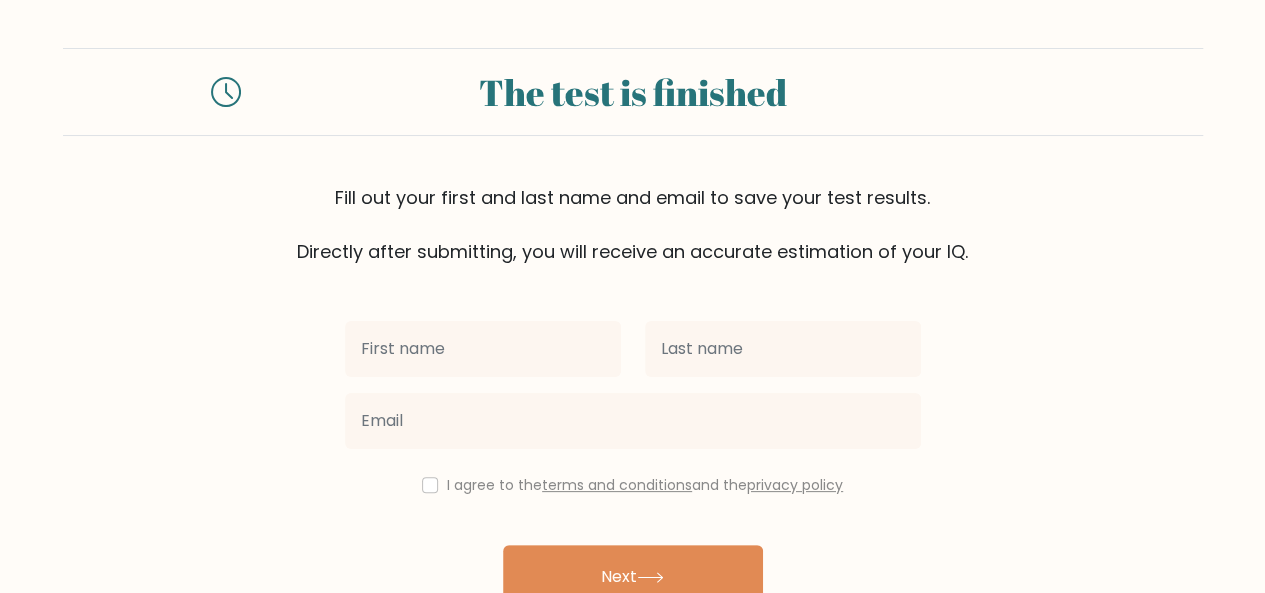 click at bounding box center (483, 349) 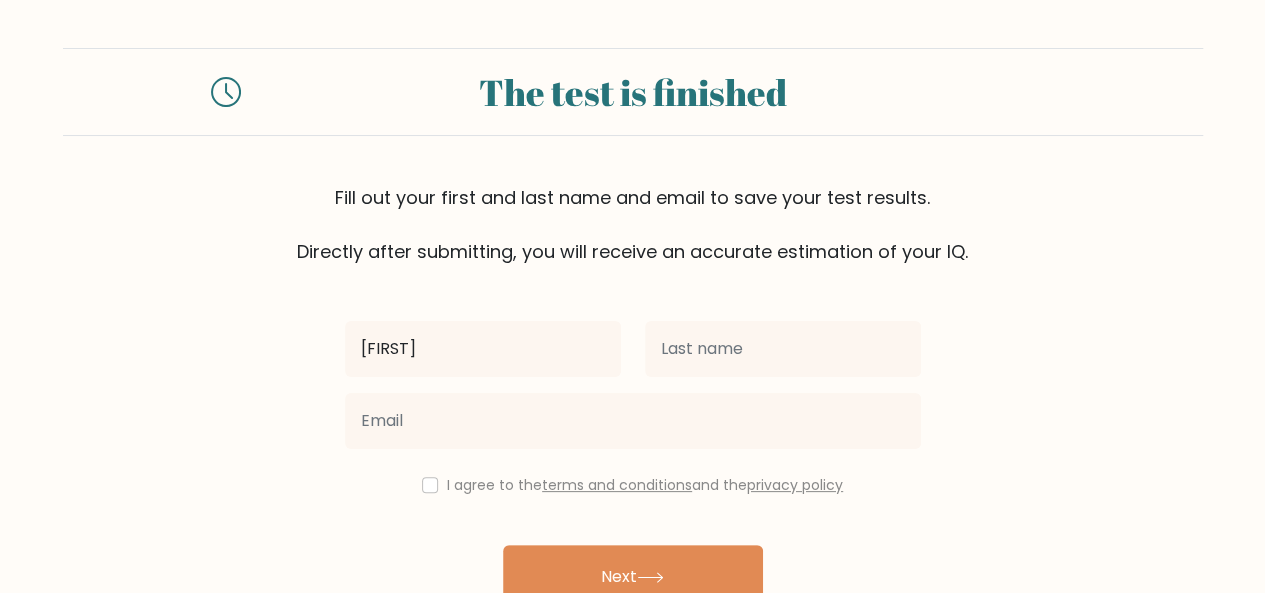 type on "Jp" 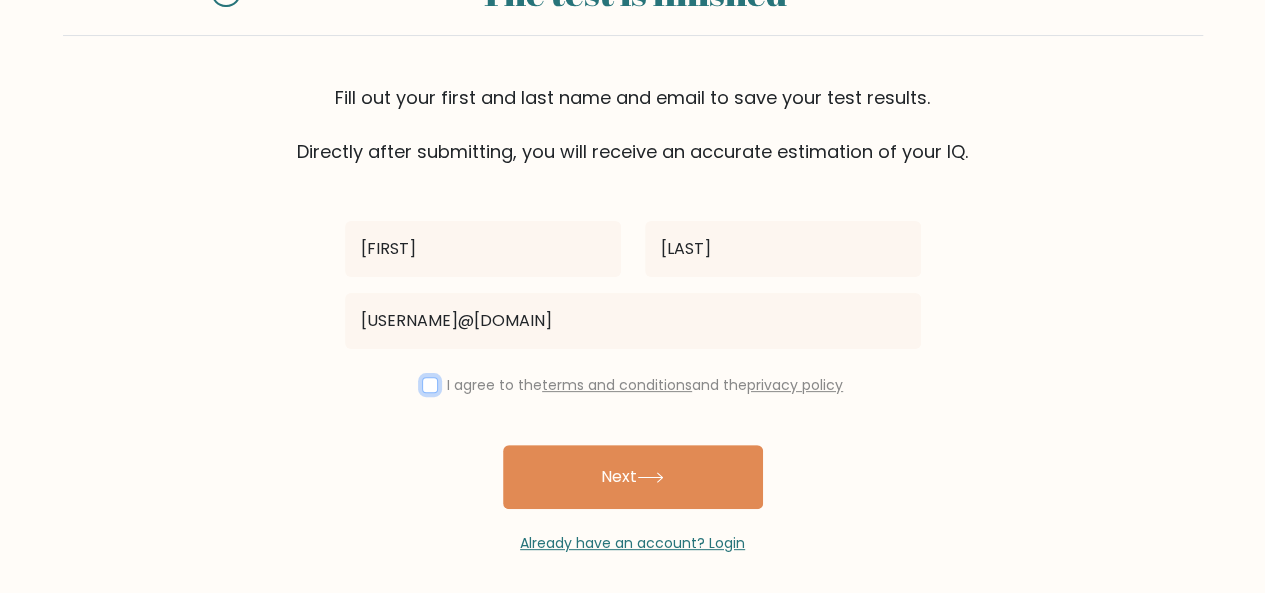 click at bounding box center (430, 385) 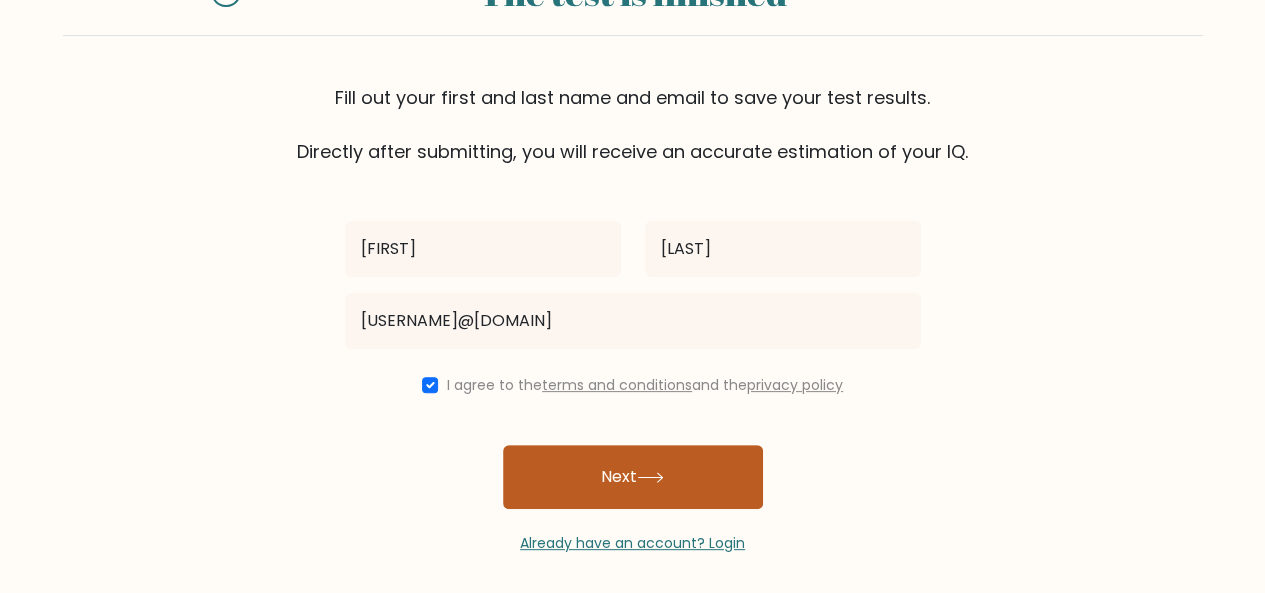 click on "Next" at bounding box center (633, 477) 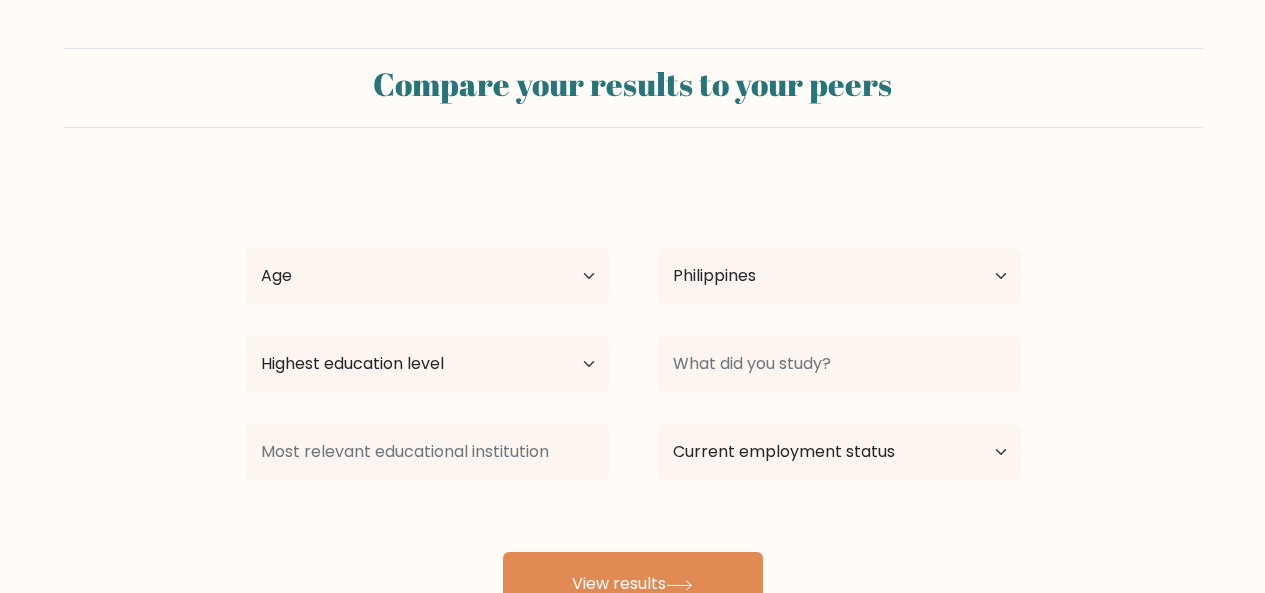 scroll, scrollTop: 0, scrollLeft: 0, axis: both 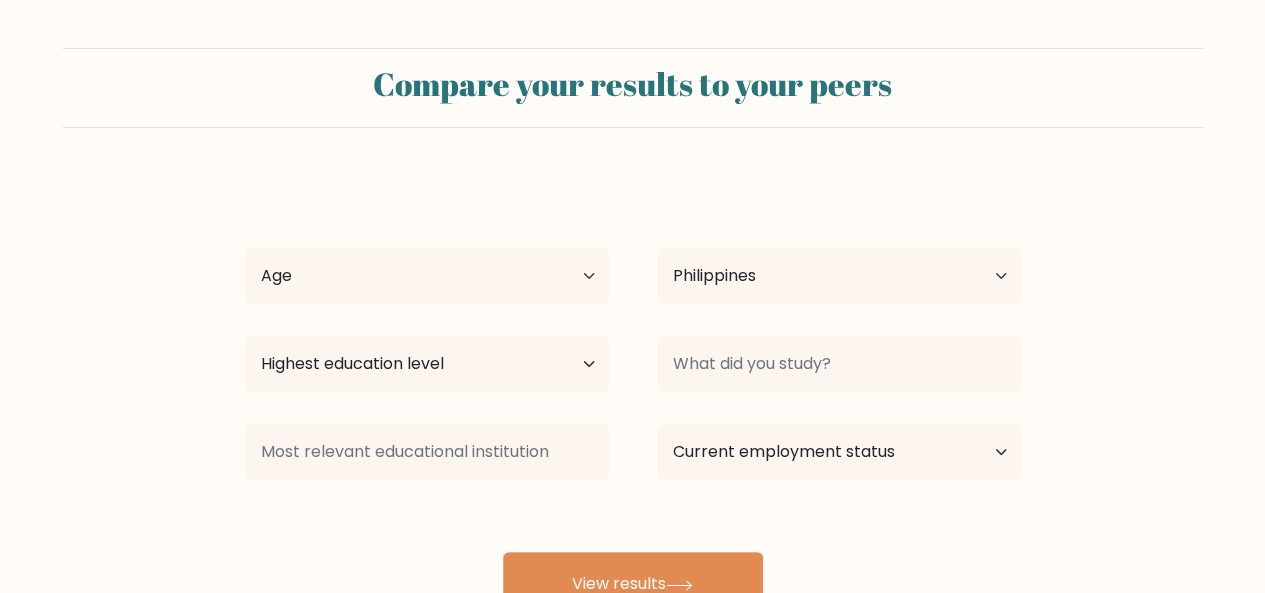 click on "Age
Under 18 years old
18-24 years old
25-34 years old
35-44 years old
45-54 years old
55-64 years old
65 years old and above" at bounding box center [427, 276] 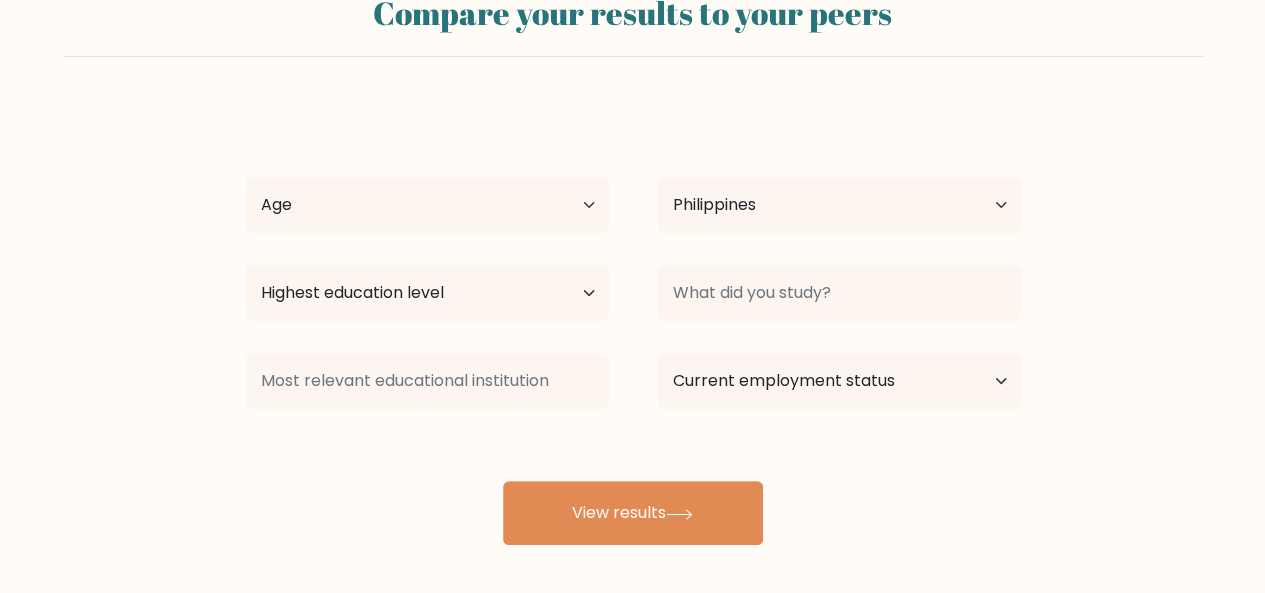 scroll, scrollTop: 100, scrollLeft: 0, axis: vertical 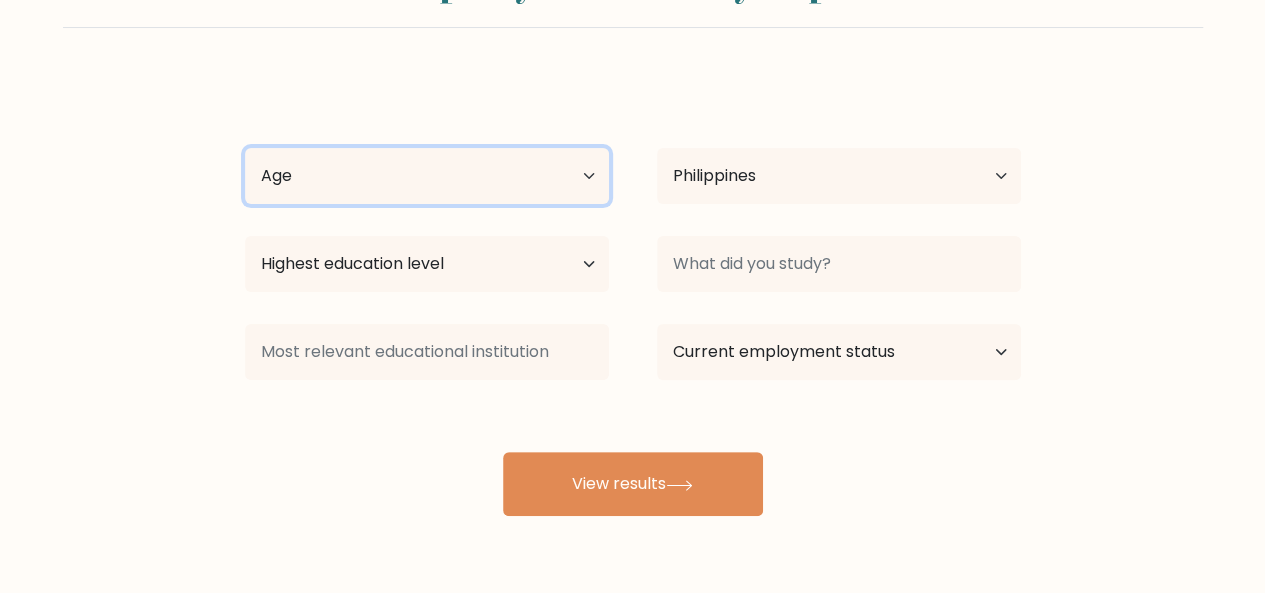 click on "Age
Under 18 years old
18-24 years old
25-34 years old
35-44 years old
45-54 years old
55-64 years old
65 years old and above" at bounding box center (427, 176) 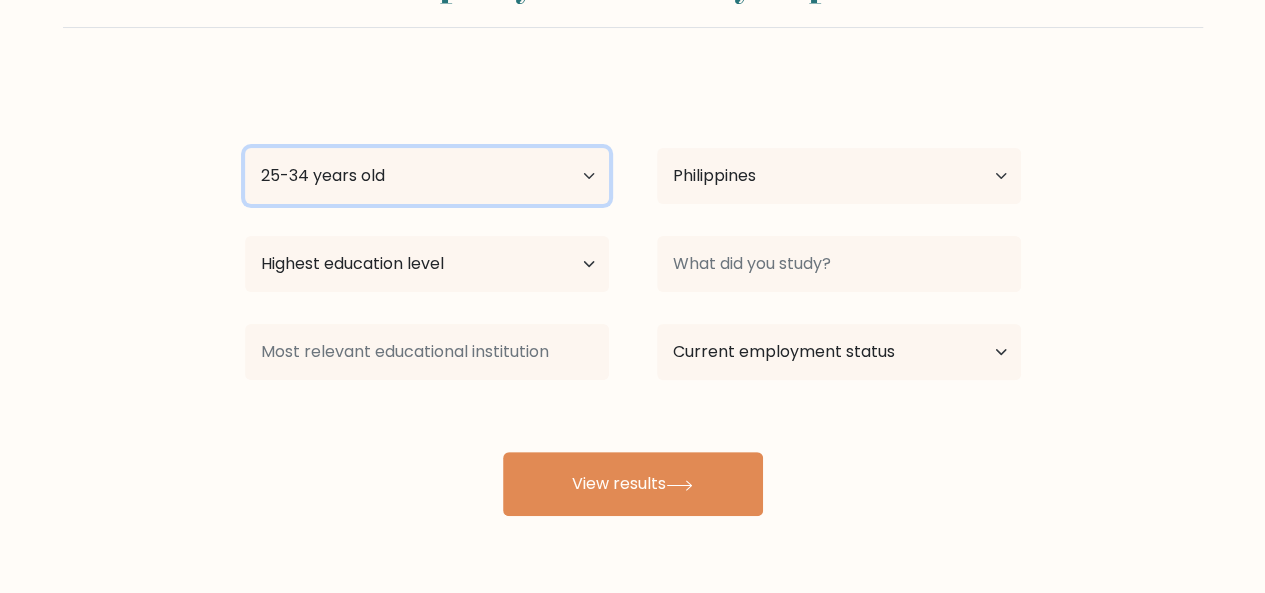 click on "Age
Under 18 years old
18-24 years old
25-34 years old
35-44 years old
45-54 years old
55-64 years old
65 years old and above" at bounding box center [427, 176] 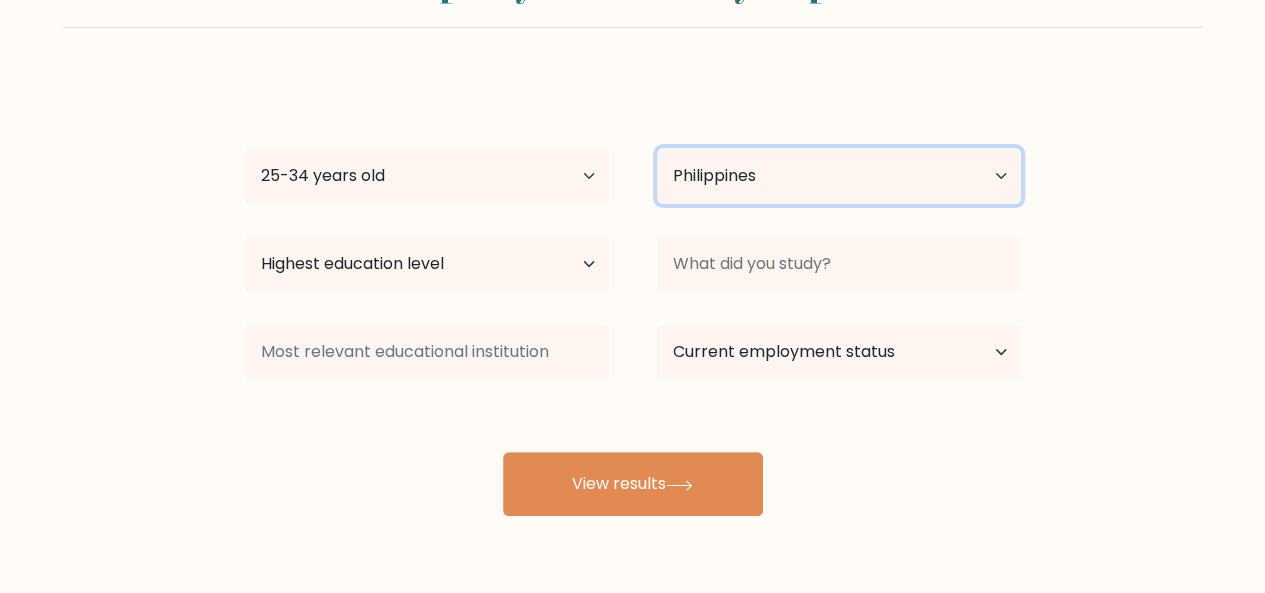 click on "Country
Afghanistan
Albania
Algeria
American Samoa
Andorra
Angola
Anguilla
Antarctica
Antigua and Barbuda
Argentina
Armenia
Aruba
Australia
Austria
Azerbaijan
Bahamas
Bahrain
Bangladesh
Barbados
Belarus
Belgium
Belize
Benin
Bermuda
Bhutan
Bolivia
Bonaire, Sint Eustatius and Saba
Bosnia and Herzegovina
Botswana
Bouvet Island
Brazil
British Indian Ocean Territory
Brunei
Bulgaria
Burkina Faso
Burundi
Cabo Verde
Cambodia
Cameroon
Canada
Cayman Islands
Central African Republic
Chad
Chile
China
Christmas Island
Cocos (Keeling) Islands
Colombia
Comoros
Congo
Congo (the Democratic Republic of the)
Cook Islands
Costa Rica
Côte d'Ivoire
Croatia
Cuba" at bounding box center [839, 176] 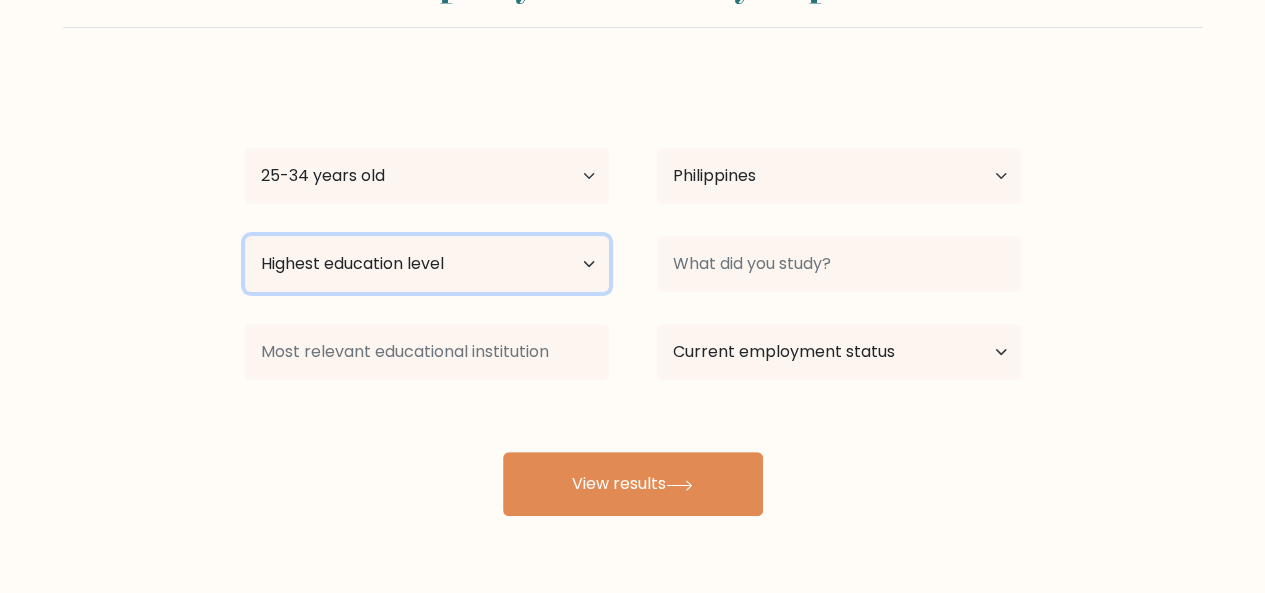 click on "Highest education level
No schooling
Primary
Lower Secondary
Upper Secondary
Occupation Specific
Bachelor's degree
Master's degree
Doctoral degree" at bounding box center (427, 264) 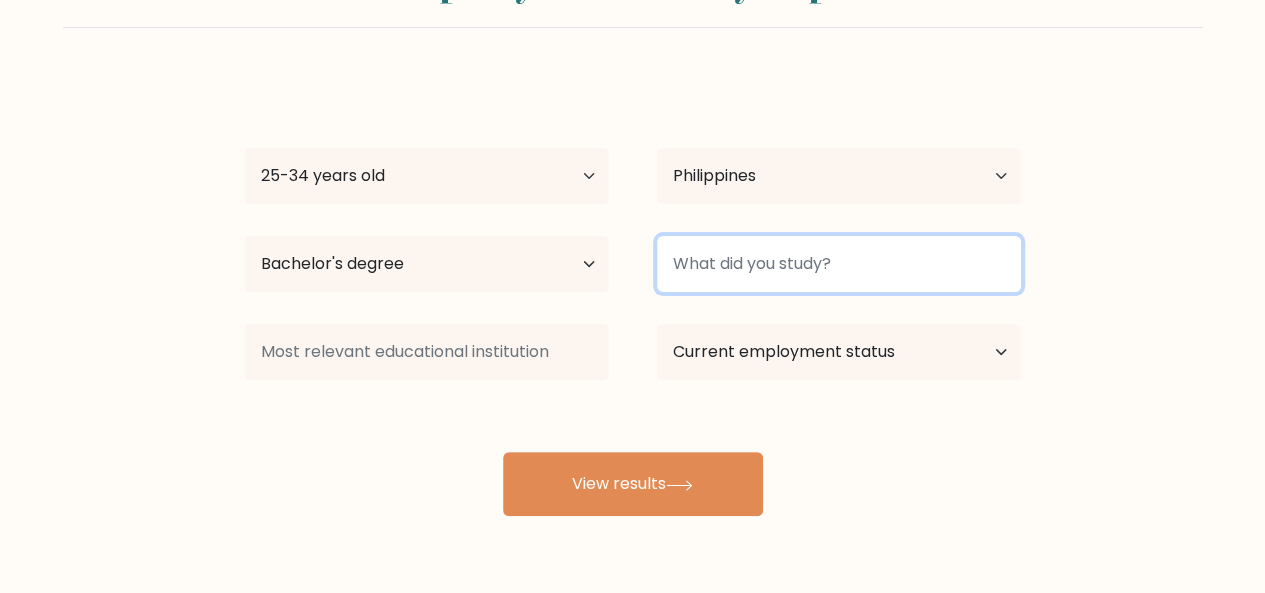 click at bounding box center (839, 264) 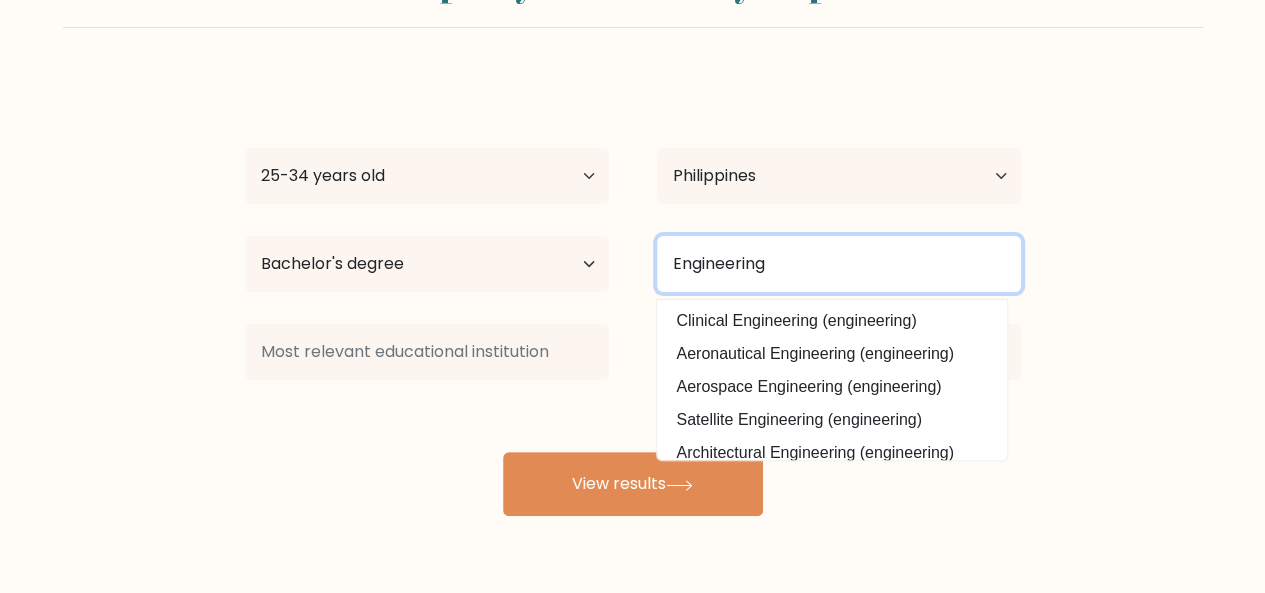 type on "Engineering" 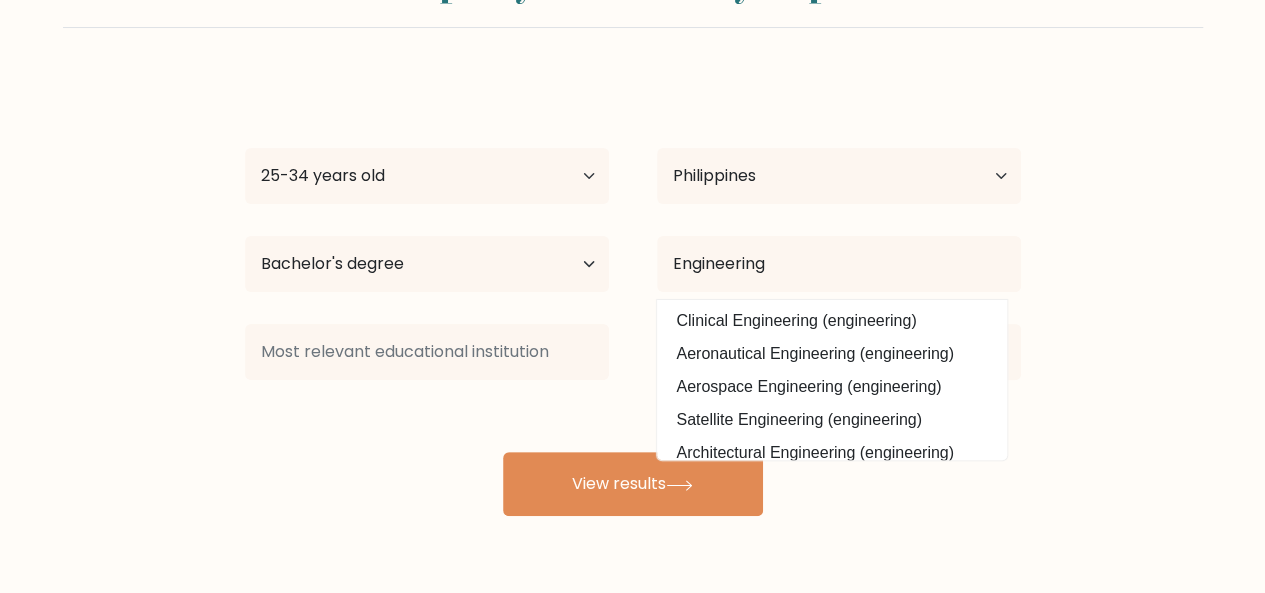 click on "Compare your results to your peers
Jp
Cruz
Age
Under 18 years old
18-24 years old
25-34 years old
35-44 years old
45-54 years old
55-64 years old
65 years old and above
Country
Afghanistan
Albania
Algeria
American Samoa
Andorra
Angola
Anguilla
Antarctica
Antigua and Barbuda
Argentina
Armenia
Aruba
Australia
Austria" at bounding box center [632, 232] 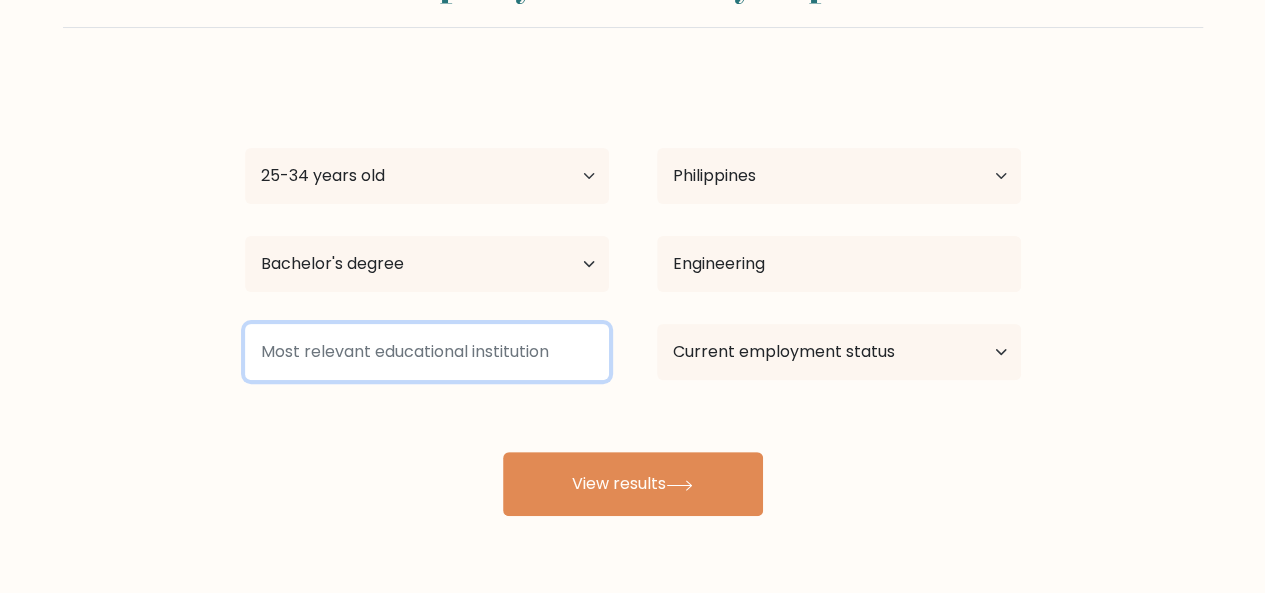 click at bounding box center (427, 352) 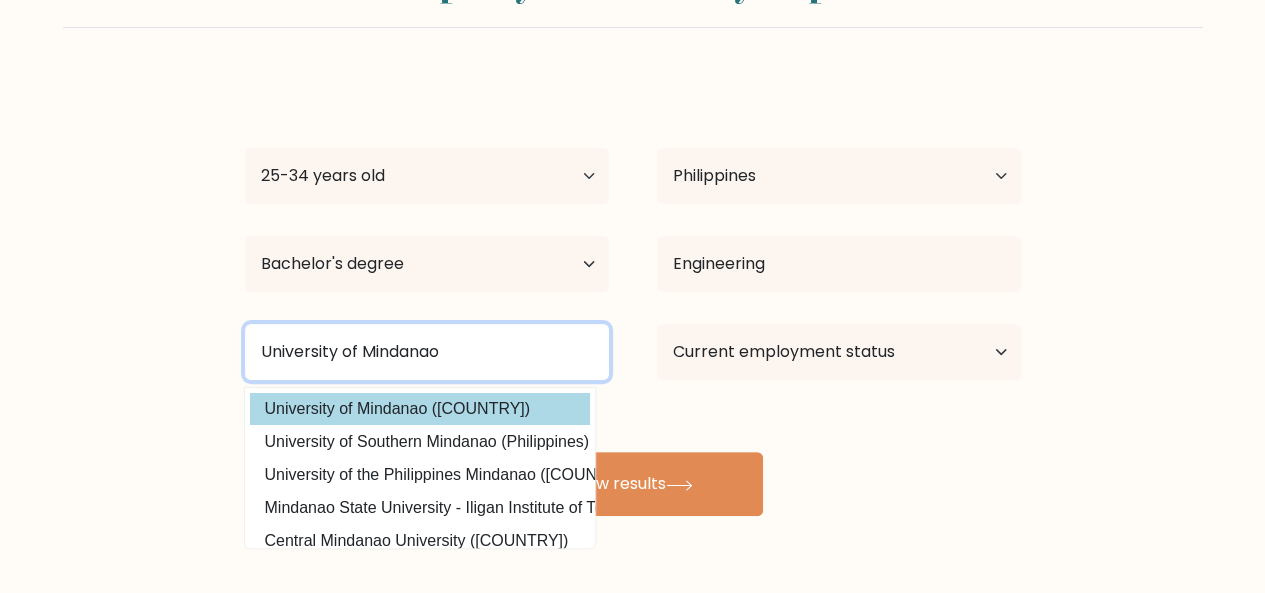 type on "[ORGANIZATION]" 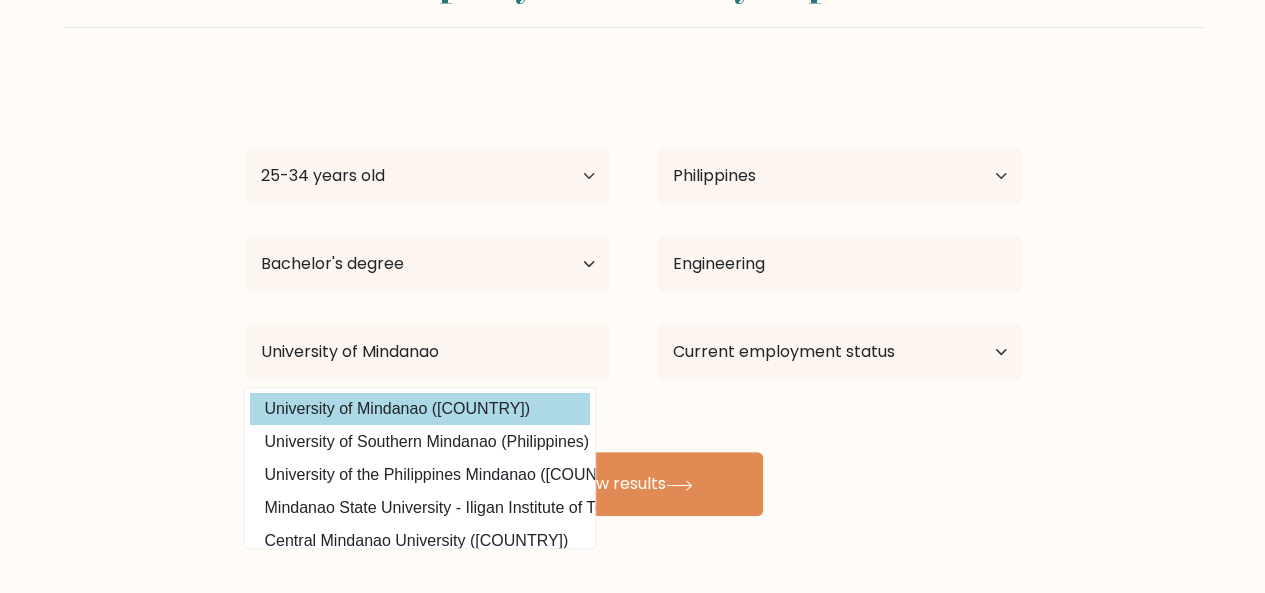 click on "University of Mindanao (Philippines)" at bounding box center (420, 409) 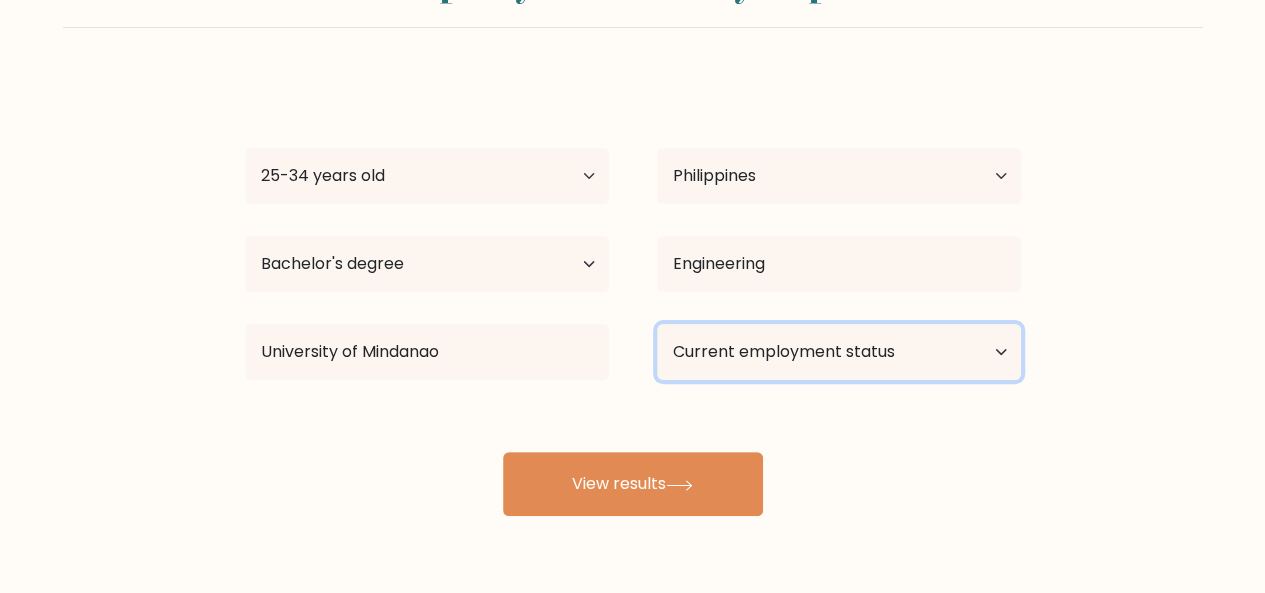 click on "Current employment status
Employed
Student
Retired
Other / prefer not to answer" at bounding box center (839, 352) 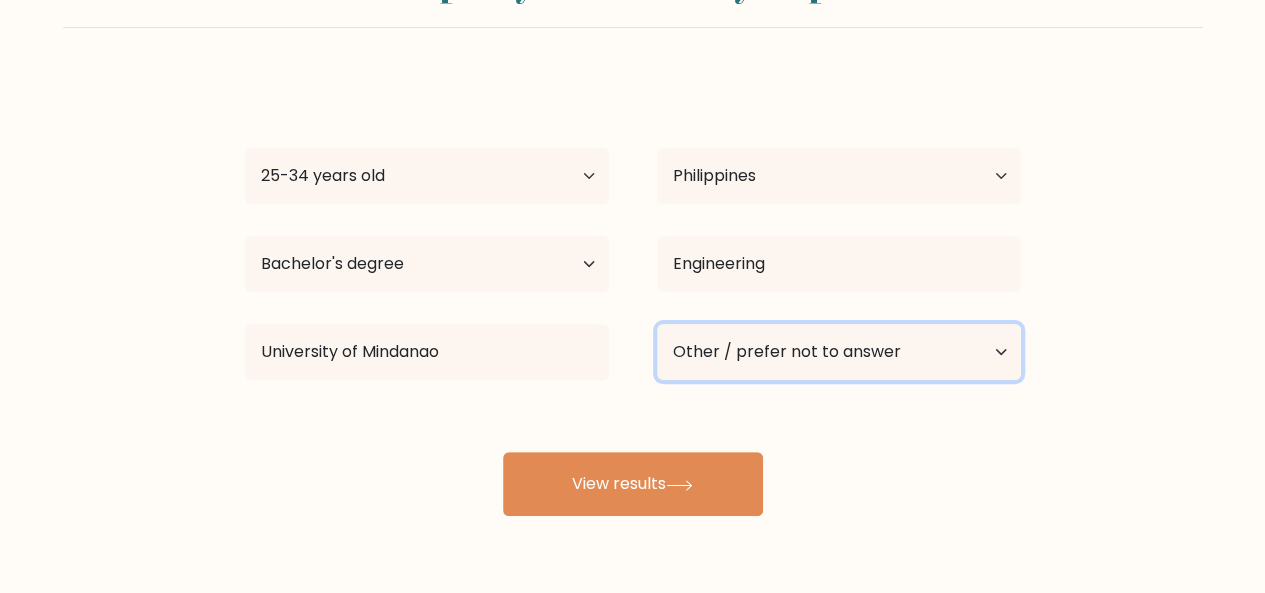 click on "Current employment status
Employed
Student
Retired
Other / prefer not to answer" at bounding box center [839, 352] 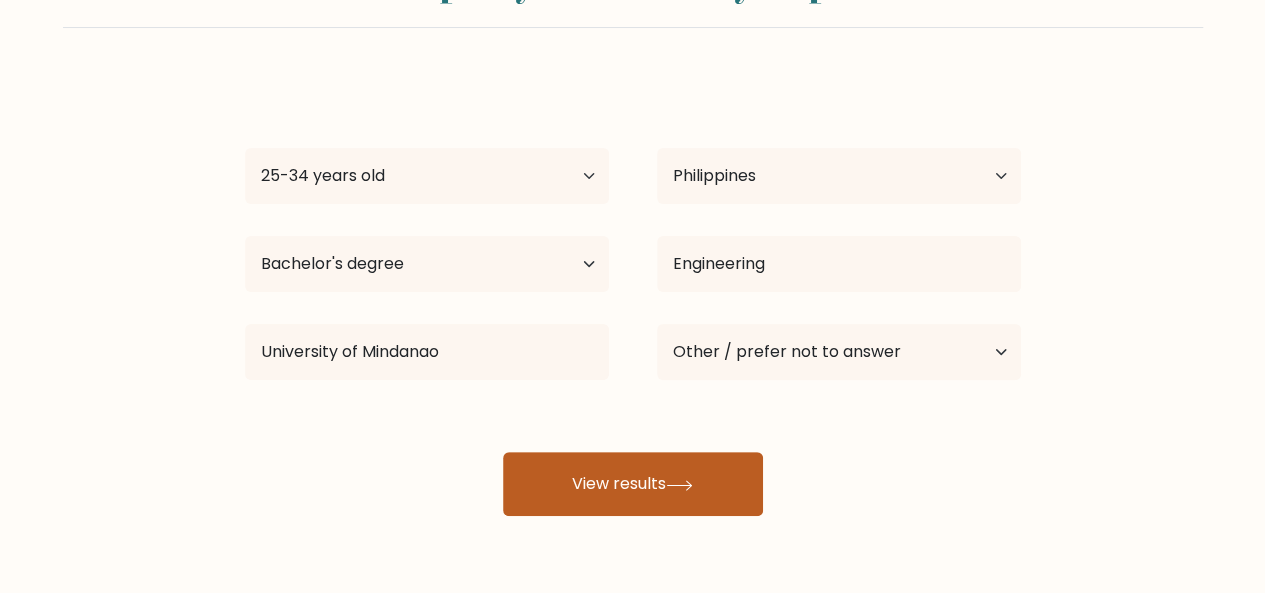 click on "View results" at bounding box center (633, 484) 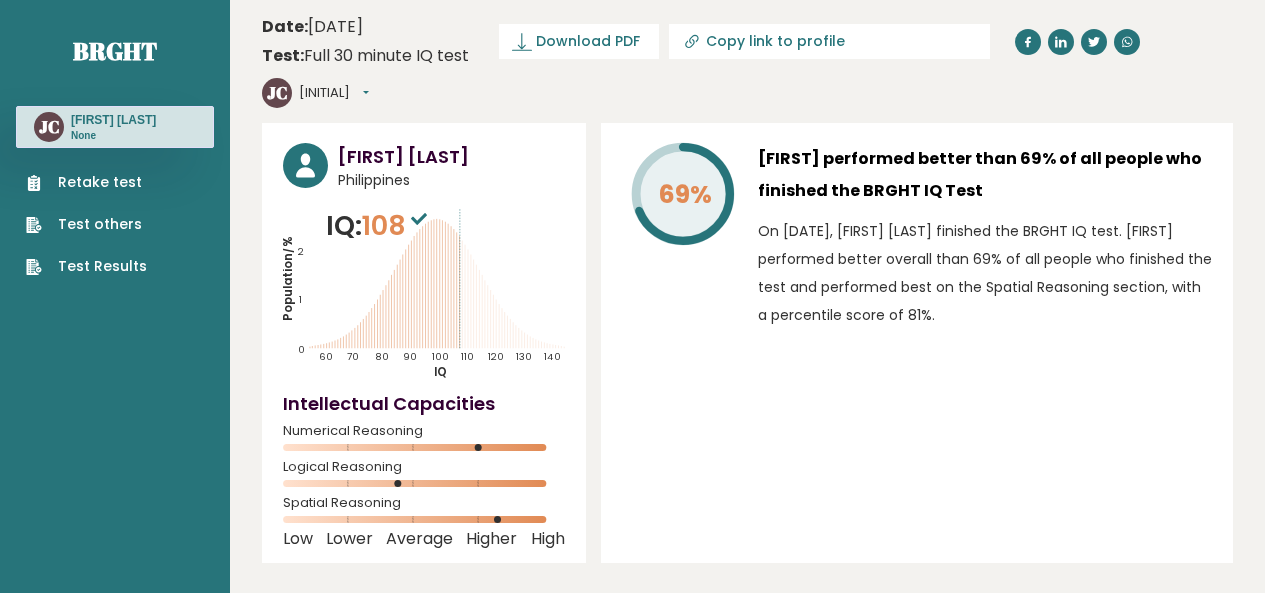 scroll, scrollTop: 0, scrollLeft: 0, axis: both 